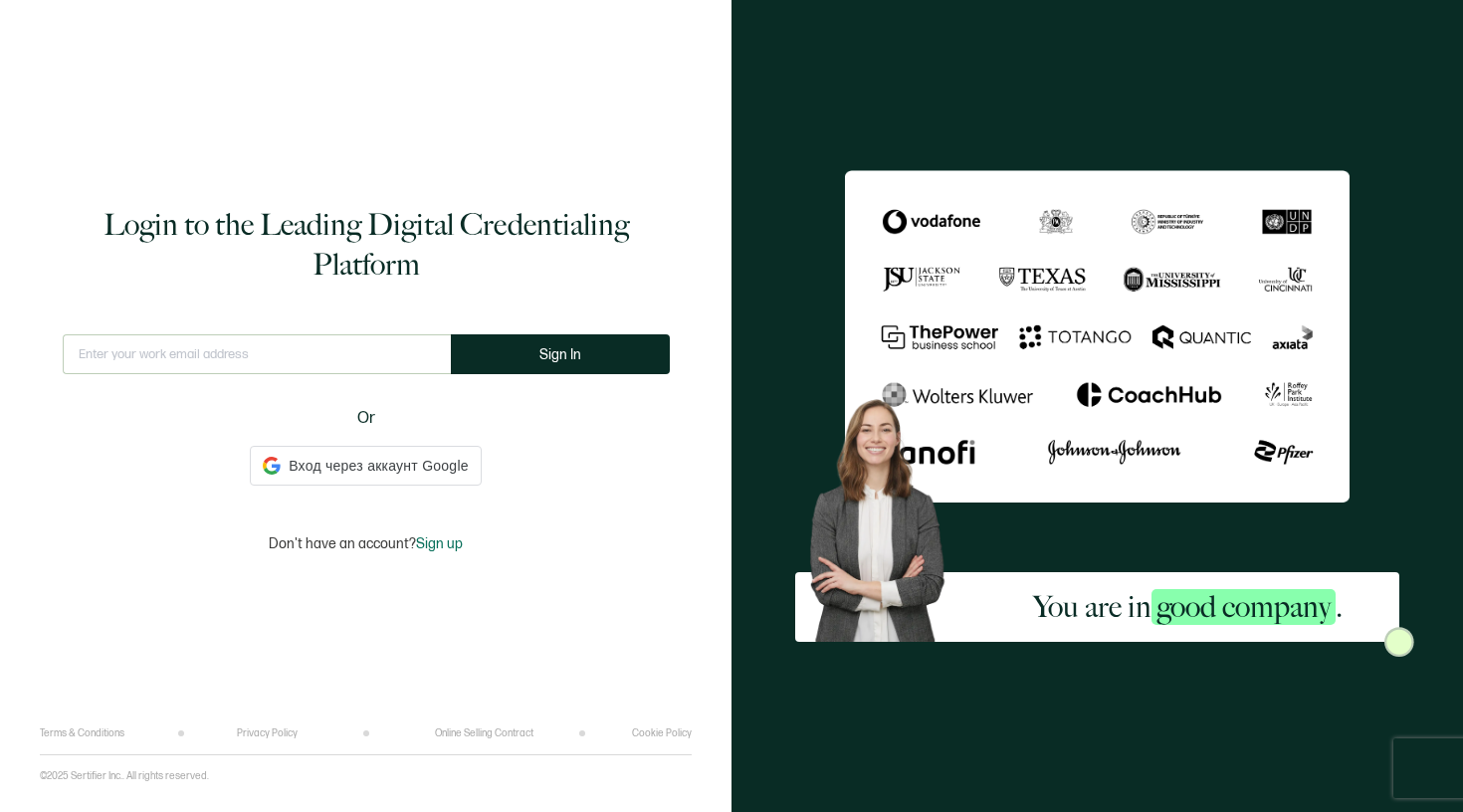 scroll, scrollTop: 0, scrollLeft: 0, axis: both 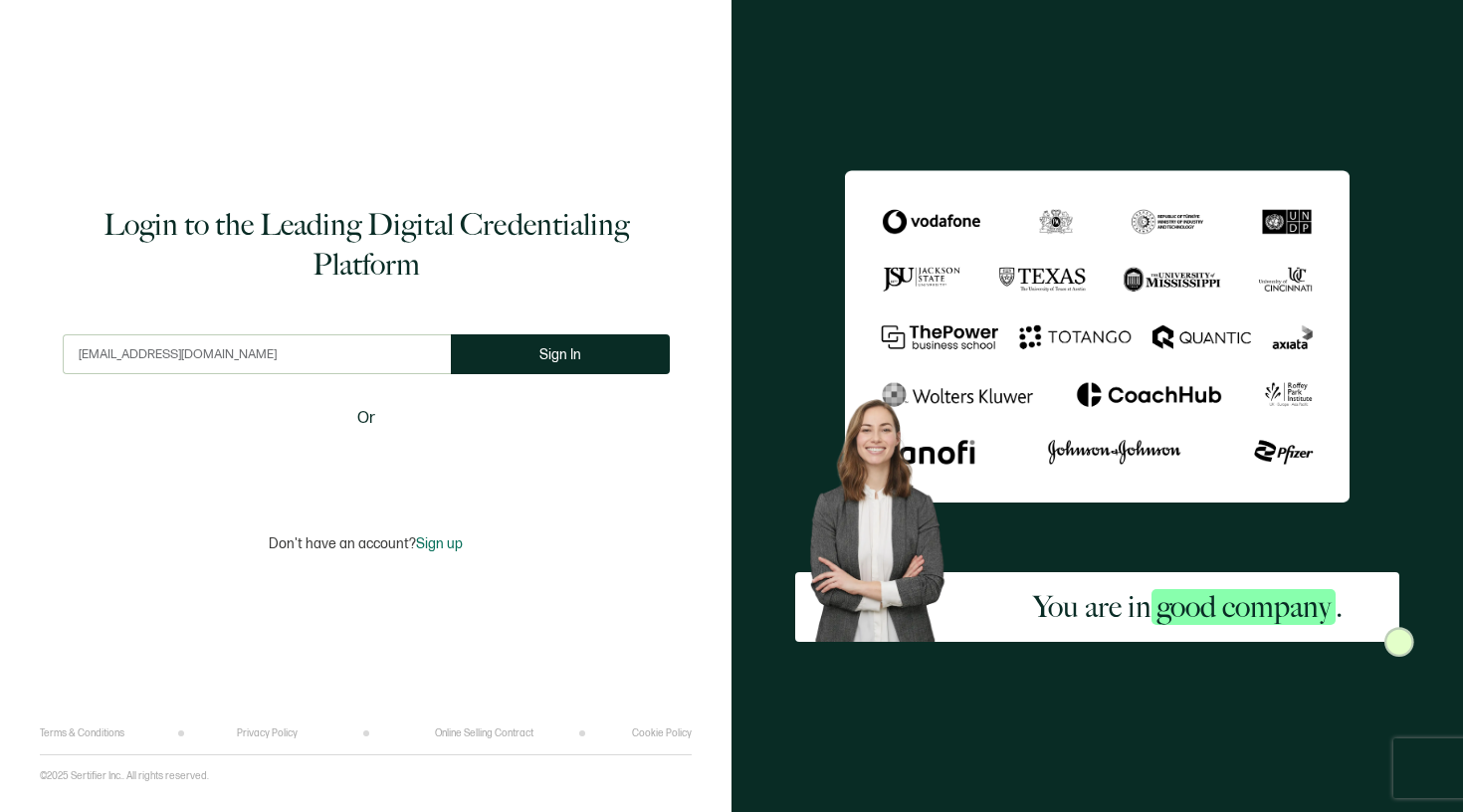 type on "[EMAIL_ADDRESS][DOMAIN_NAME]" 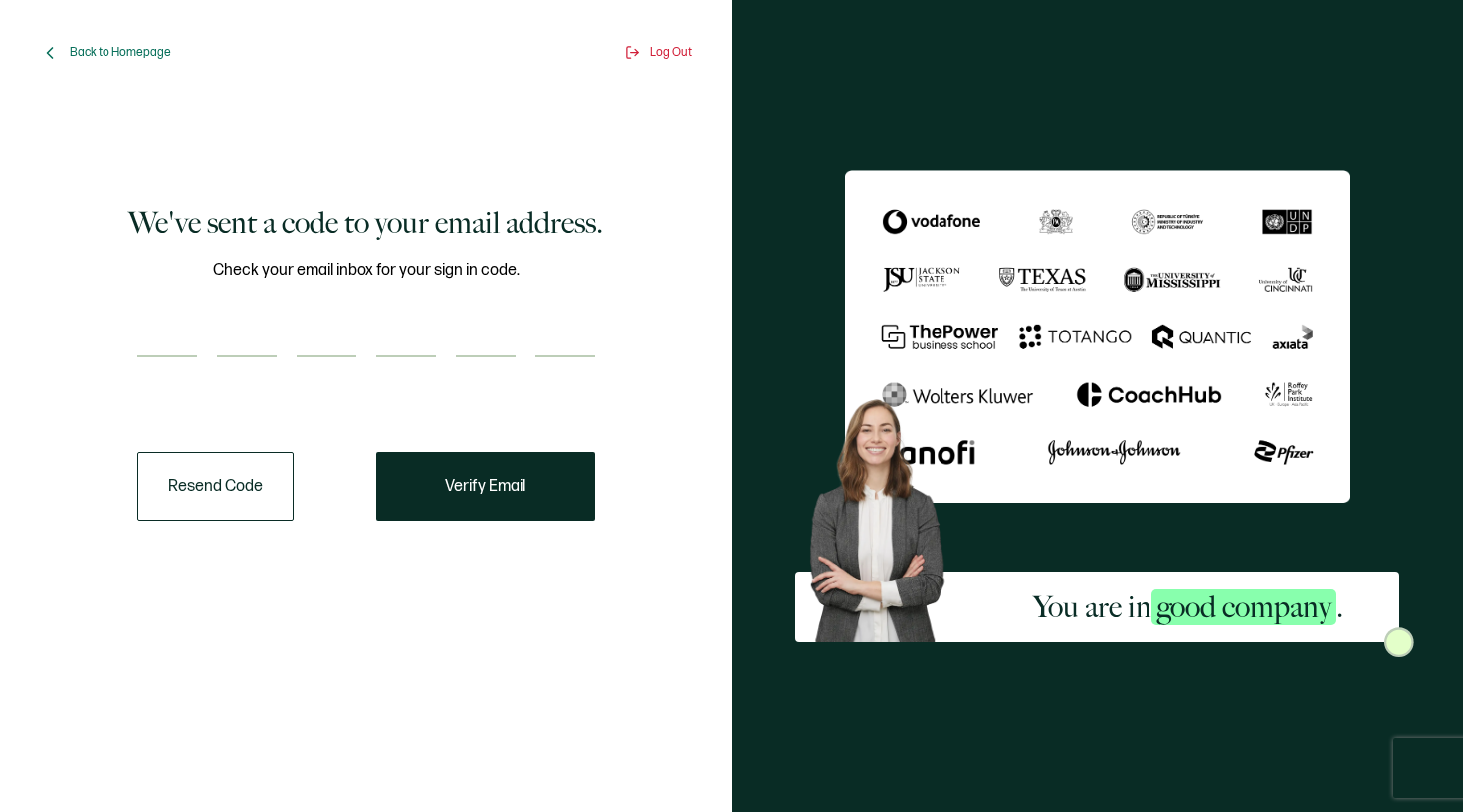 click on "We've sent a code to your email address.
Check your email inbox for your sign in code.
Resend Code
Verify Email" at bounding box center [365, 362] 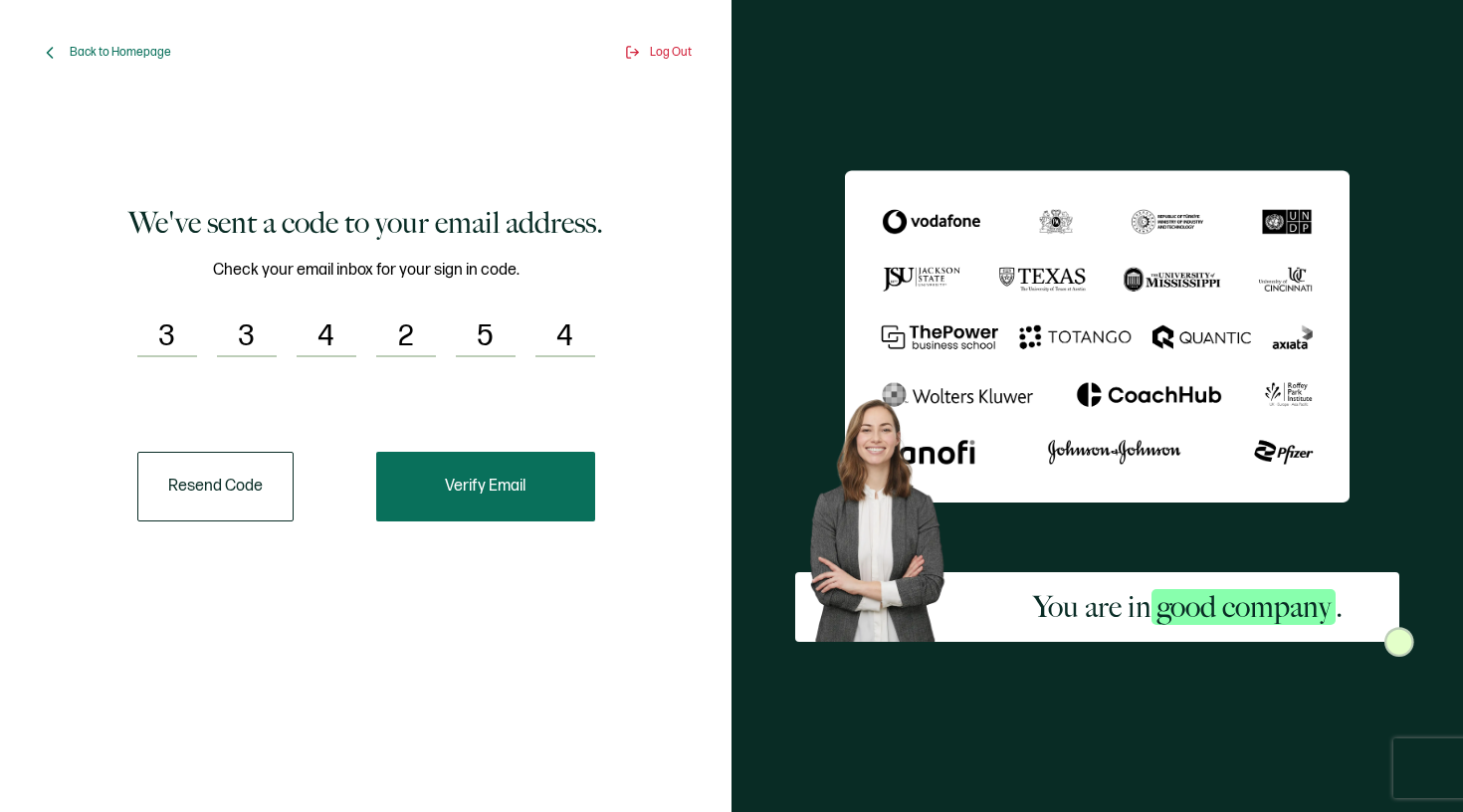 click on "Verify Email" at bounding box center (485, 487) 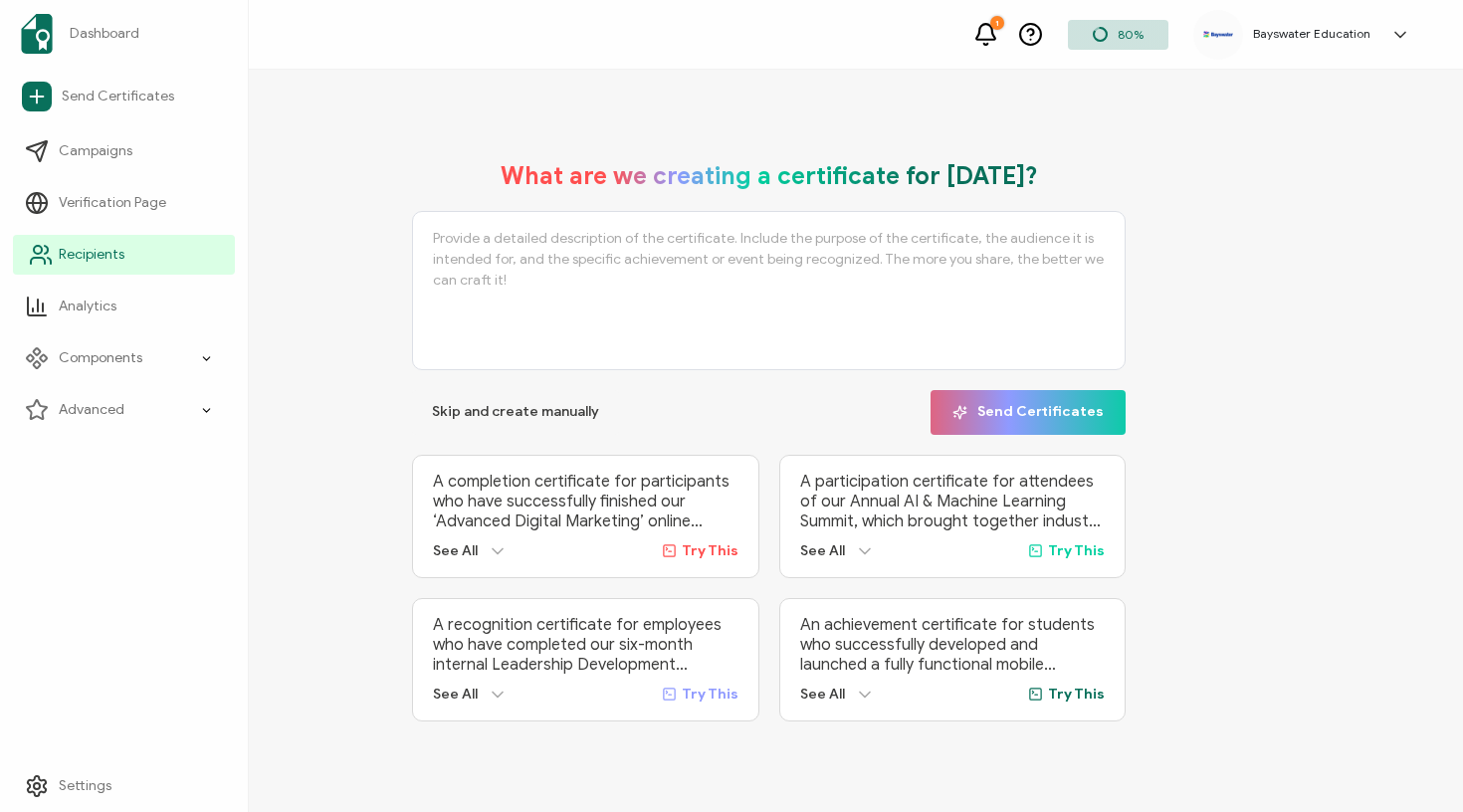 click on "Recipients" at bounding box center [92, 255] 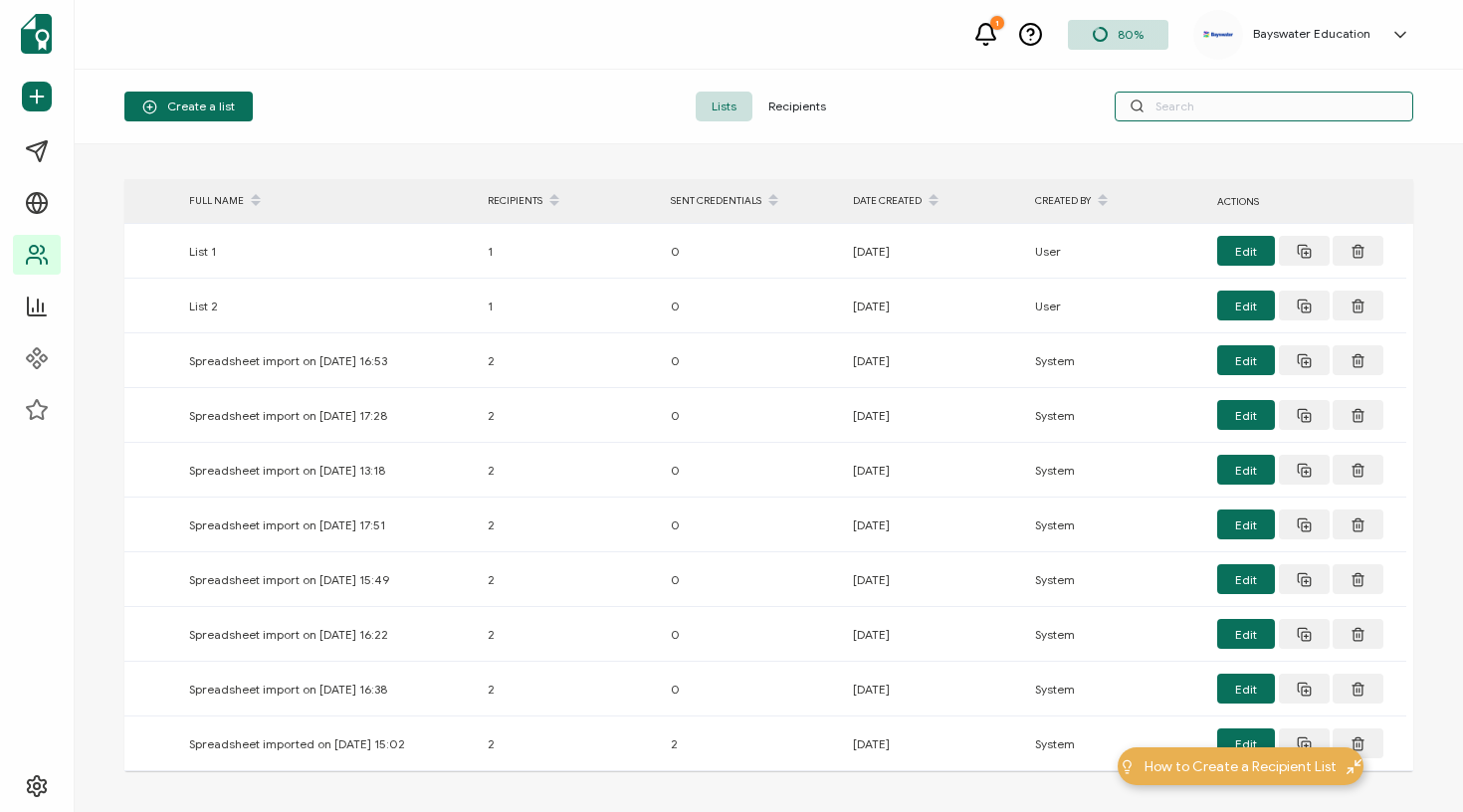 click at bounding box center [1264, 106] 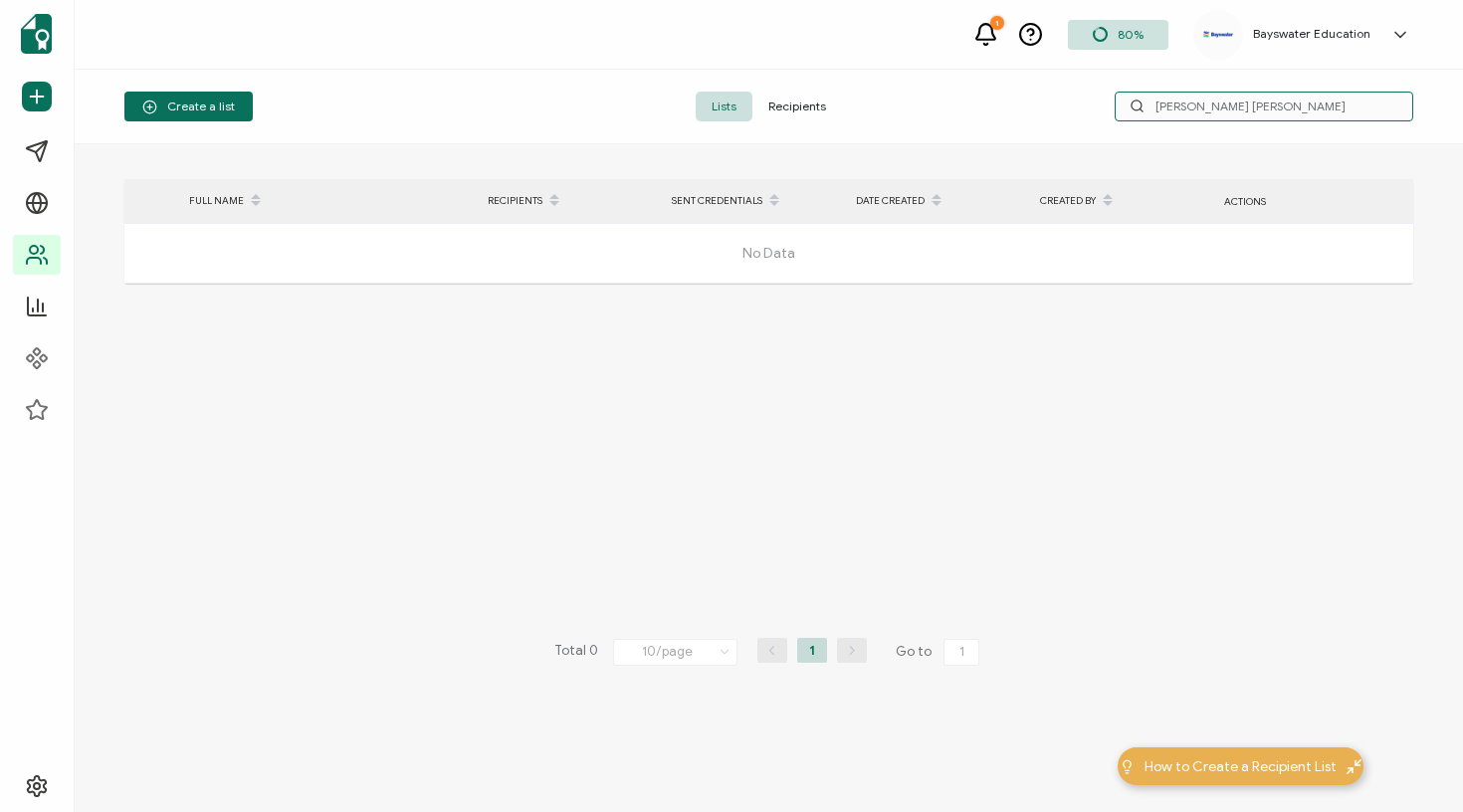 drag, startPoint x: 1203, startPoint y: 105, endPoint x: 1189, endPoint y: 107, distance: 14.142136 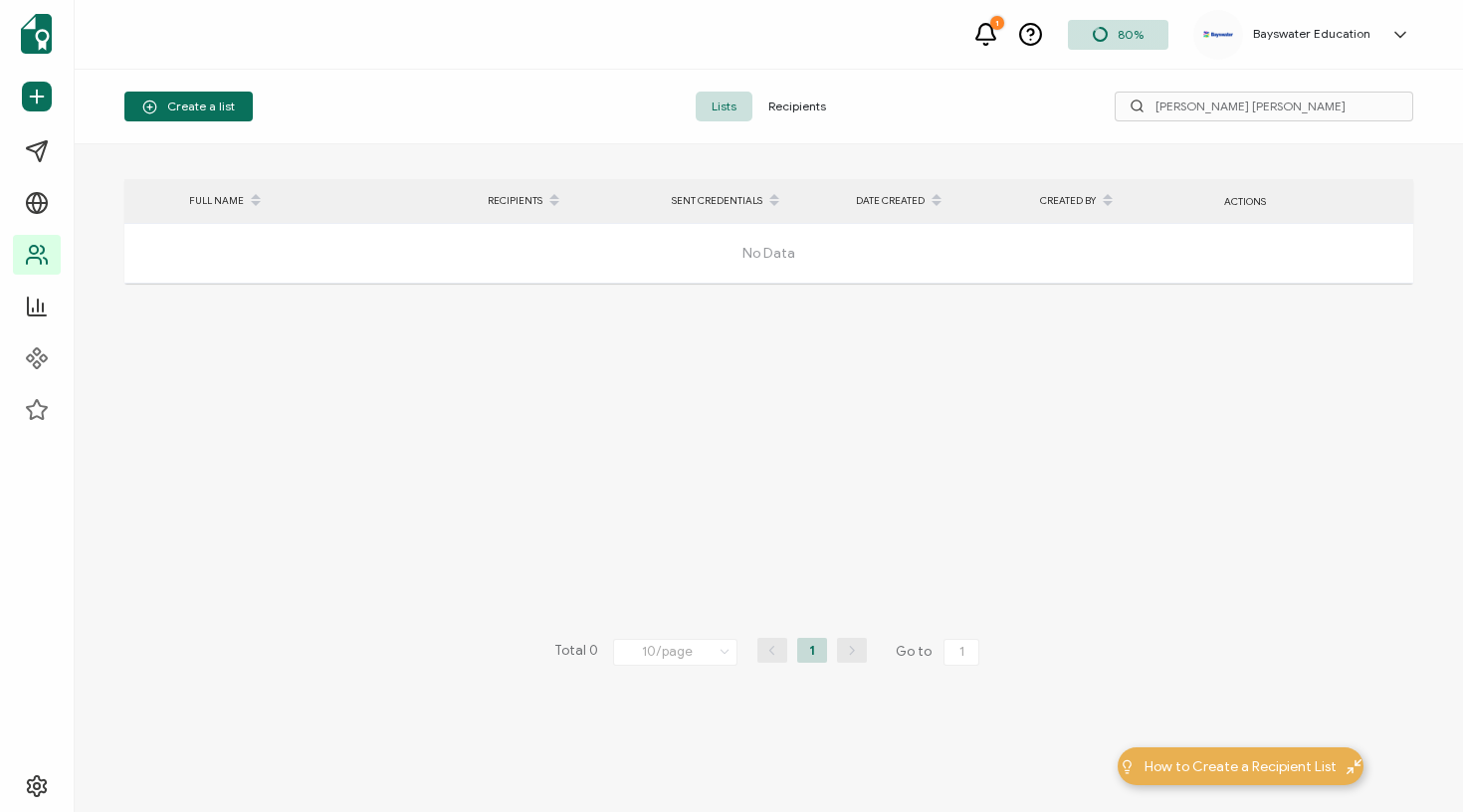 click on "Recipients" at bounding box center (797, 106) 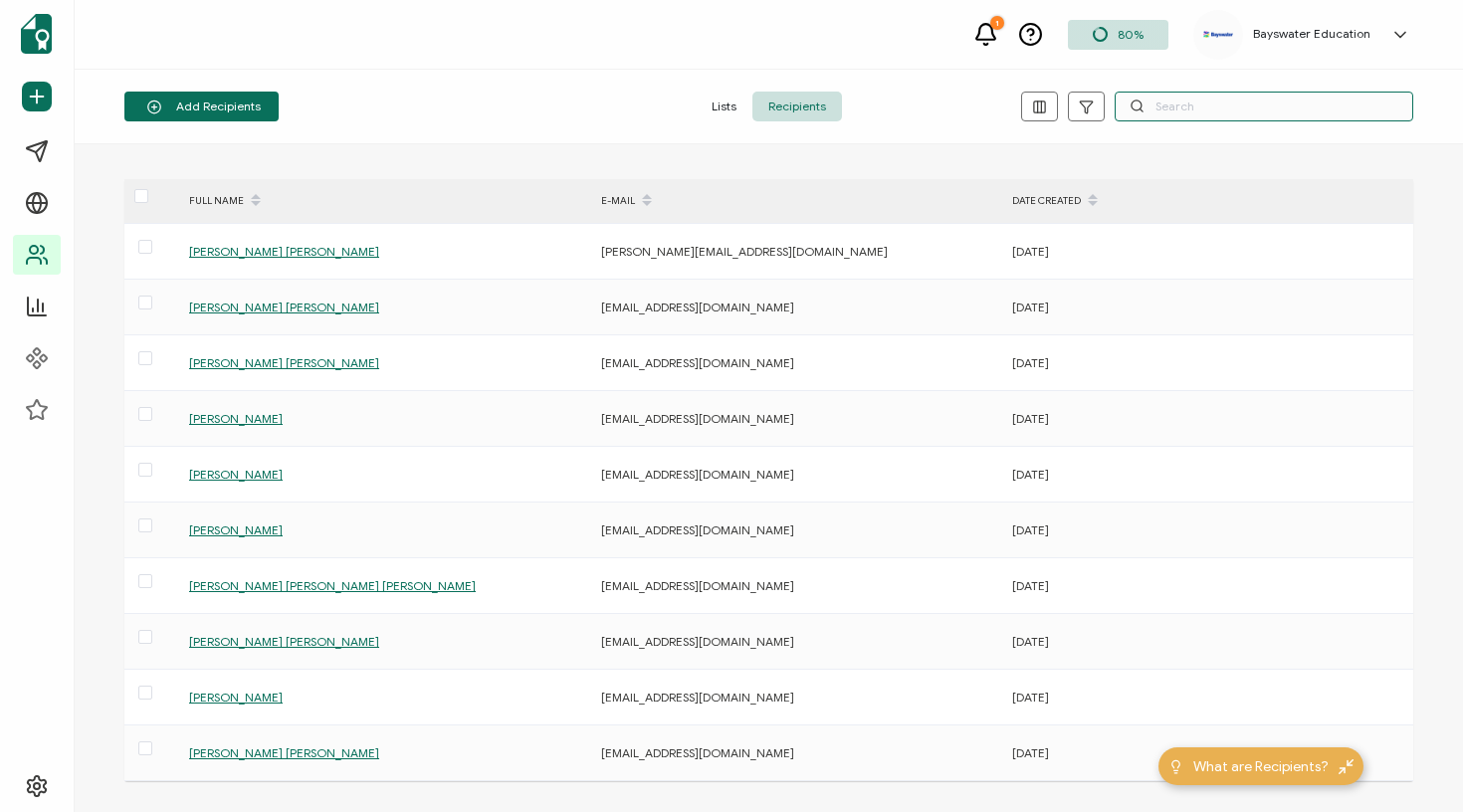 click at bounding box center (1264, 106) 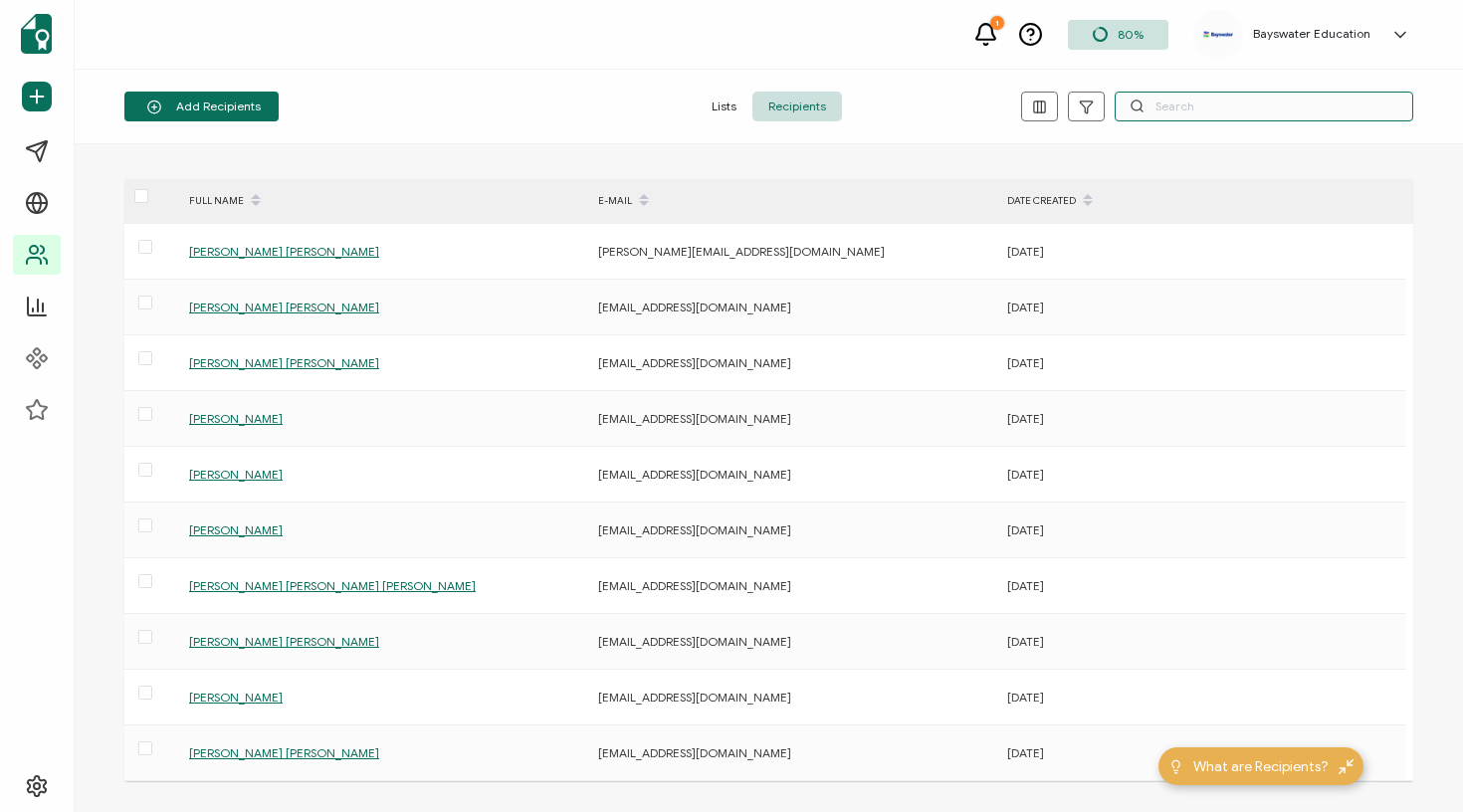 paste on "[PERSON_NAME] [PERSON_NAME]" 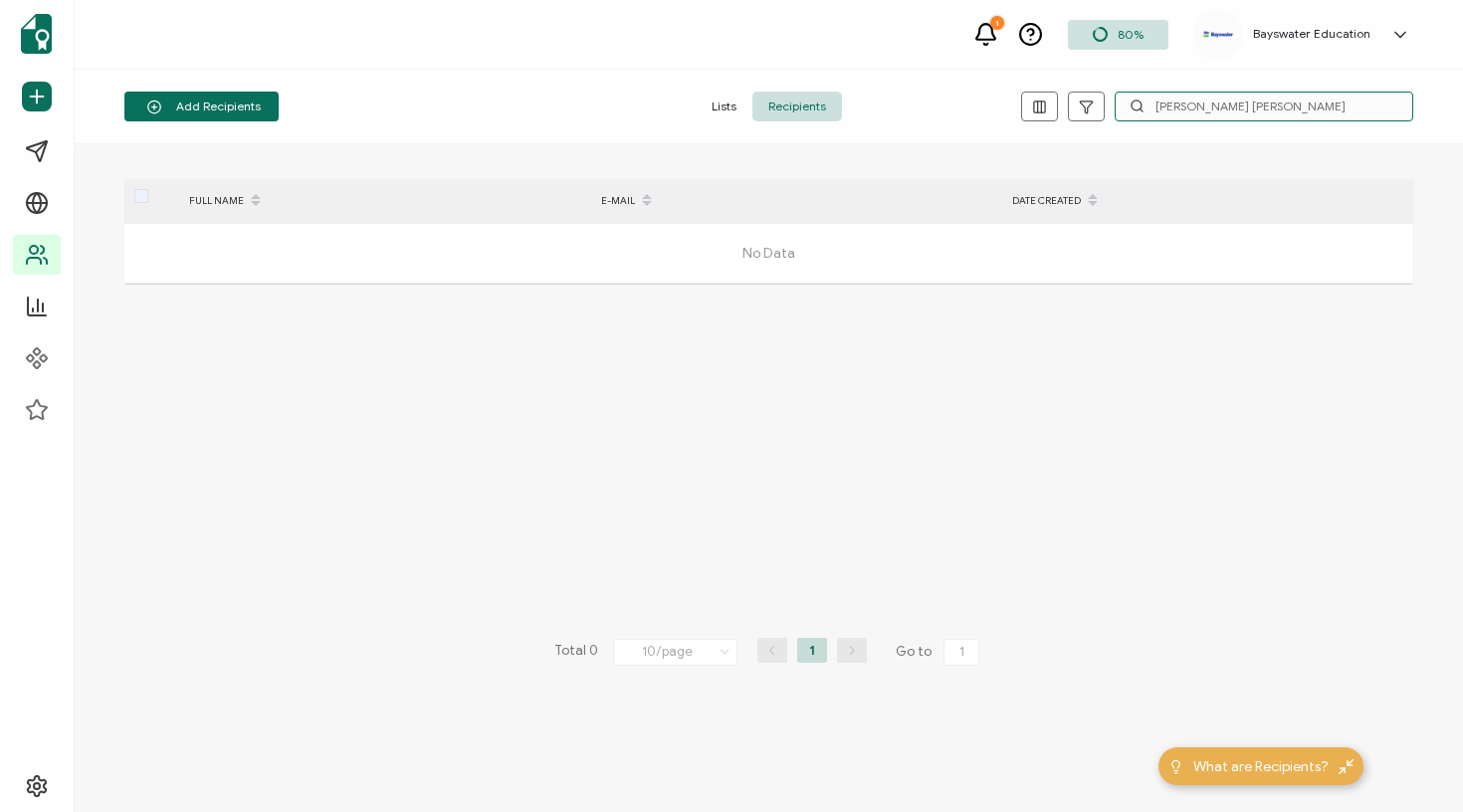 drag, startPoint x: 1204, startPoint y: 103, endPoint x: 1190, endPoint y: 106, distance: 14.3178211 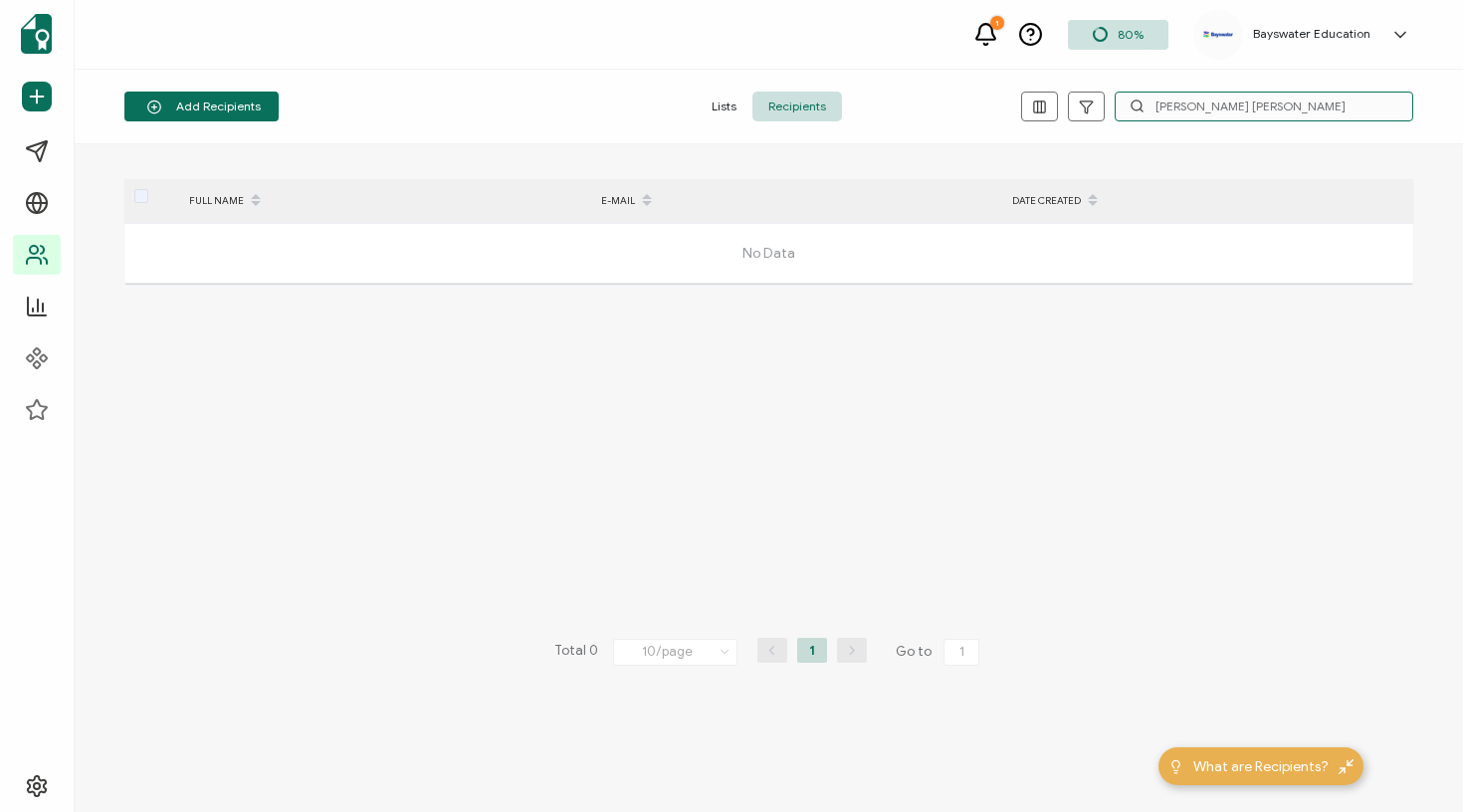 drag, startPoint x: 1295, startPoint y: 104, endPoint x: 1196, endPoint y: 111, distance: 99.24717 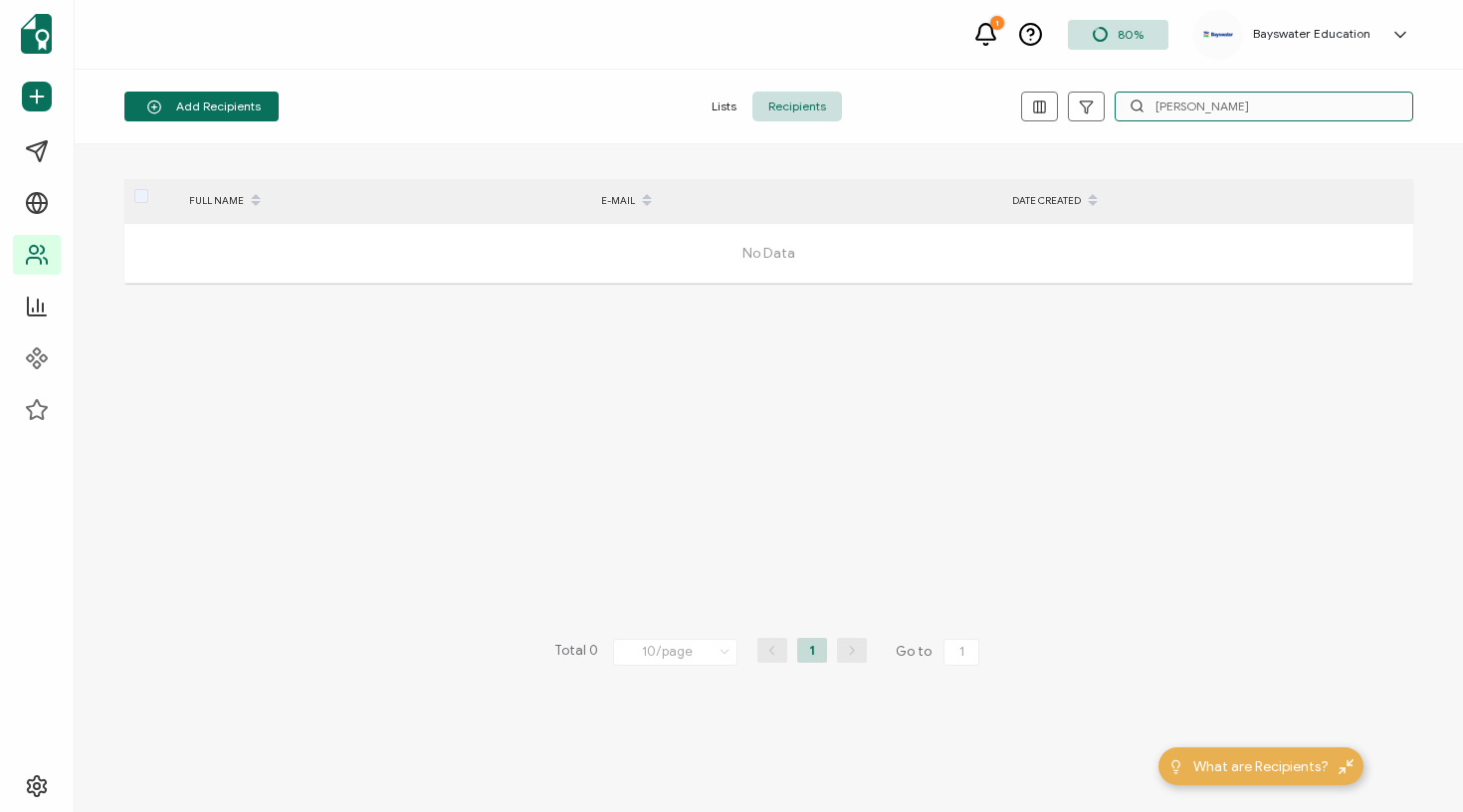 type on "[PERSON_NAME]" 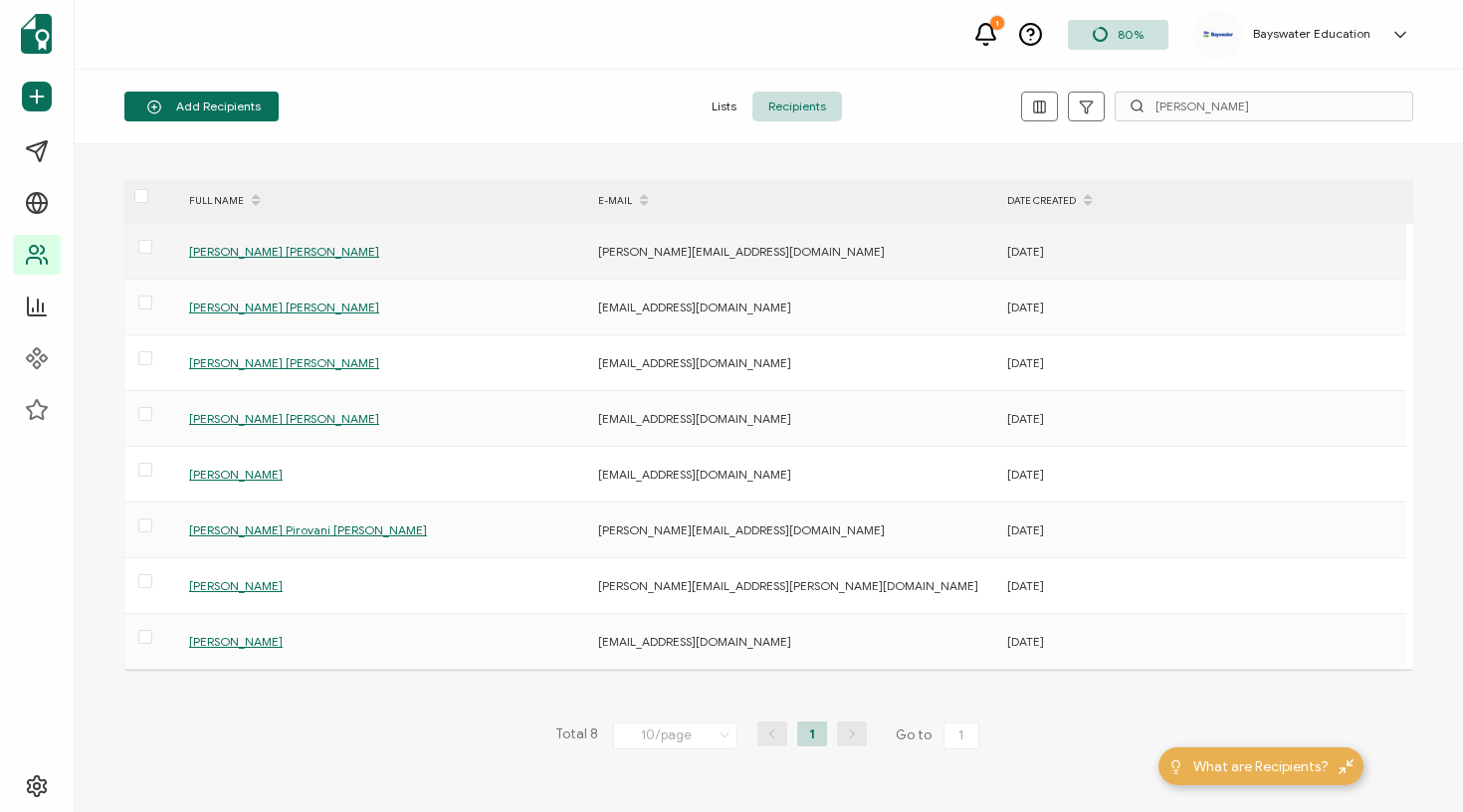 click on "[PERSON_NAME] [PERSON_NAME]" at bounding box center (284, 251) 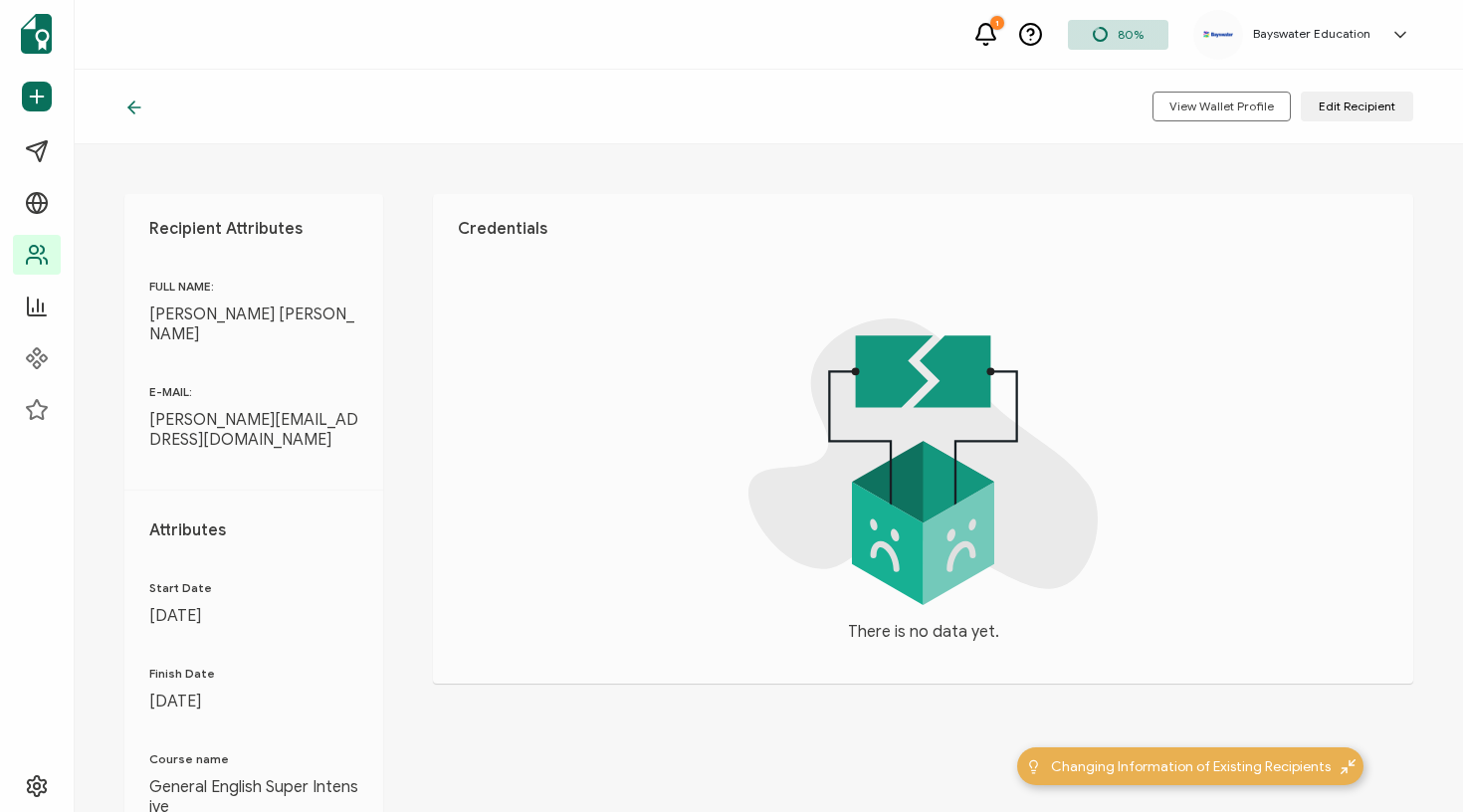 scroll, scrollTop: 0, scrollLeft: 0, axis: both 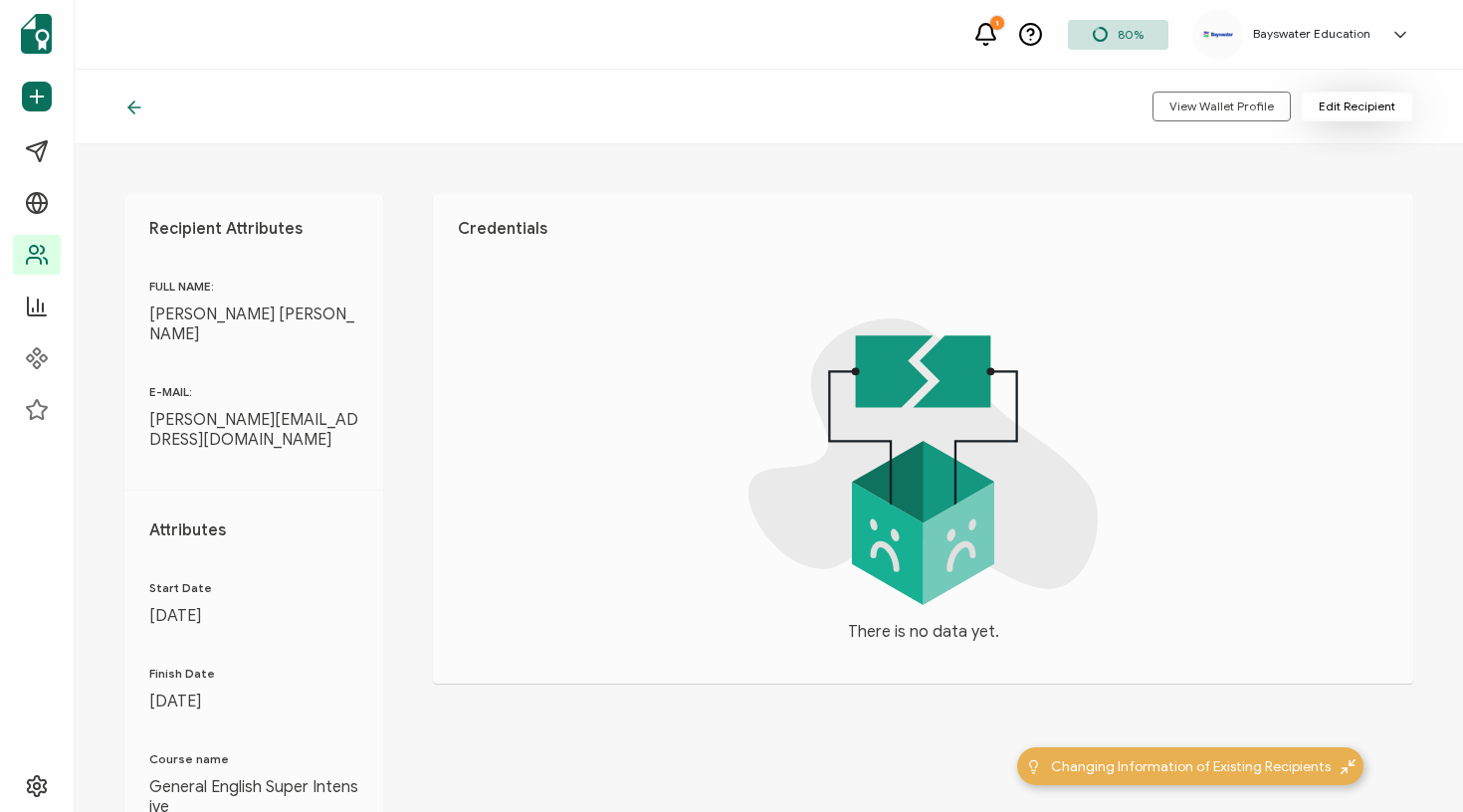click on "Edit Recipient" at bounding box center (1357, 106) 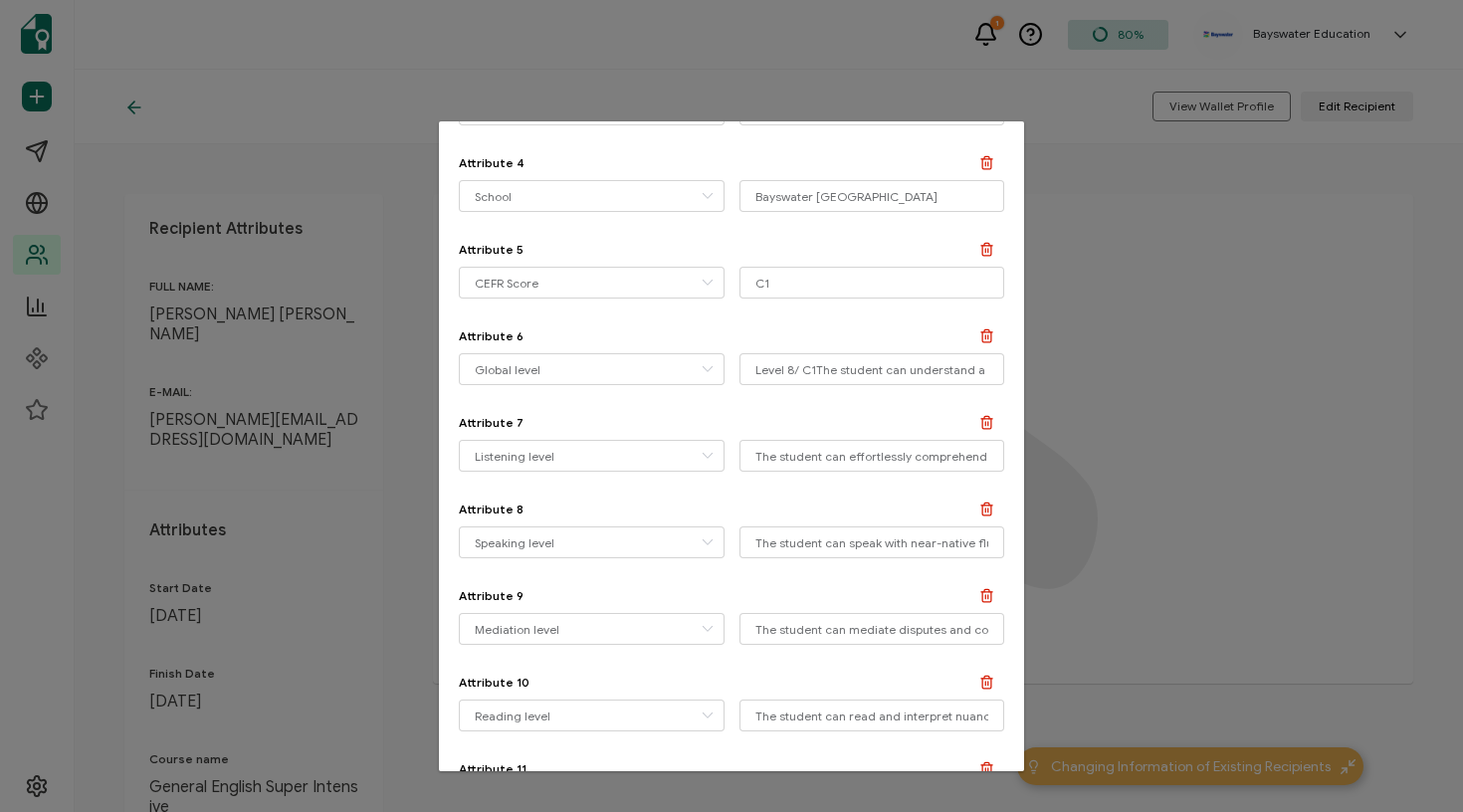 scroll, scrollTop: 488, scrollLeft: 0, axis: vertical 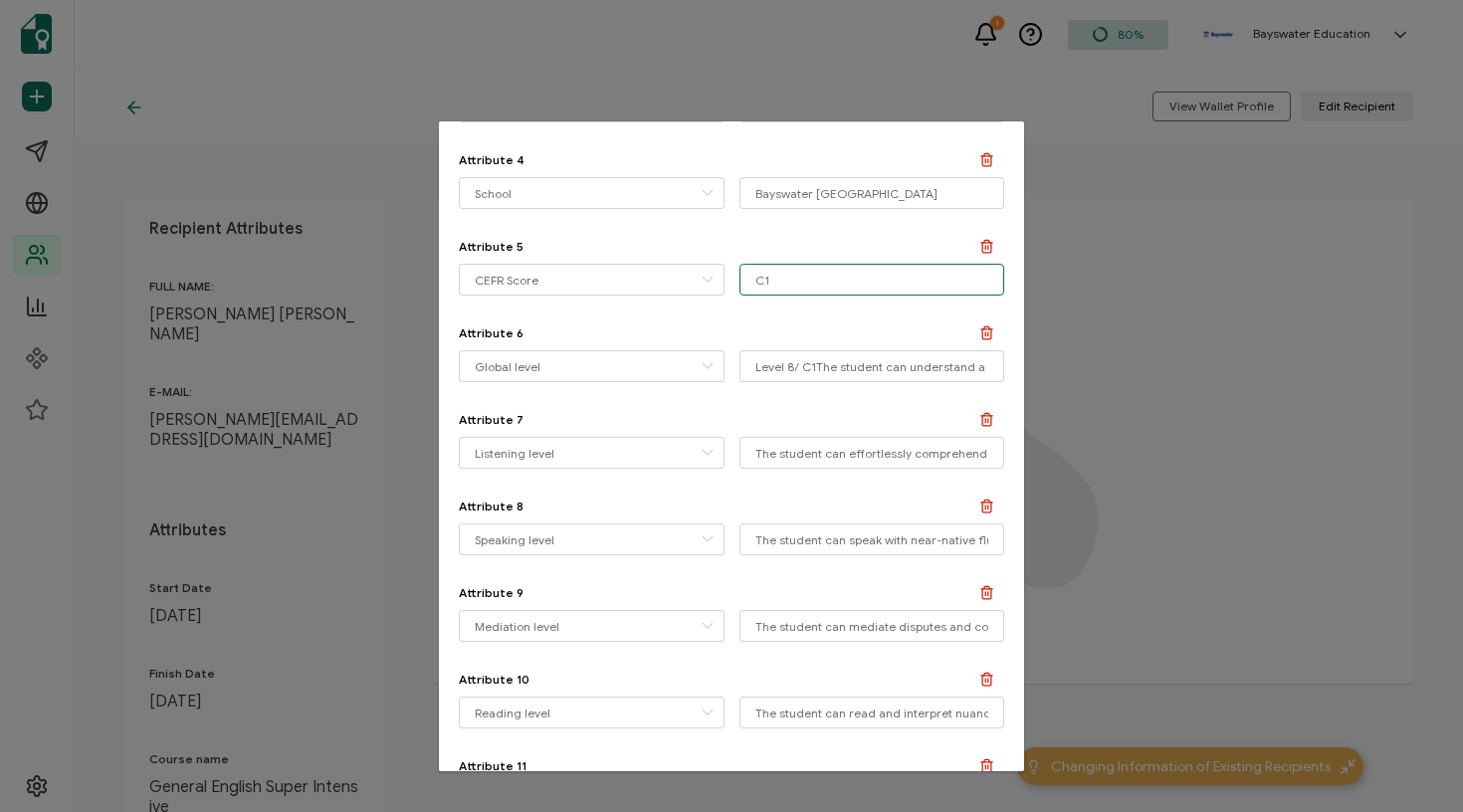 drag, startPoint x: 797, startPoint y: 280, endPoint x: 738, endPoint y: 278, distance: 59.03389 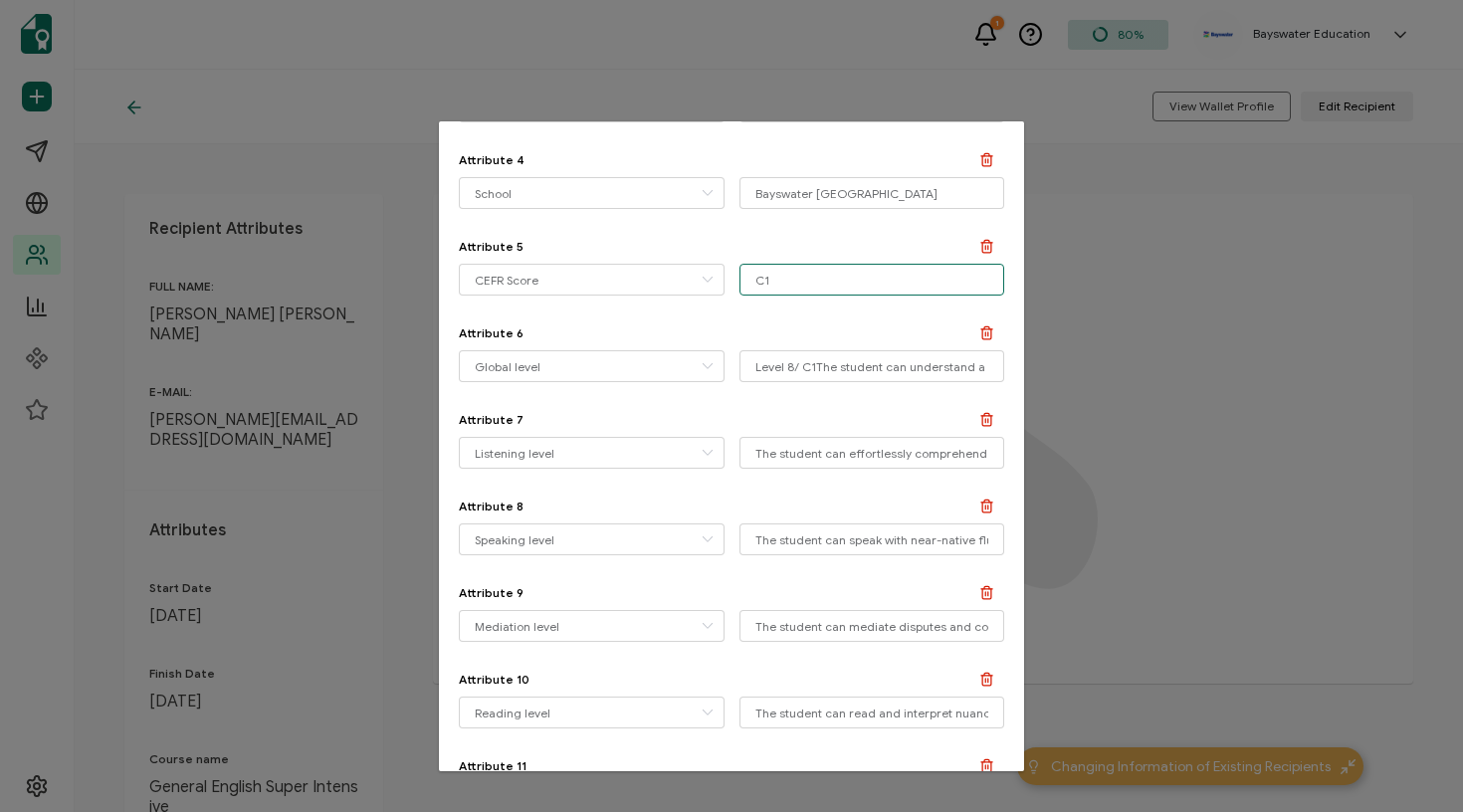 click on "C1" at bounding box center (872, 280) 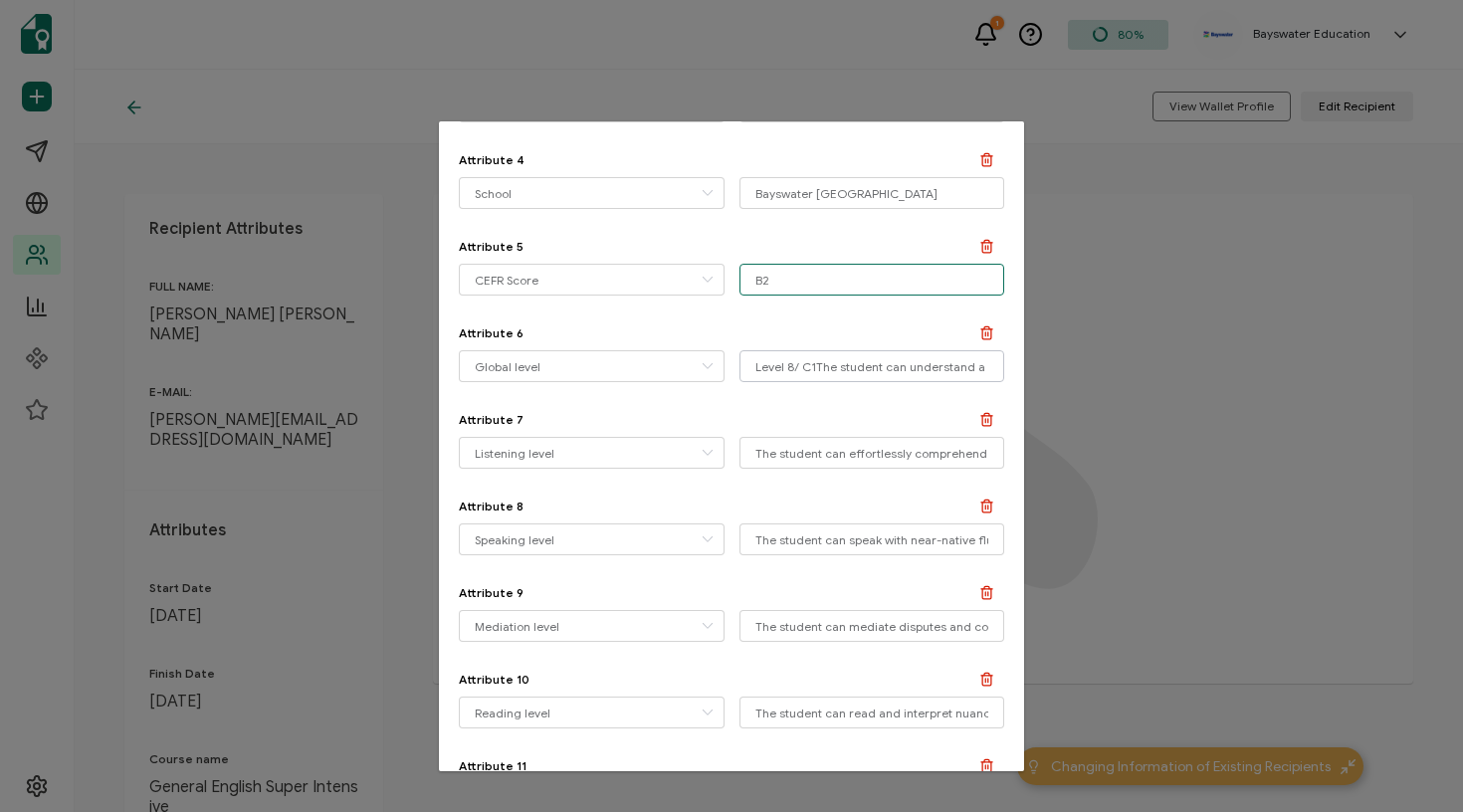 type on "B2" 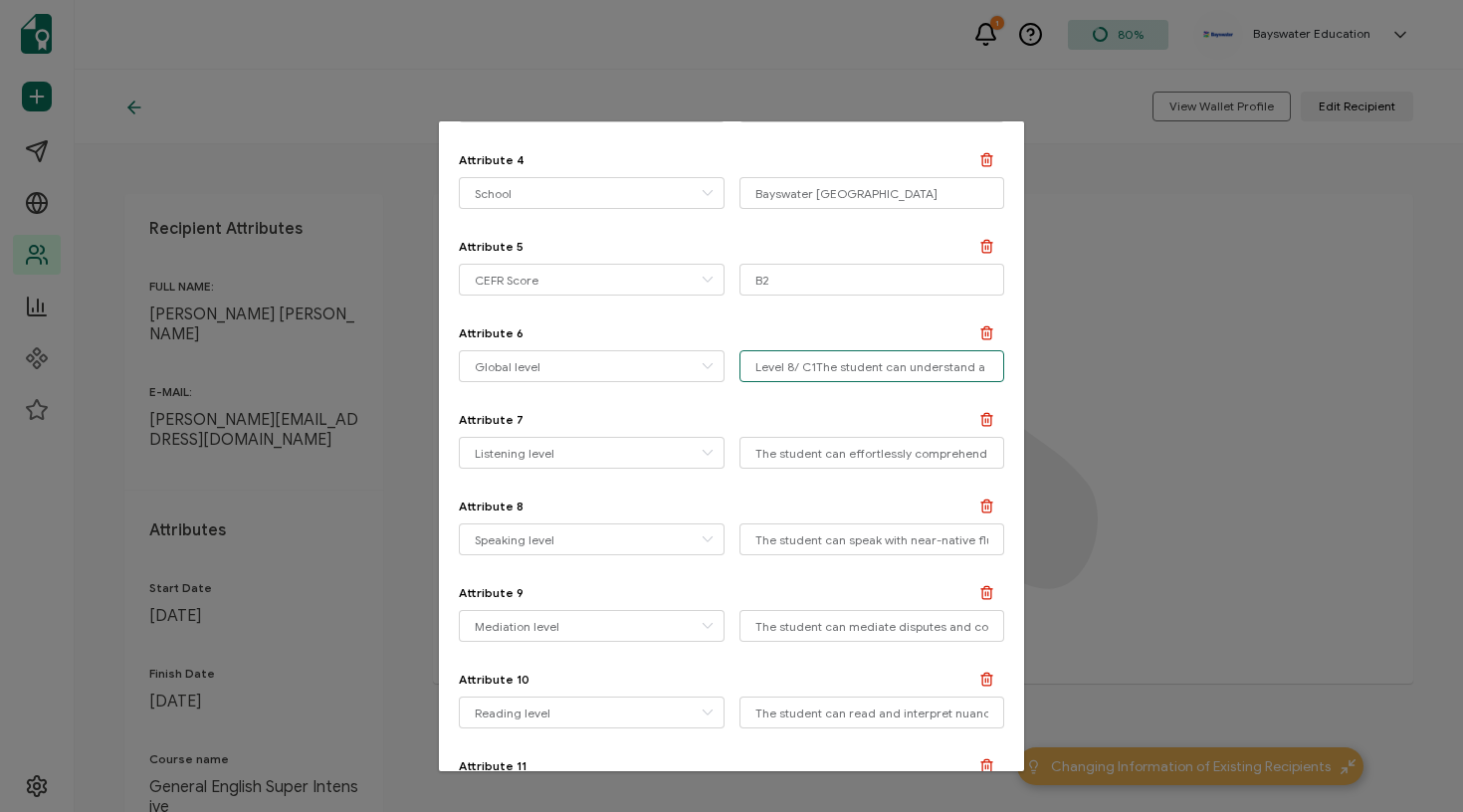 click on "Level 8/ C1The student can understand a wide range of demanding, longer texts, and recognise implicit meaning. The student can express themself fluently and spontaneously without much obvious searching for expressions. The student can use language flexibly and effectively for social, academic and professional purposes. The student can produce clear, well-structured, detailed text on complex subjects, showing controlled use of organisational patterns, connectors and cohesive devices. (CEFR C1)"" at bounding box center (872, 366) 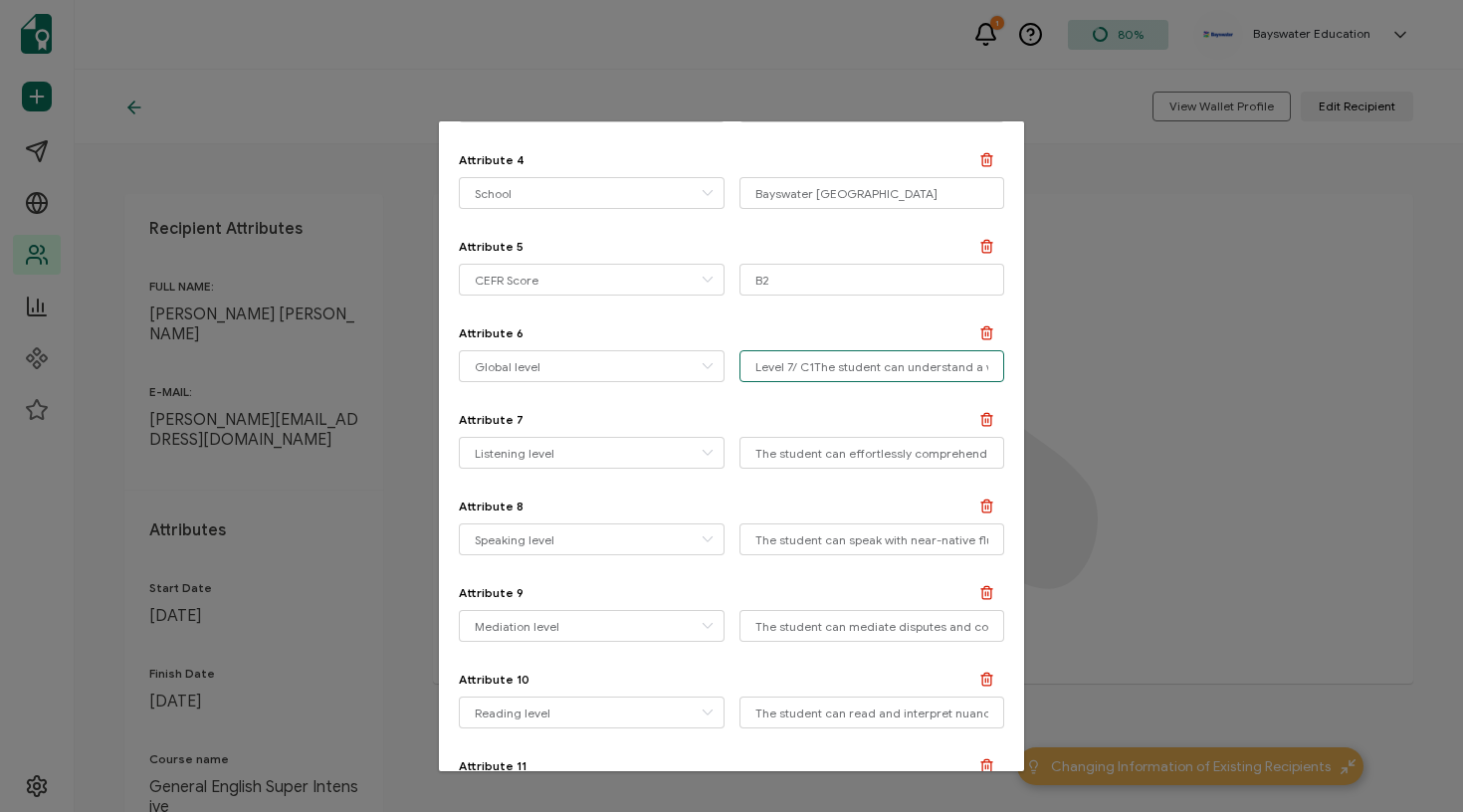 click on "Level 7/ C1The student can understand a wide range of demanding, longer texts, and recognise implicit meaning. The student can express themself fluently and spontaneously without much obvious searching for expressions. The student can use language flexibly and effectively for social, academic and professional purposes. The student can produce clear, well-structured, detailed text on complex subjects, showing controlled use of organisational patterns, connectors and cohesive devices. (CEFR C1)"" at bounding box center [872, 366] 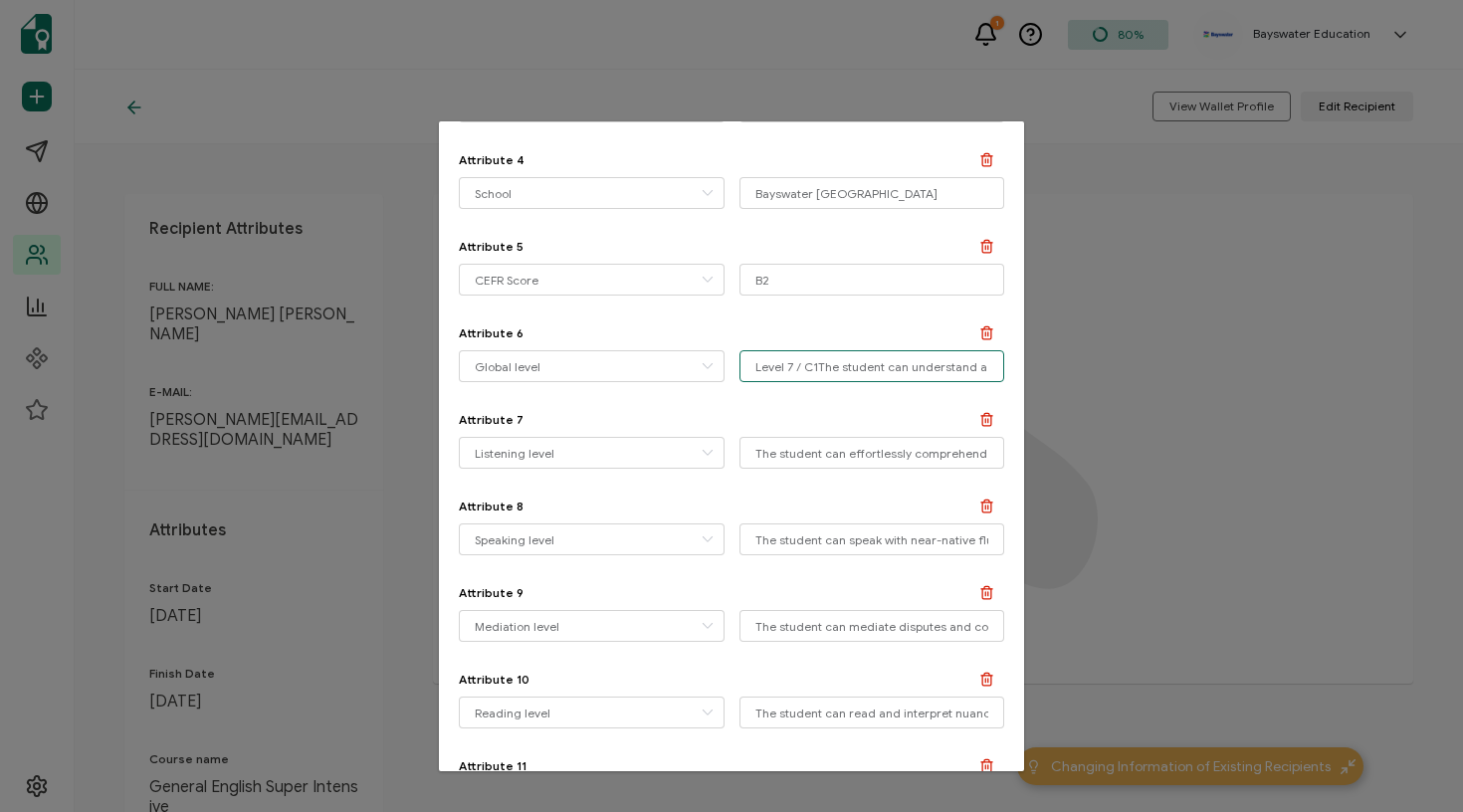 type on "Level 7 / C1The student can understand a wide range of demanding, longer texts, and recognise implicit meaning. The student can express themself fluently and spontaneously without much obvious searching for expressions. The student can use language flexibly and effectively for social, academic and professional purposes. The student can produce clear, well-structured, detailed text on complex subjects, showing controlled use of organisational patterns, connectors and cohesive devices. (CEFR C1)"" 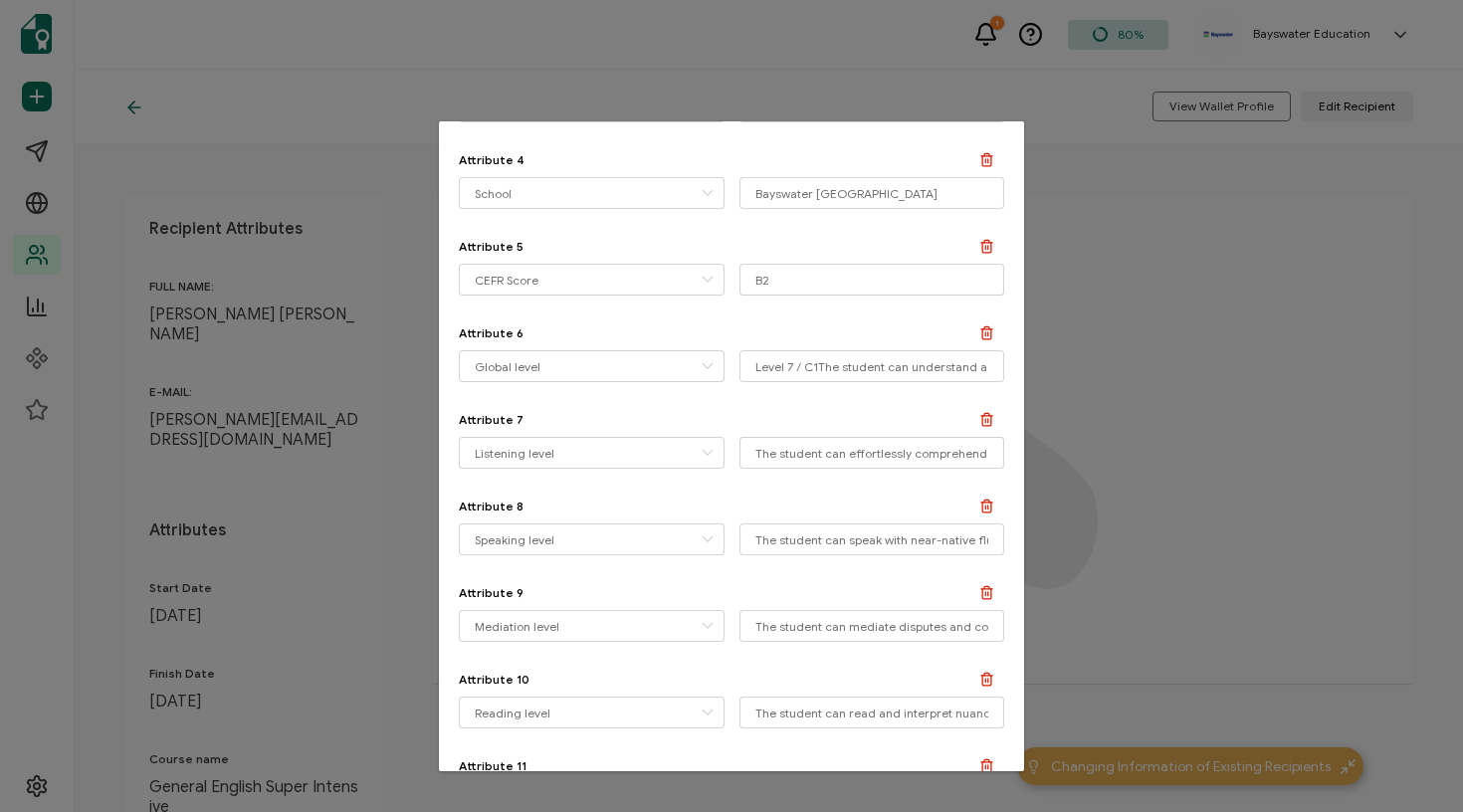 click on "Attribute
6
Global level Start Date Finish Date CEFR Score Course name School Reading level Writing level Speaking level Listening level Global level Mediation level Language resources level Level type Date issued Language Level Compréhension de l’écrit Compréhension de l’oral Production orale Production écrite Médiation Connaissances linguistiques  Global ([GEOGRAPHIC_DATA])   Level 7 / C1The student can understand a wide range of demanding, longer texts, and recognise implicit meaning. The student can express themself fluently and spontaneously without much obvious searching for expressions. The student can use language flexibly and effectively for social, academic and professional purposes. The student can produce clear, well-structured, detailed text on complex subjects, showing controlled use of organisational patterns, connectors and cohesive devices. (CEFR C1)"" at bounding box center [732, 358] 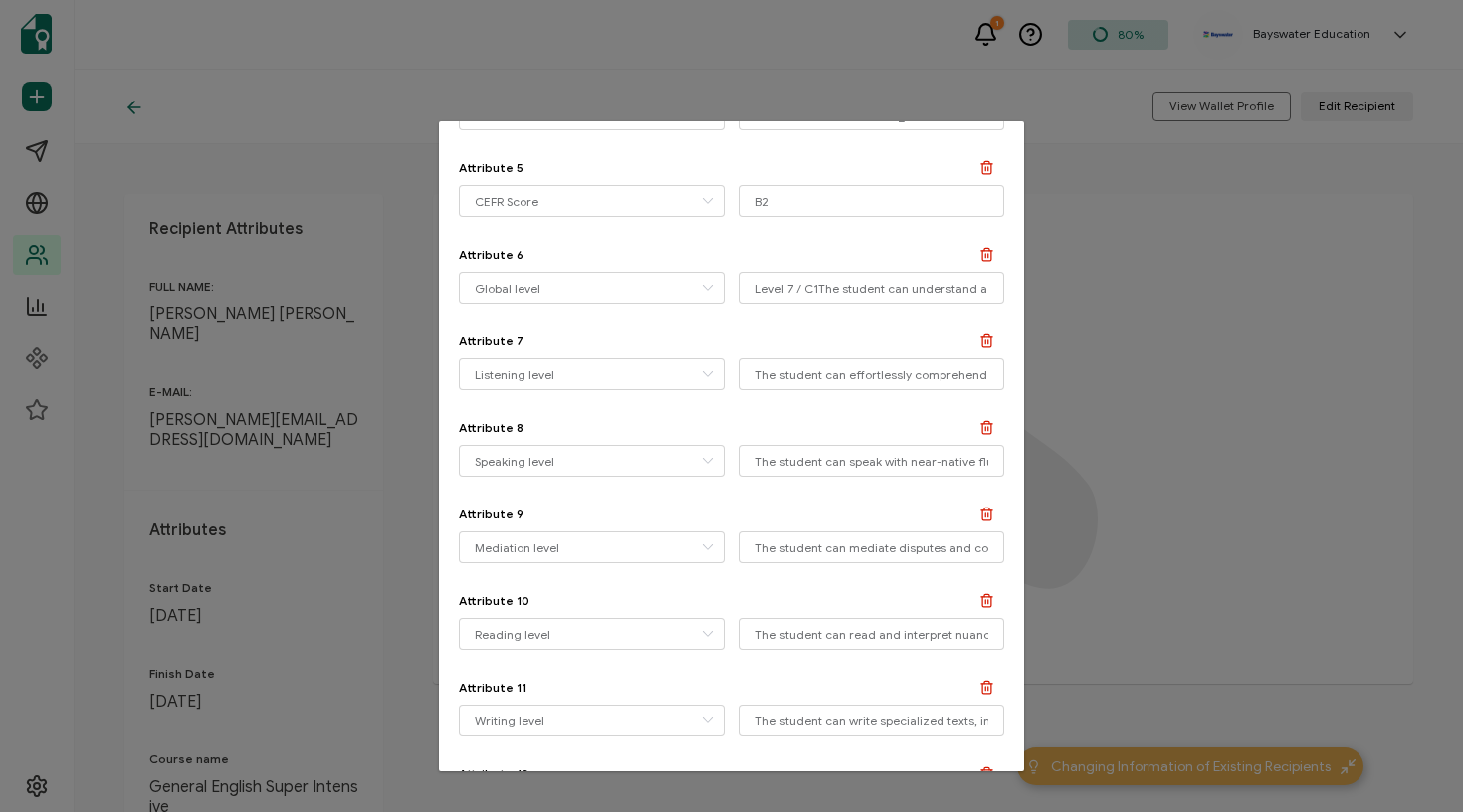 scroll, scrollTop: 587, scrollLeft: 0, axis: vertical 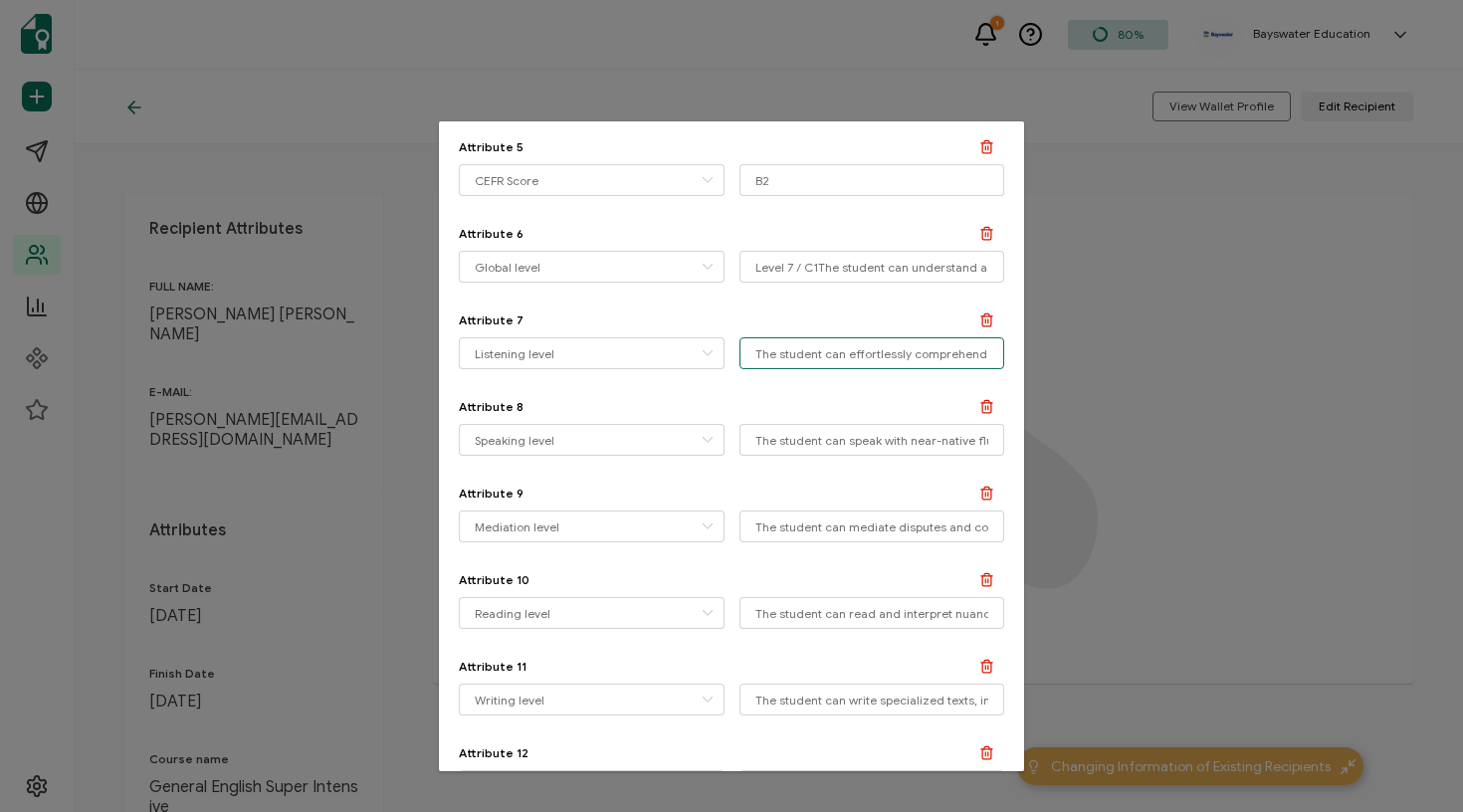 click on "The student can effortlessly comprehend all forms of spoken language, even when delivered at fast native speed in a noisy environment. (CEFR C1 Level 8)" at bounding box center (872, 353) 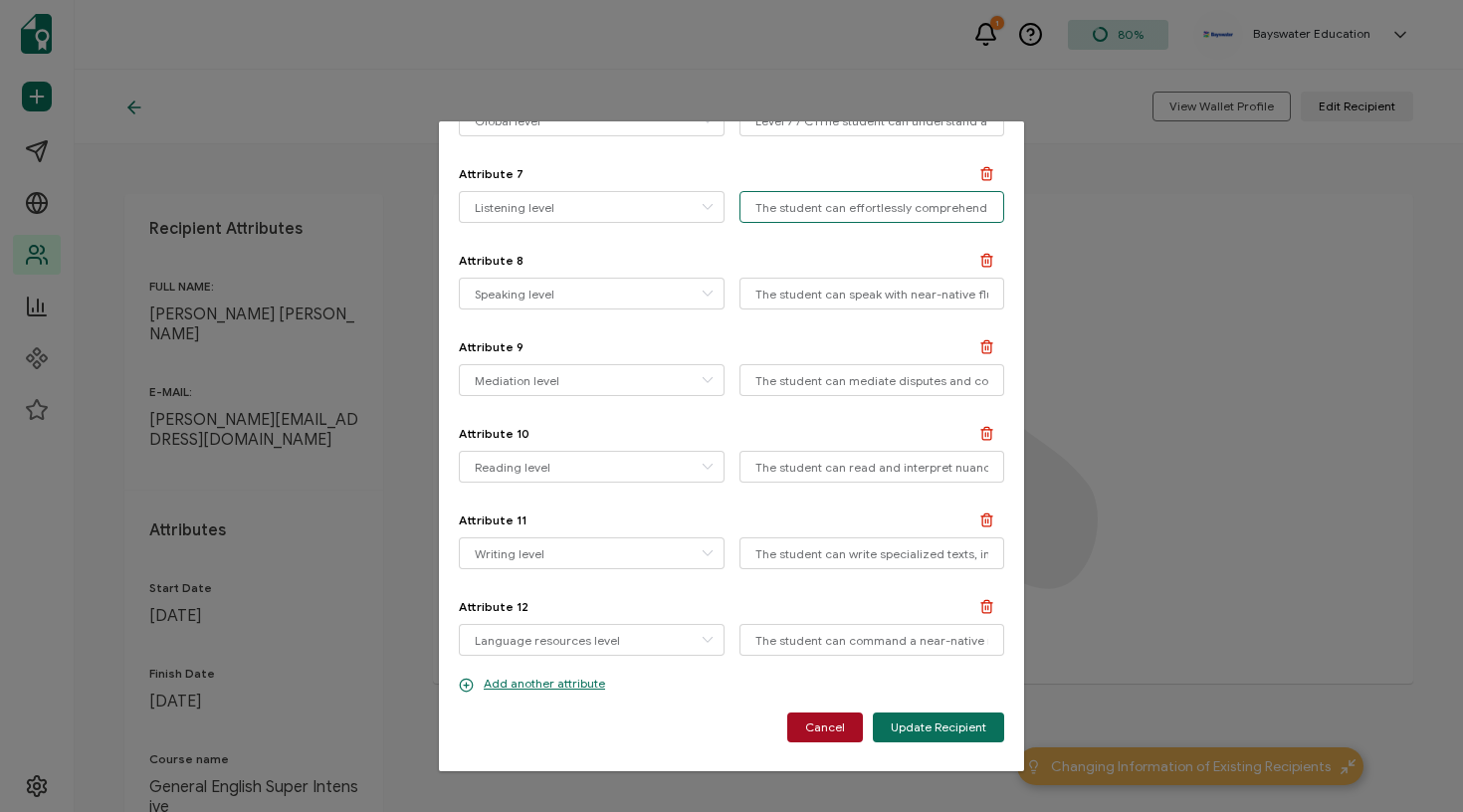 scroll, scrollTop: 732, scrollLeft: 0, axis: vertical 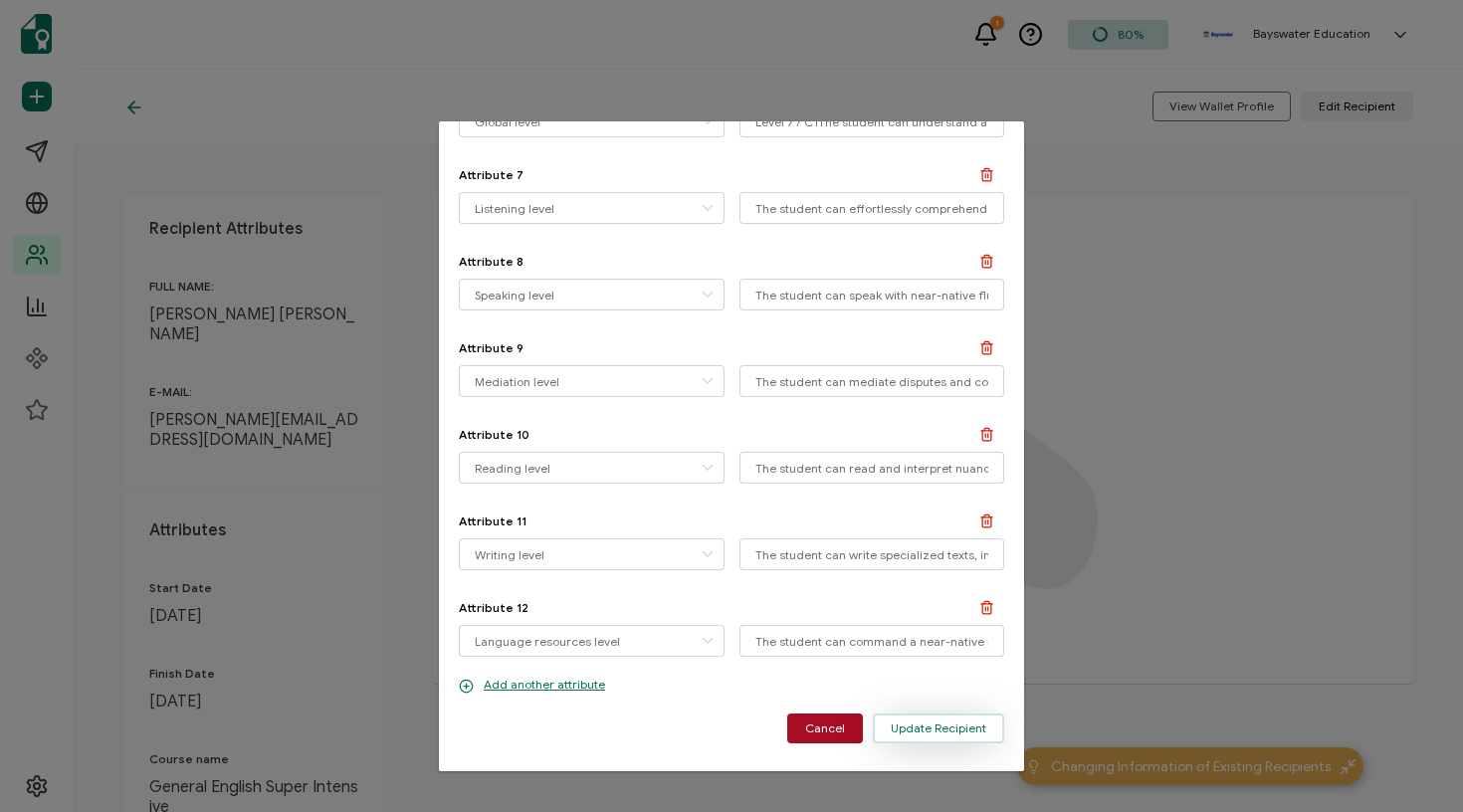 click on "Update Recipient" at bounding box center (939, 728) 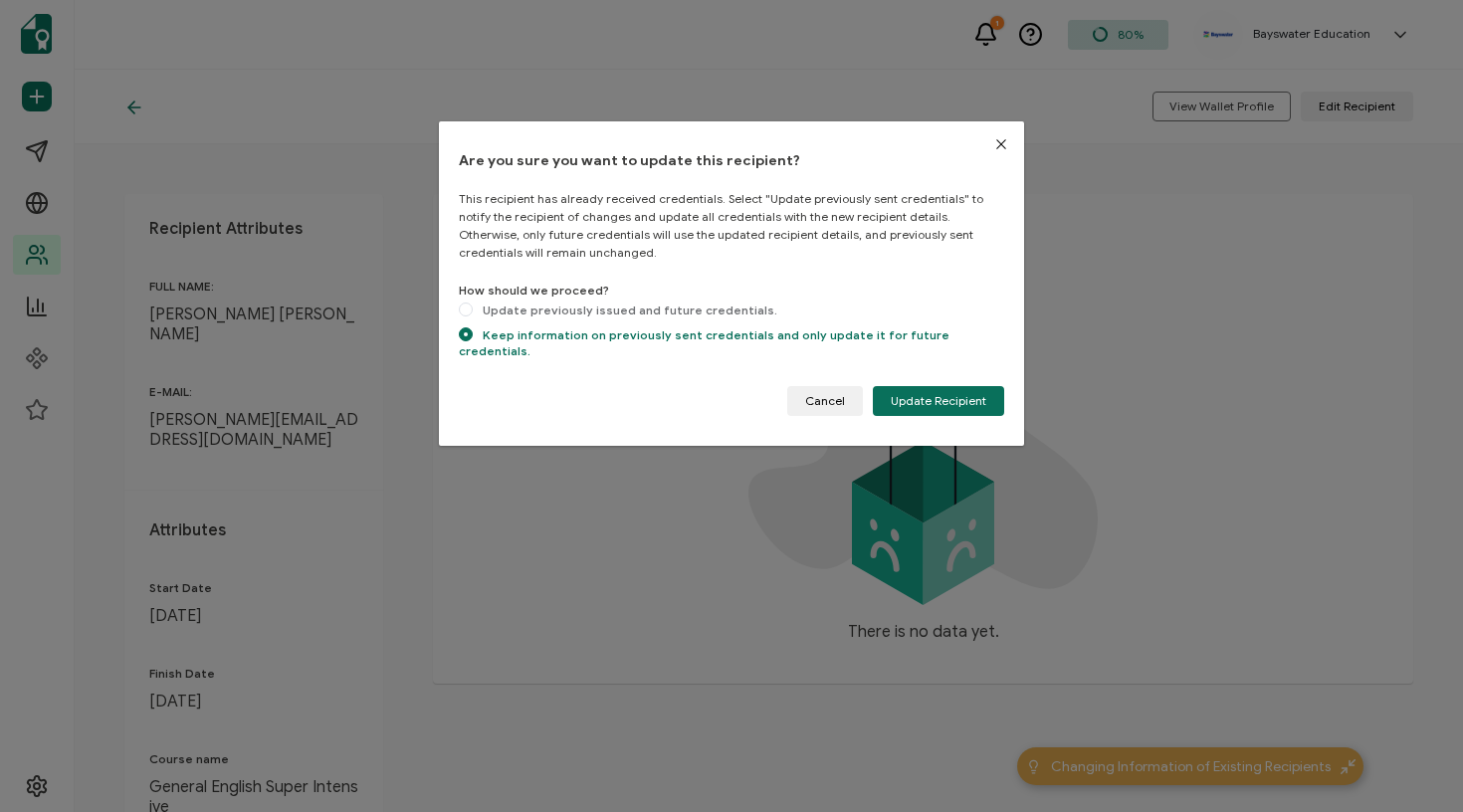 scroll, scrollTop: 0, scrollLeft: 0, axis: both 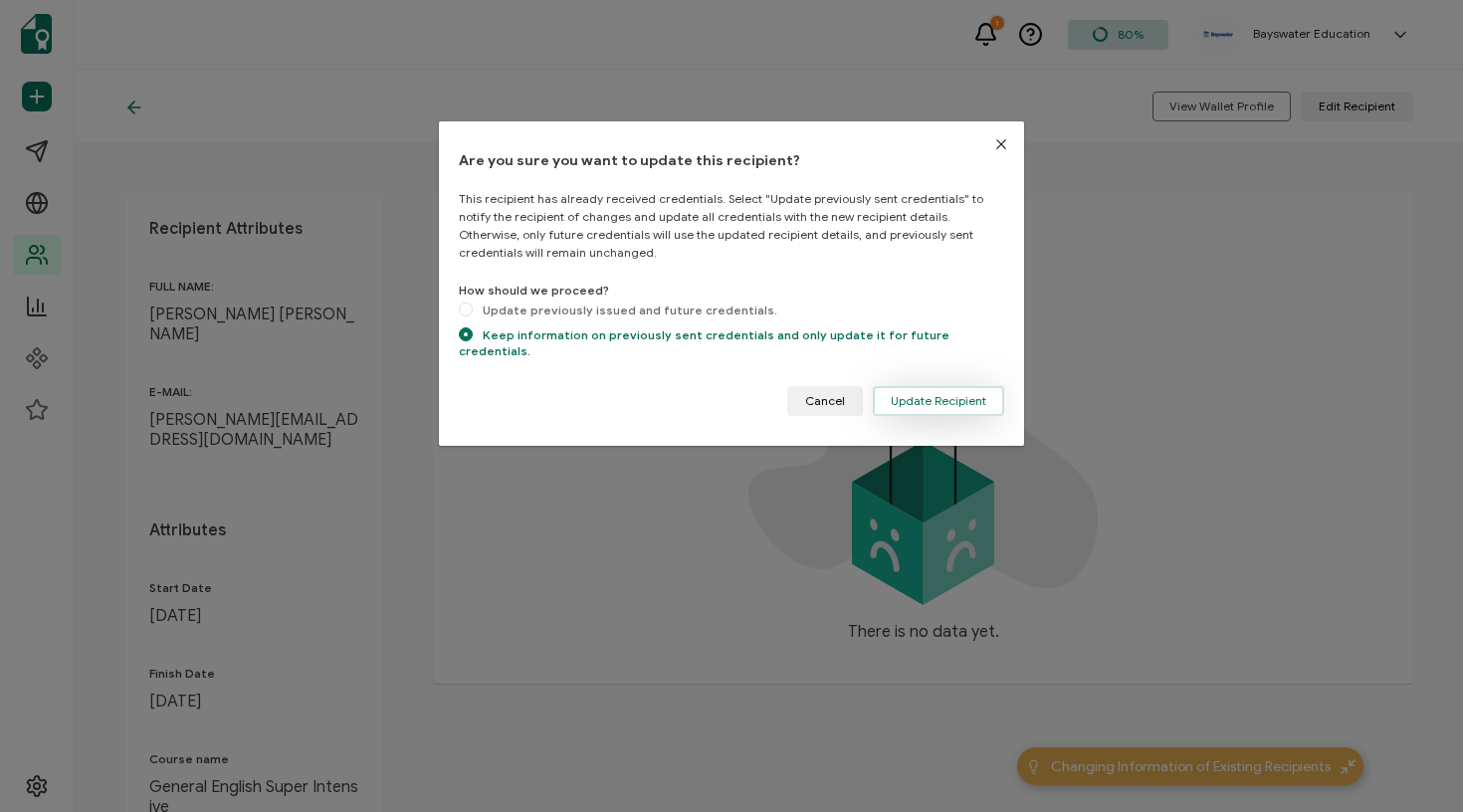 click on "Update Recipient" at bounding box center (939, 401) 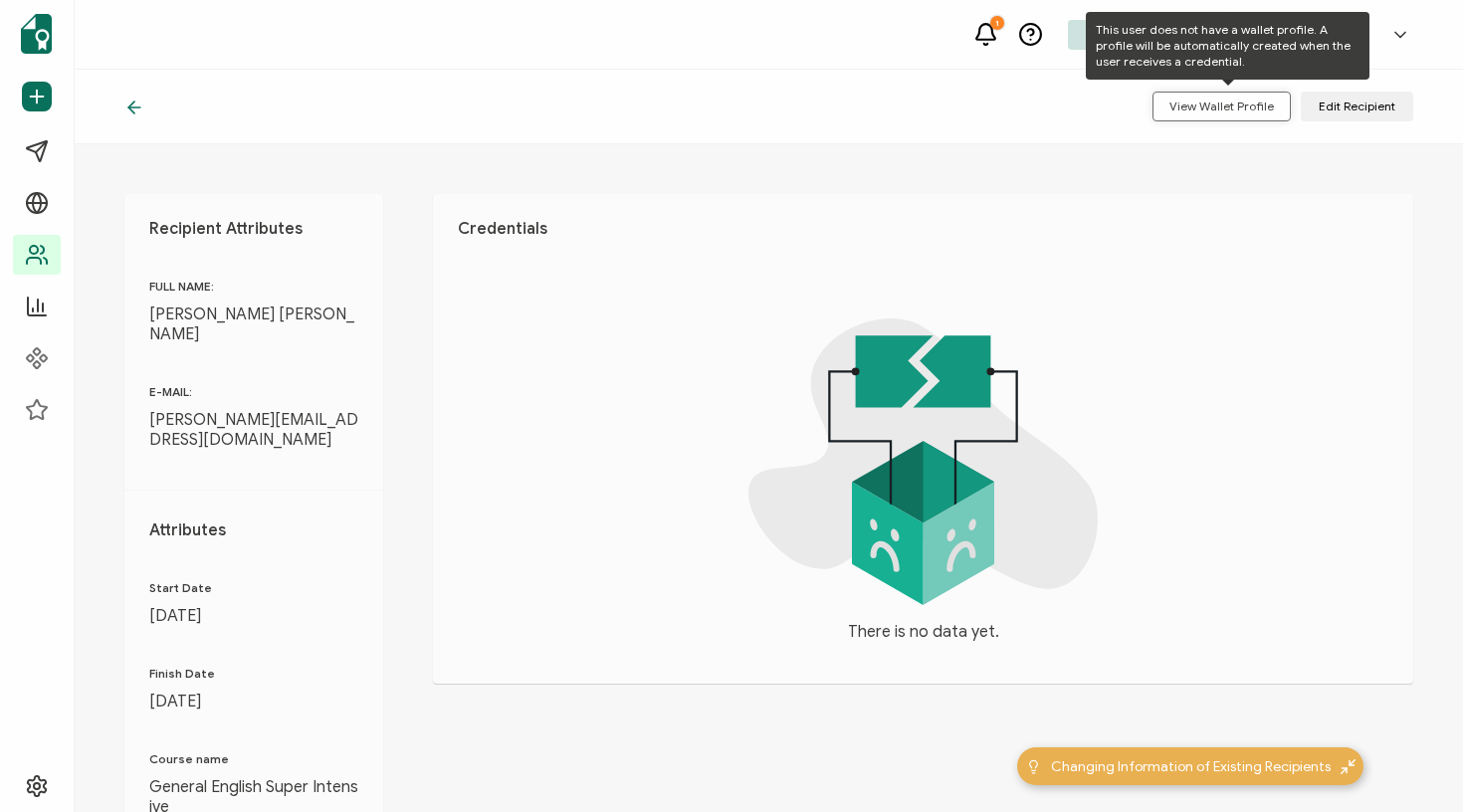 scroll, scrollTop: 0, scrollLeft: 0, axis: both 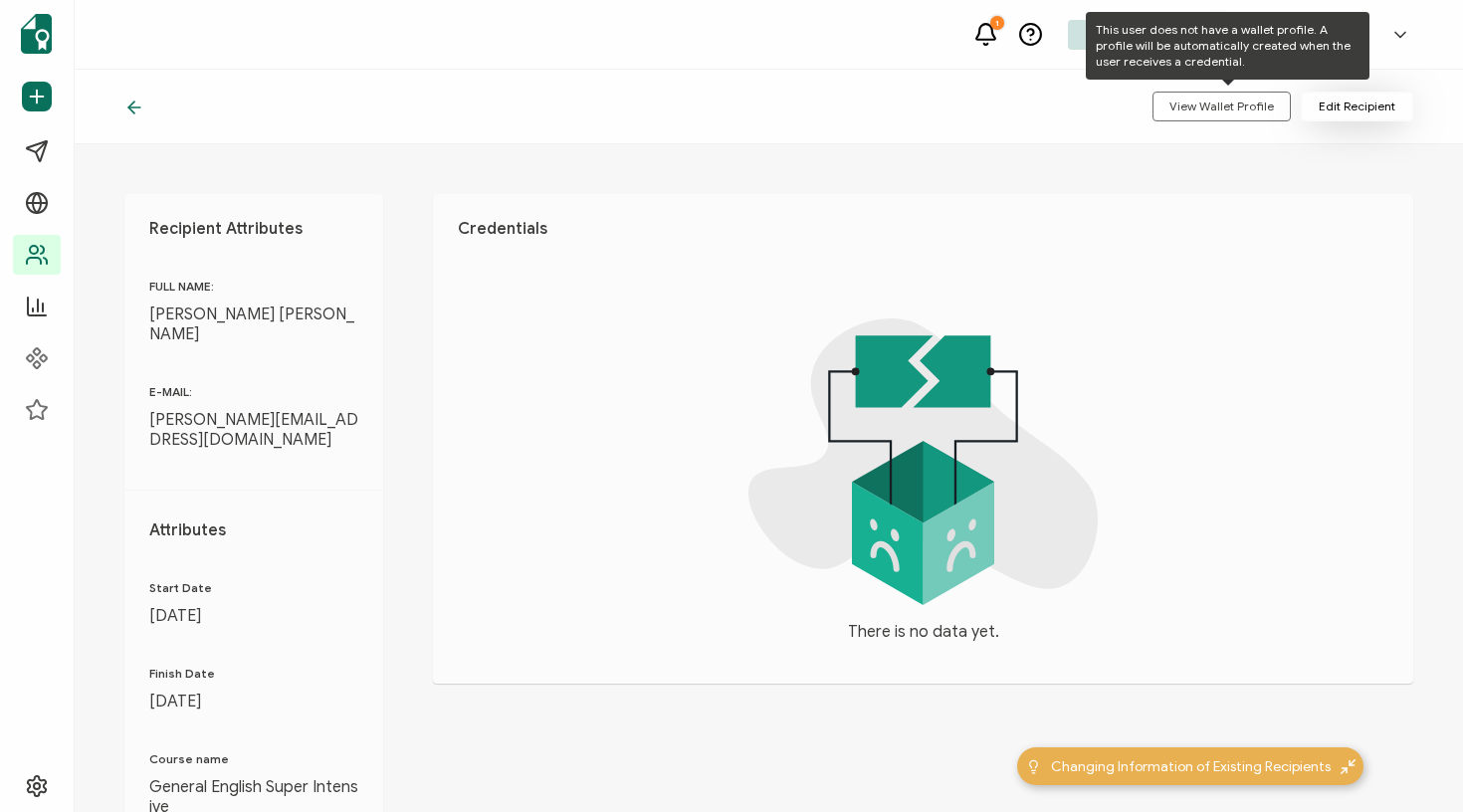 click on "Edit Recipient" at bounding box center [1357, 106] 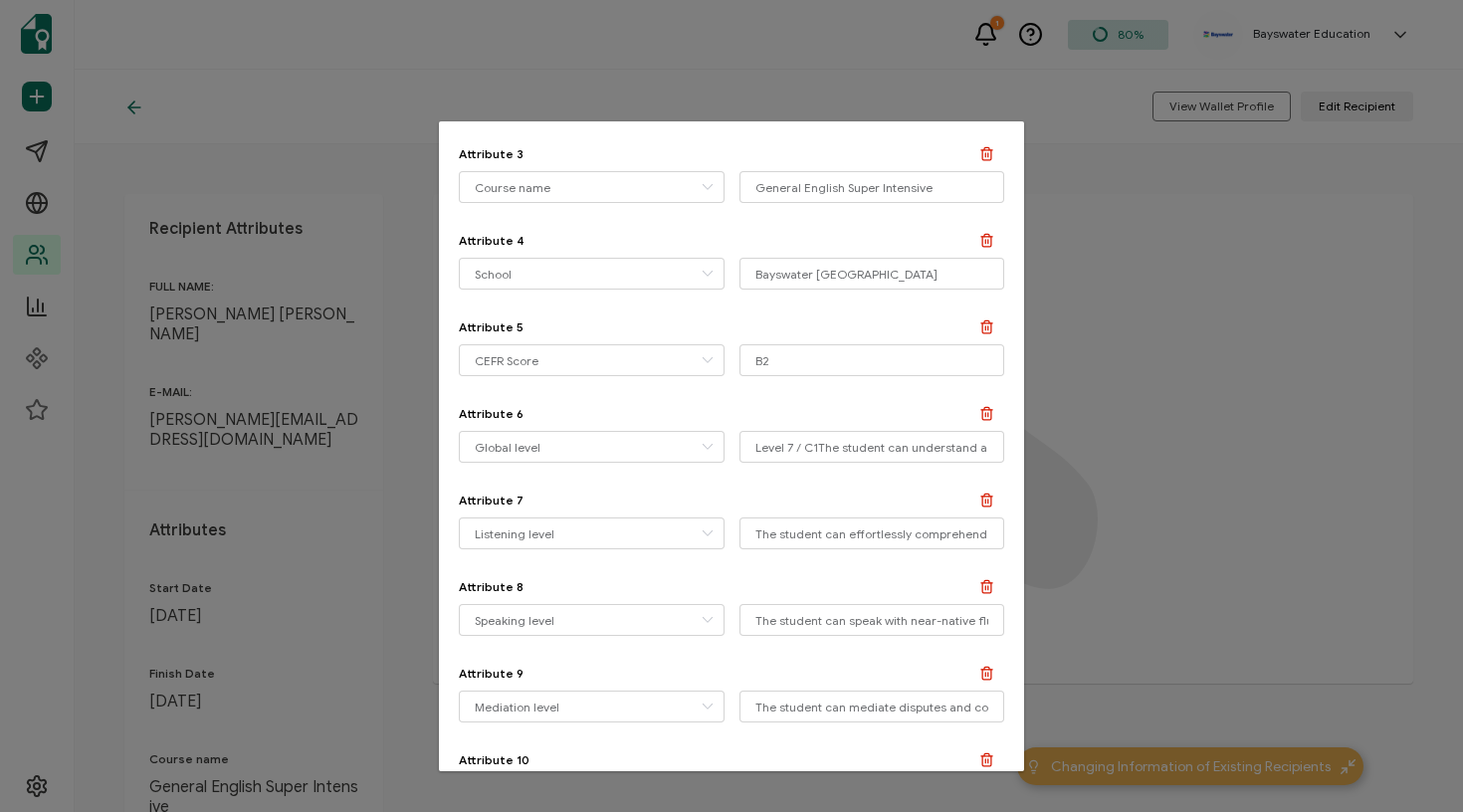 scroll, scrollTop: 412, scrollLeft: 0, axis: vertical 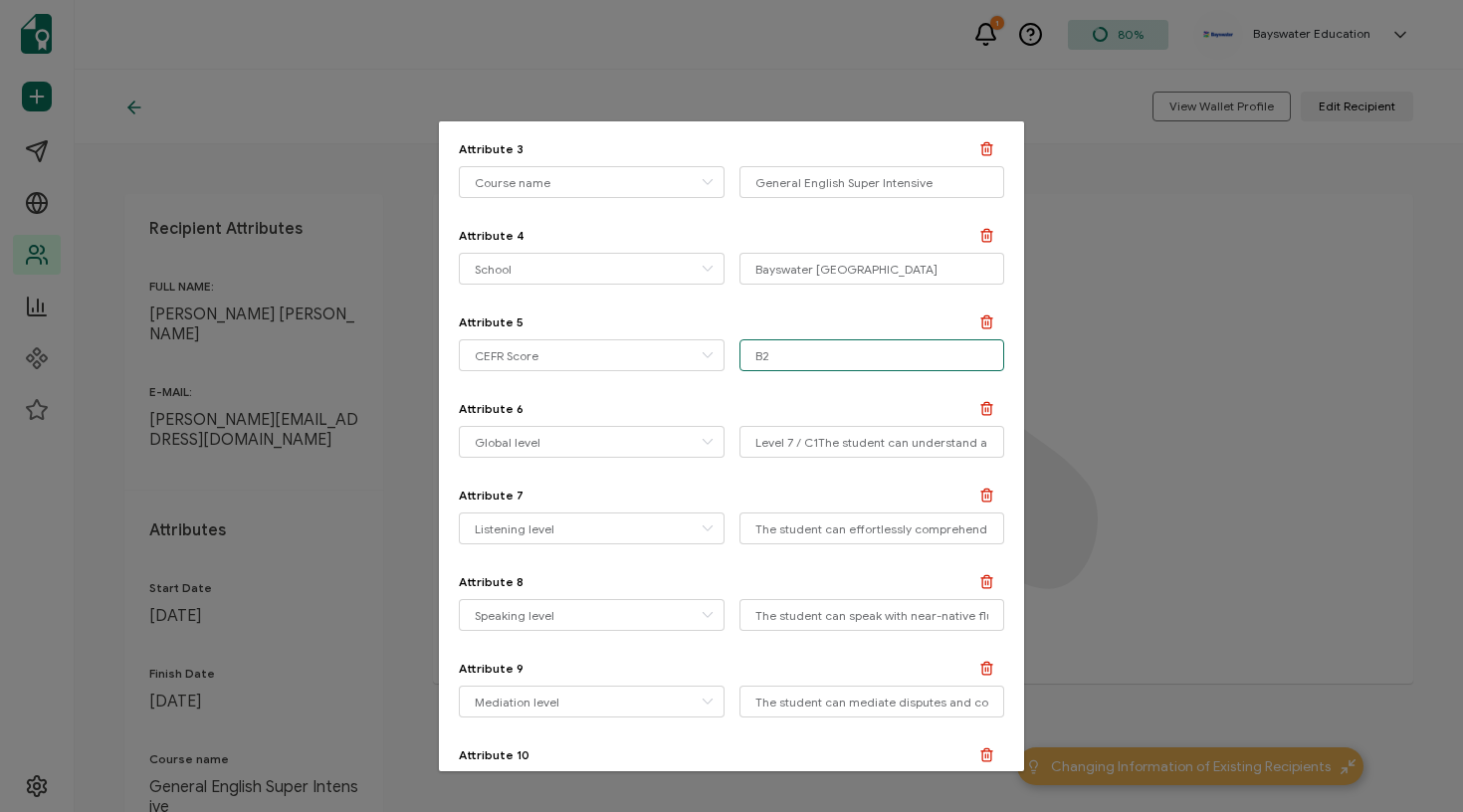 click on "B2" at bounding box center (872, 355) 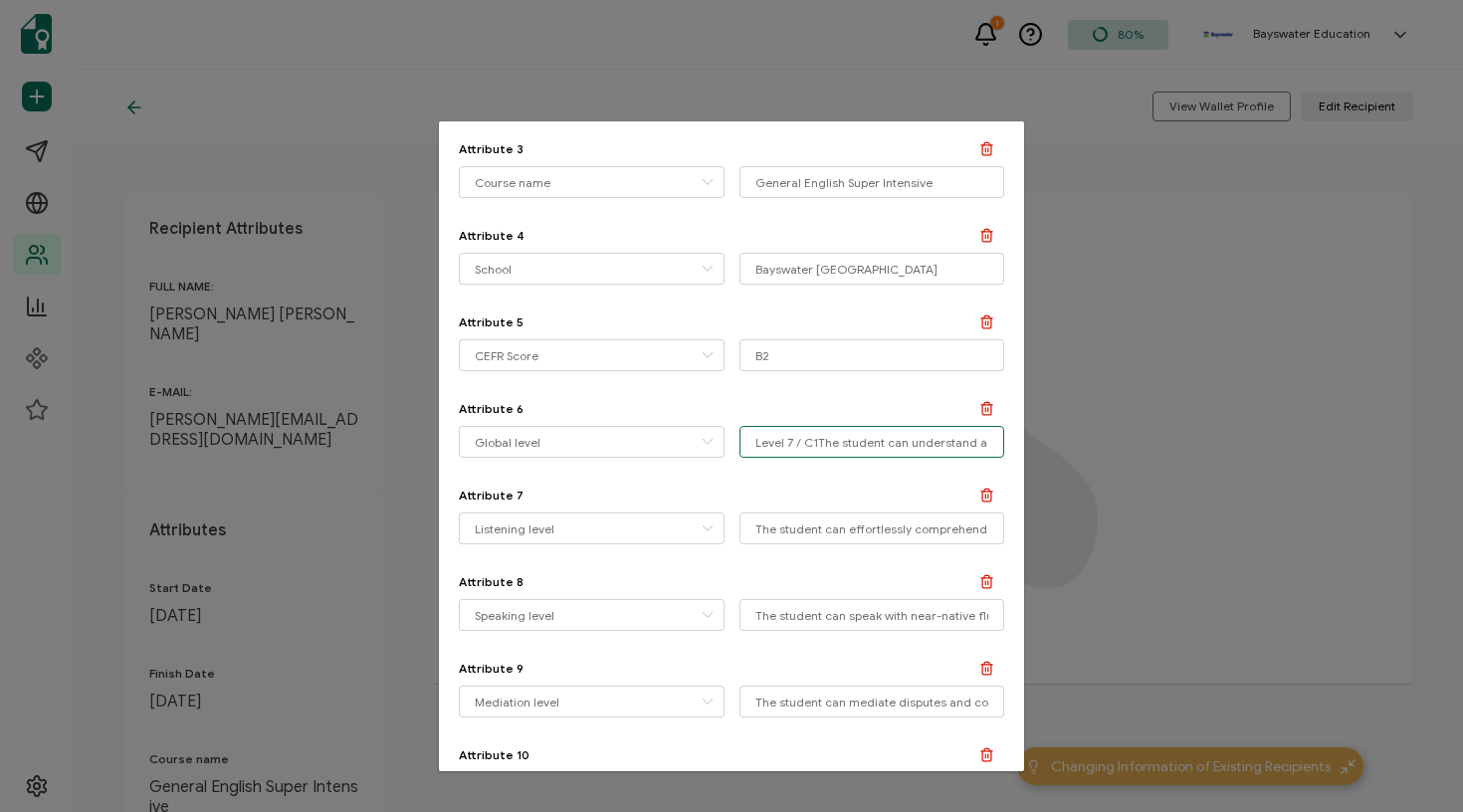 drag, startPoint x: 809, startPoint y: 443, endPoint x: 798, endPoint y: 445, distance: 11.18034 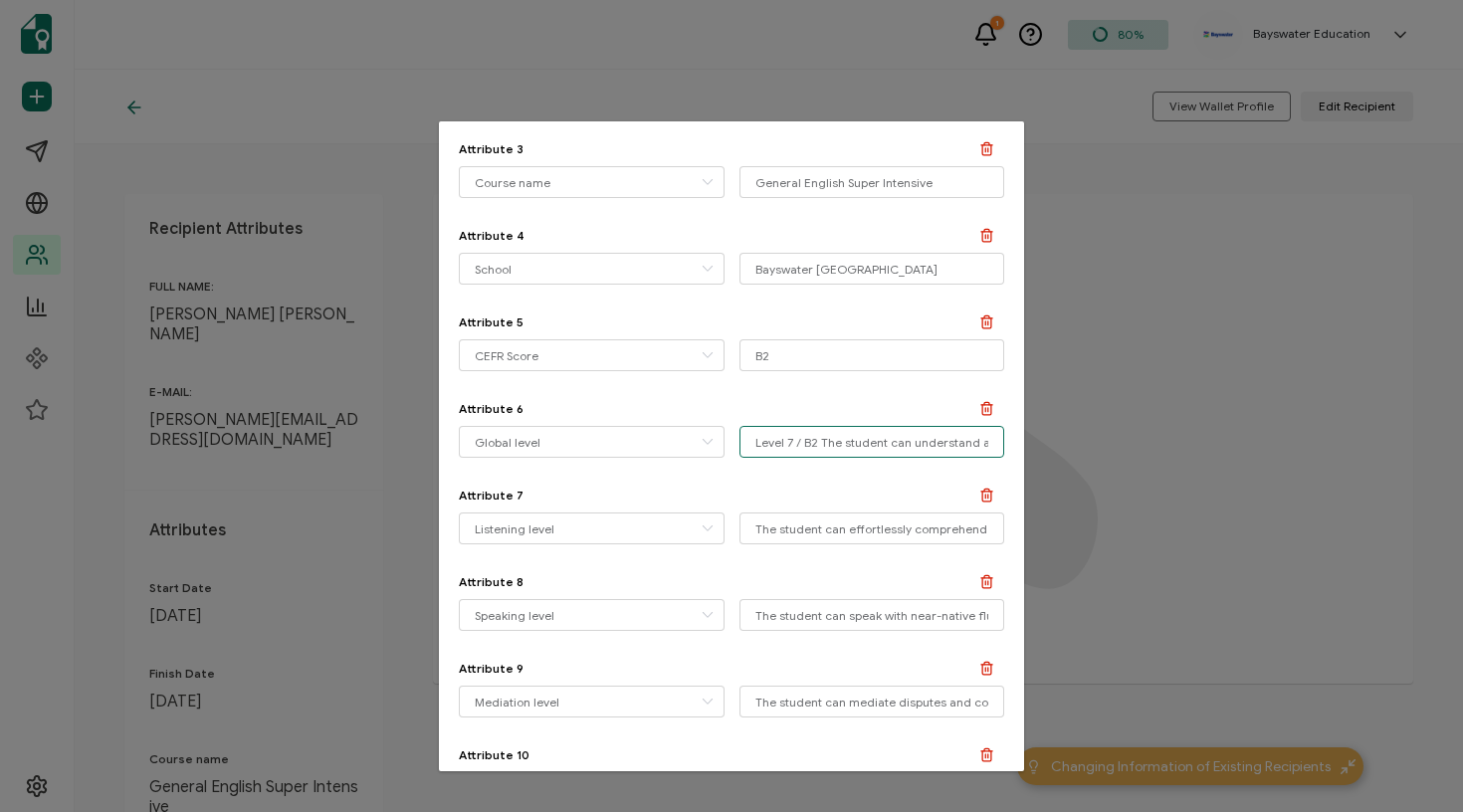 drag, startPoint x: 861, startPoint y: 449, endPoint x: 978, endPoint y: 443, distance: 117.15375 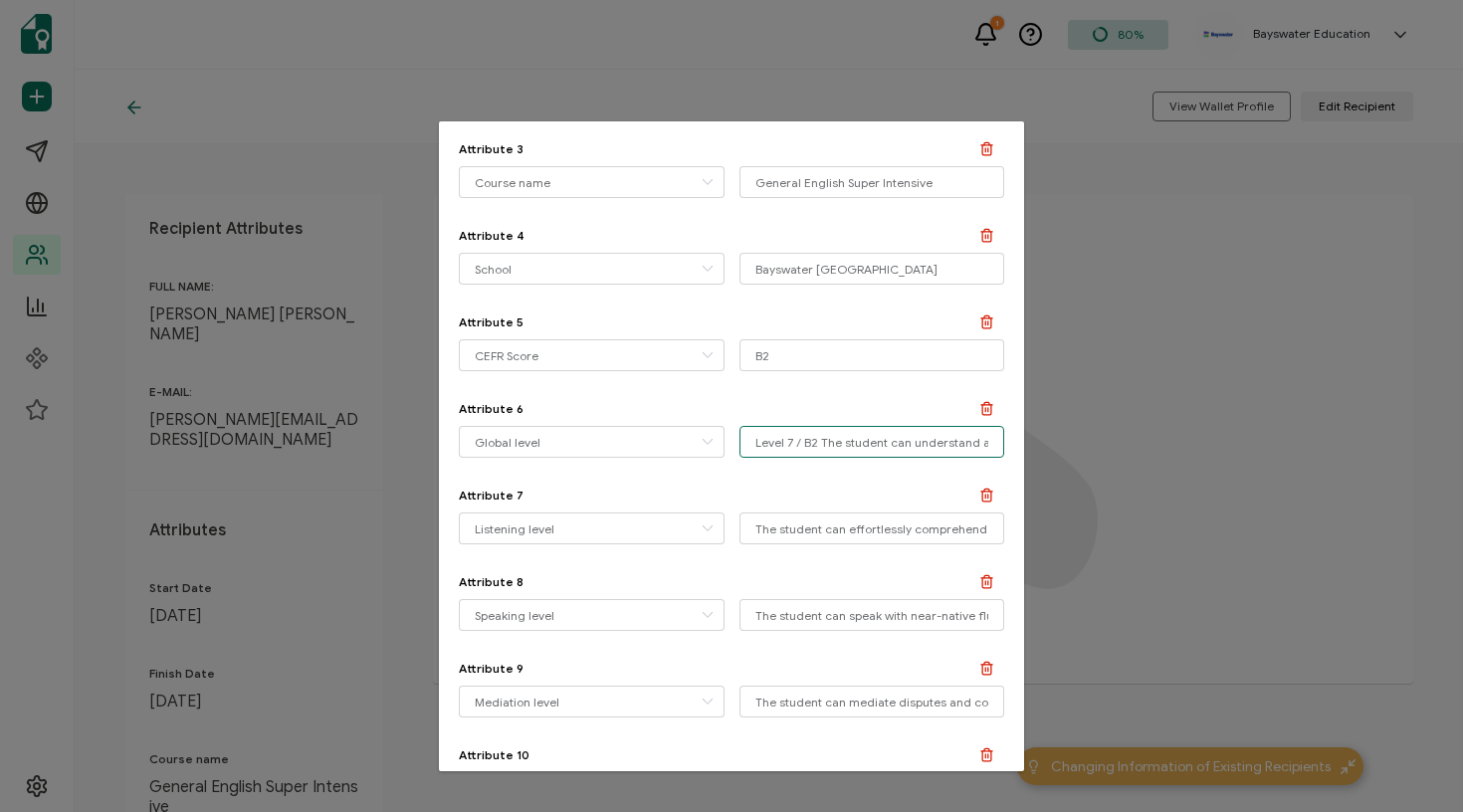 click on "Level 7 / B2 The student can understand a wide range of demanding, longer texts, and recognise implicit meaning. The student can express themself fluently and spontaneously without much obvious searching for expressions. The student can use language flexibly and effectively for social, academic and professional purposes. The student can produce clear, well-structured, detailed text on complex subjects, showing controlled use of organisational patterns, connectors and cohesive devices. (CEFR C1)"" at bounding box center [872, 442] 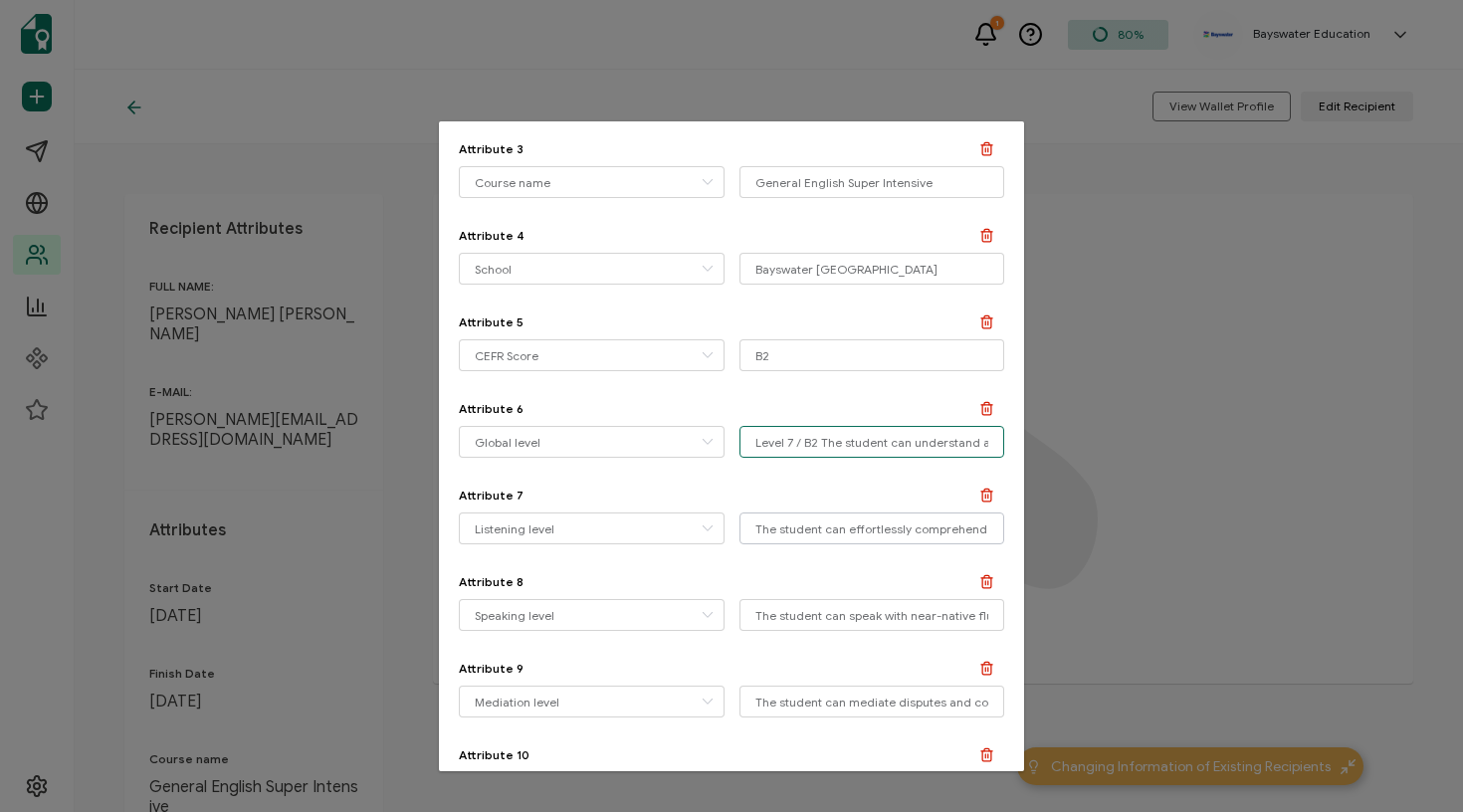 type on "Level 7 / B2 The student can understand a wide range of demanding, longer texts, and recognise implicit meaning. The student can express themself fluently and spontaneously without much obvious searching for expressions. The student can use language flexibly and effectively for social, academic and professional purposes. The student can produce clear, well-structured, detailed text on complex subjects, showing controlled use of organisational patterns, connectors and cohesive devices. (CEFR C1)"" 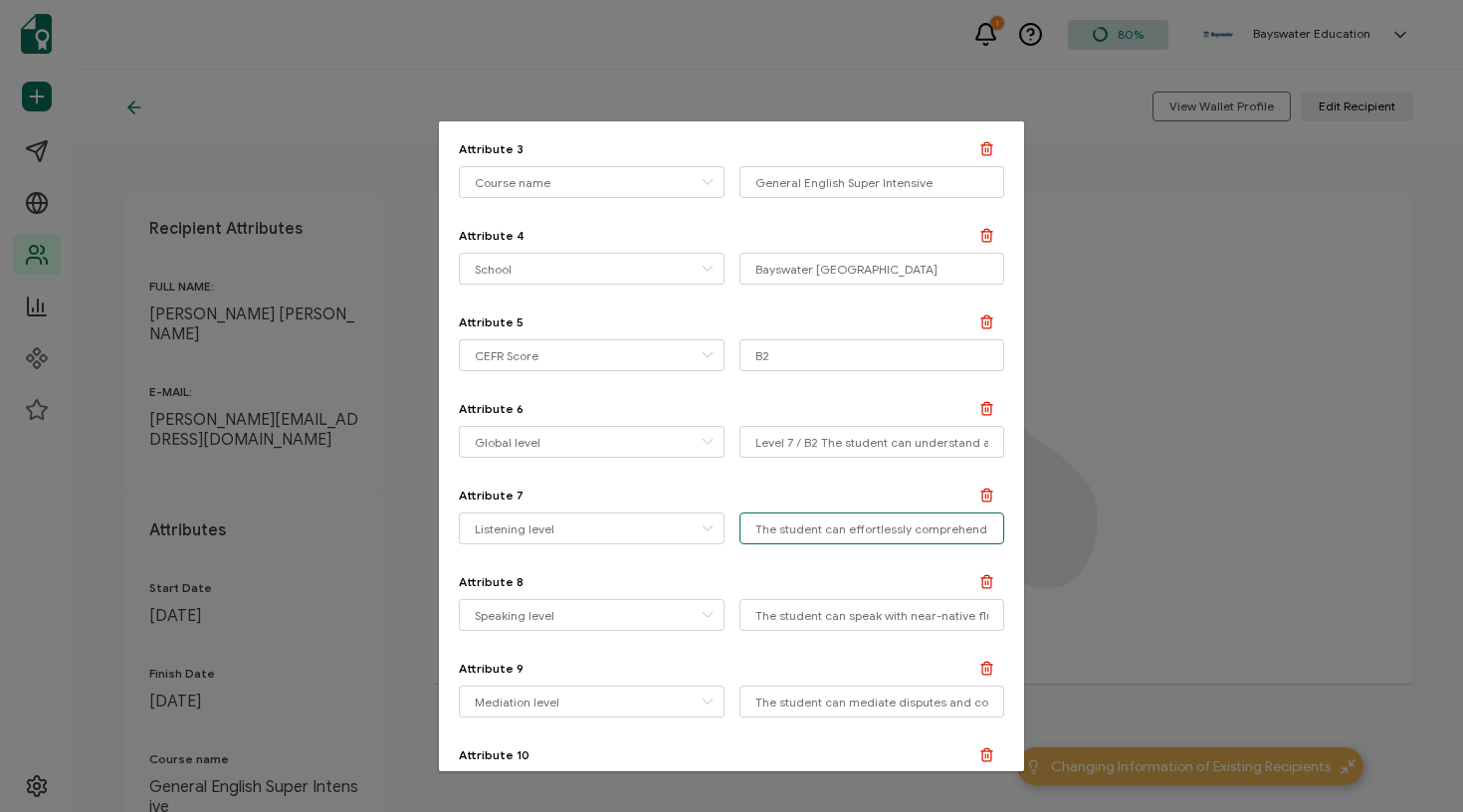 click on "The student can effortlessly comprehend all forms of spoken language, even when delivered at fast native speed in a noisy environment. (CEFR C1 Level 8)" at bounding box center (872, 528) 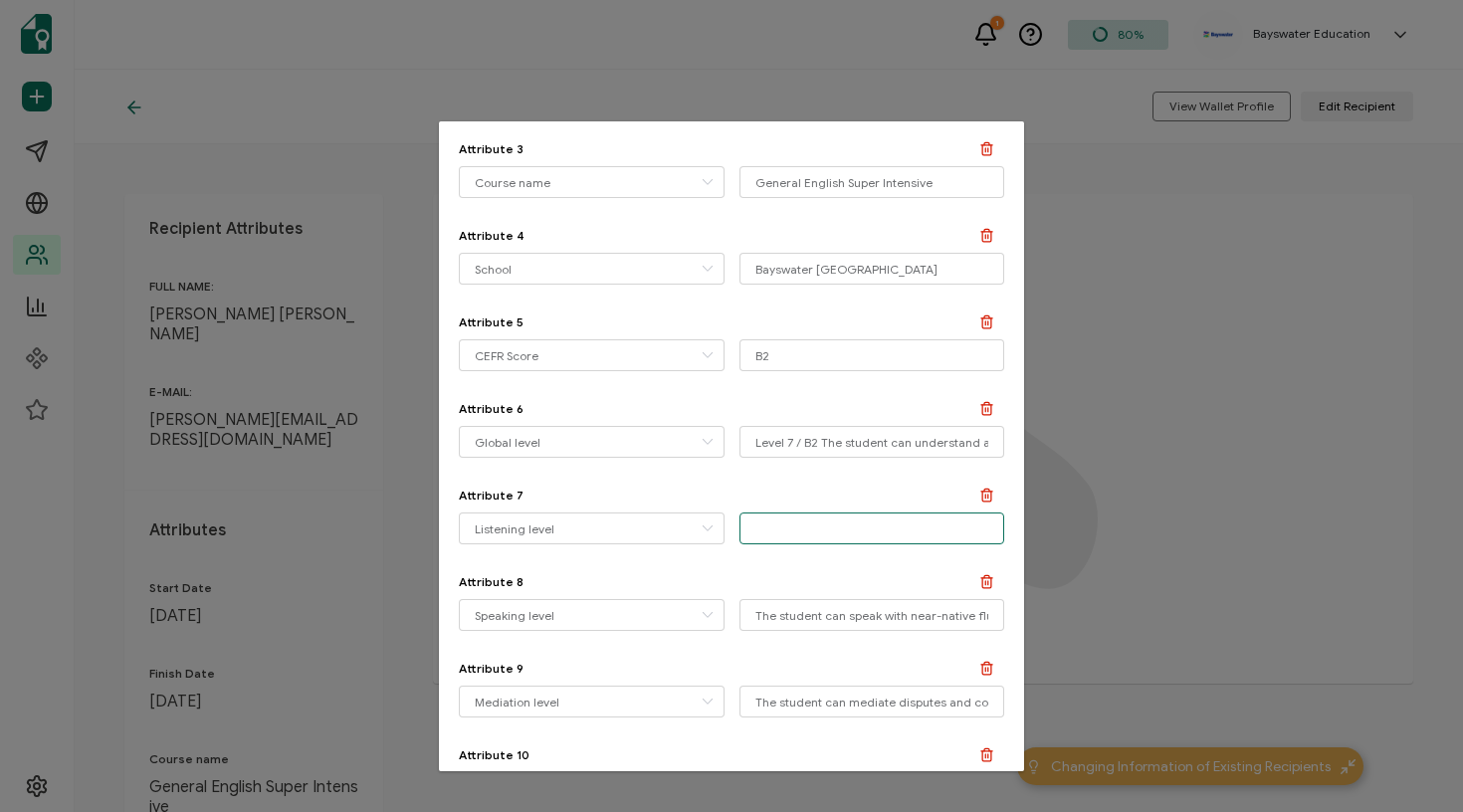 paste on "The student can understand very nuanced speech and complex academic or technical discussions with near-native fluency" 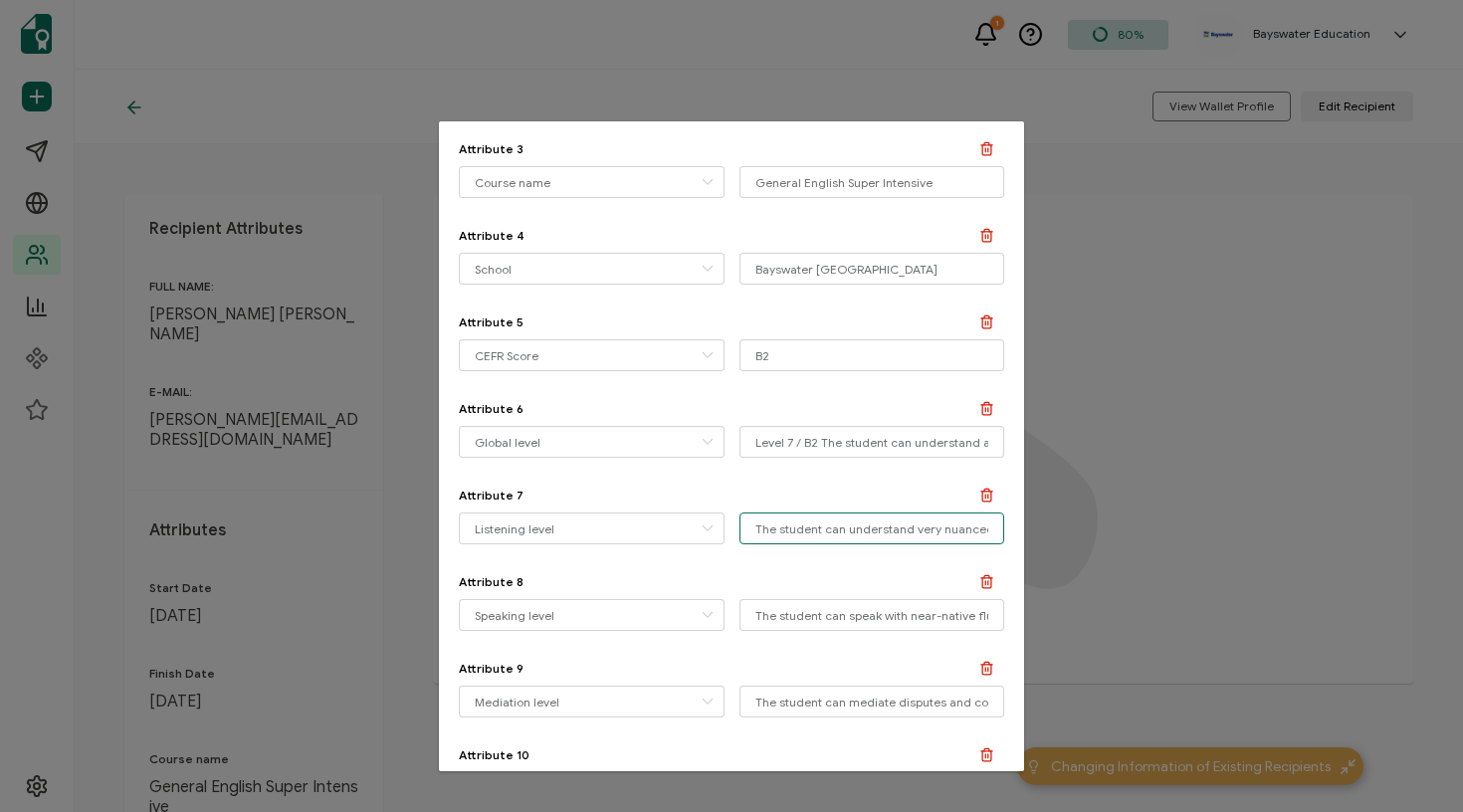 type on "The student can understand very nuanced speech and complex academic or technical discussions with near-native fluency" 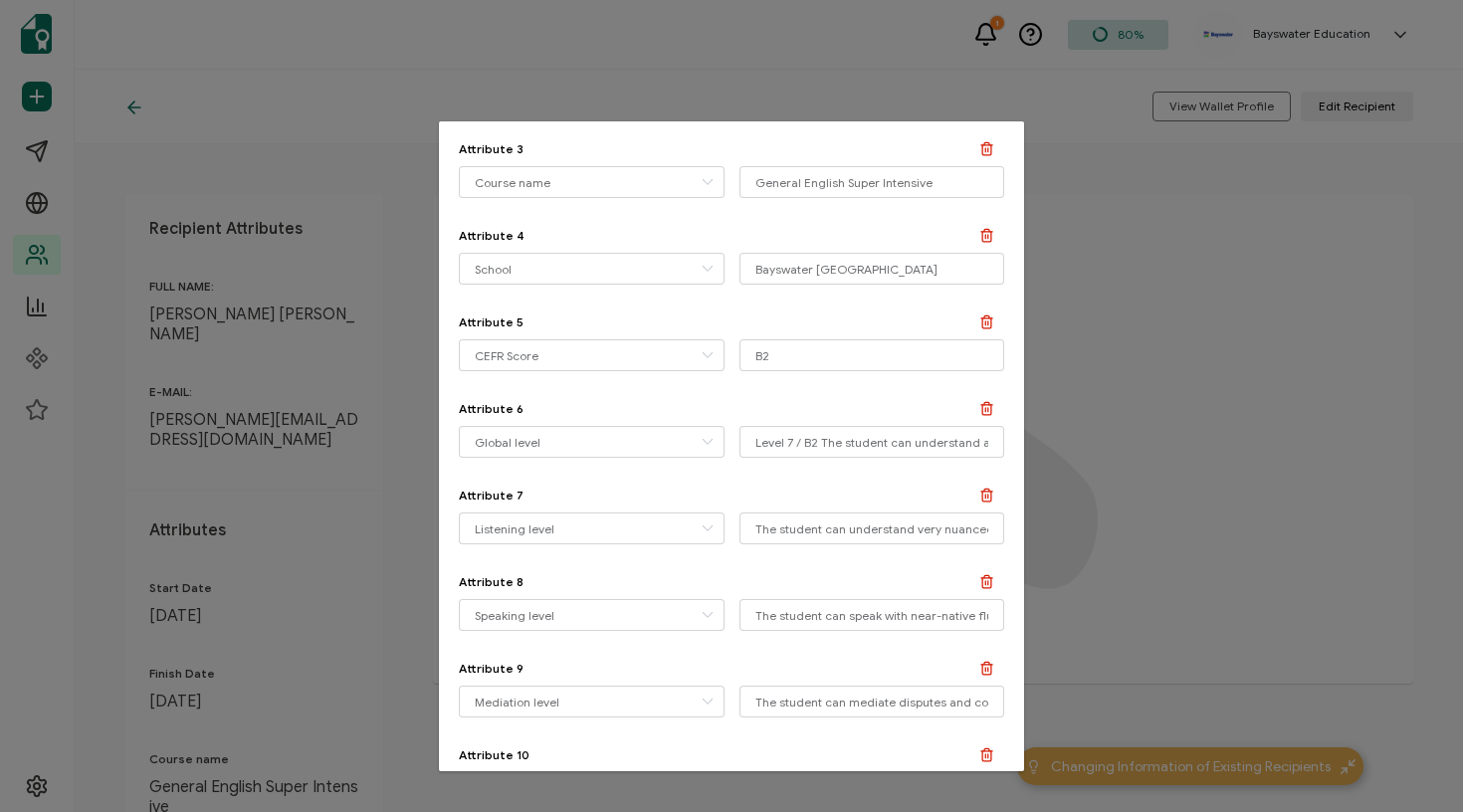 click on "Attribute
1
Start Date Start Date Finish Date CEFR Score Course name School Reading level Writing level Speaking level Listening level Global level Mediation level Language resources level Level type Date issued Language Level Compréhension de l’écrit Compréhension de l’oral Production orale Production écrite Médiation Connaissances linguistiques  Global ([GEOGRAPHIC_DATA])     [DATE]
Attribute
2
Finish Date Start Date Finish Date CEFR Score Course name School Reading level Writing level Speaking level Listening level Global level Mediation level Language resources level Level type Date issued Language Level Compréhension de l’écrit Compréhension de l’oral Production orale Production écrite Médiation Connaissances linguistiques  Global ([GEOGRAPHIC_DATA])     [DATE]       Course name Start Date Finish Date School" at bounding box center (732, 475) 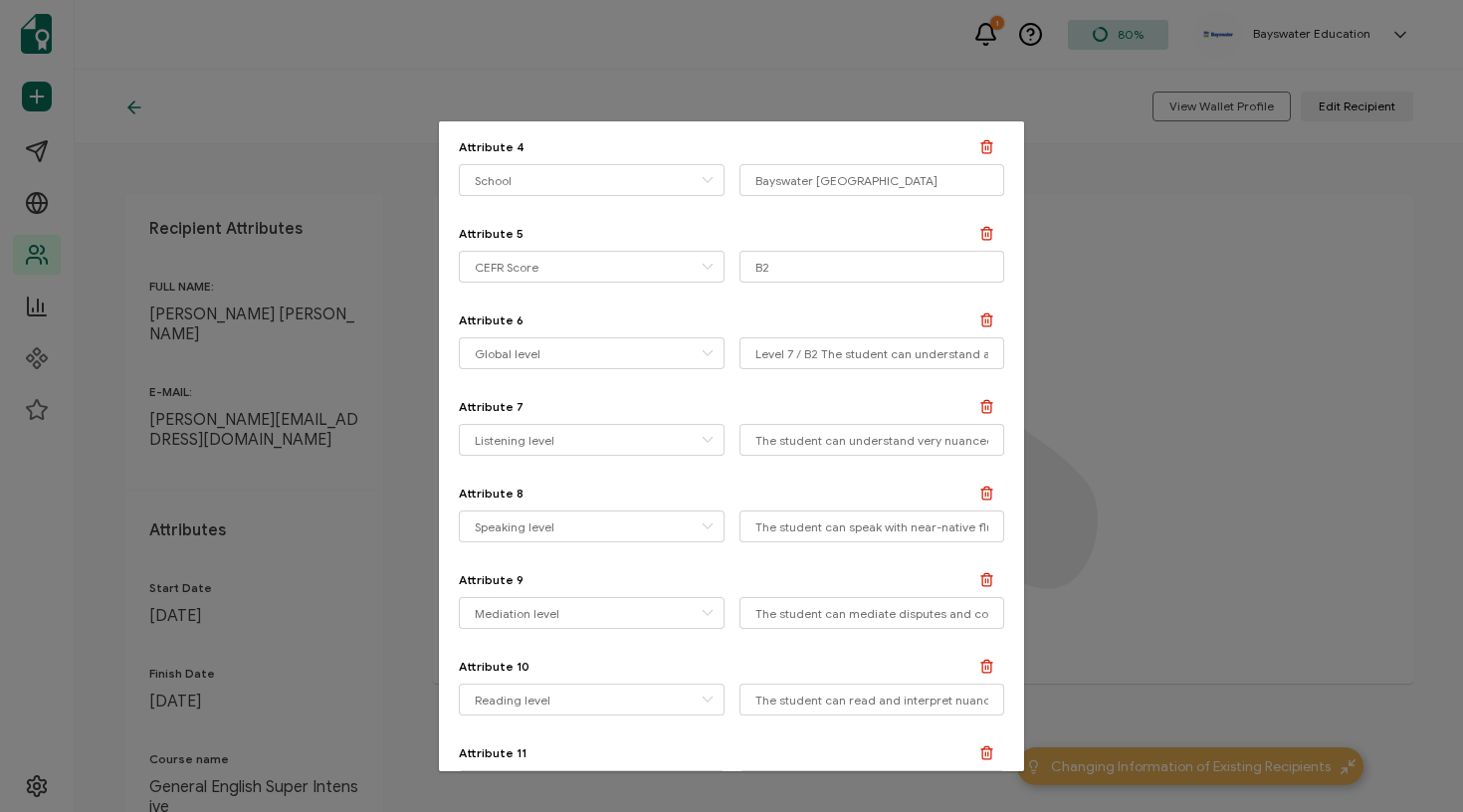 scroll, scrollTop: 506, scrollLeft: 0, axis: vertical 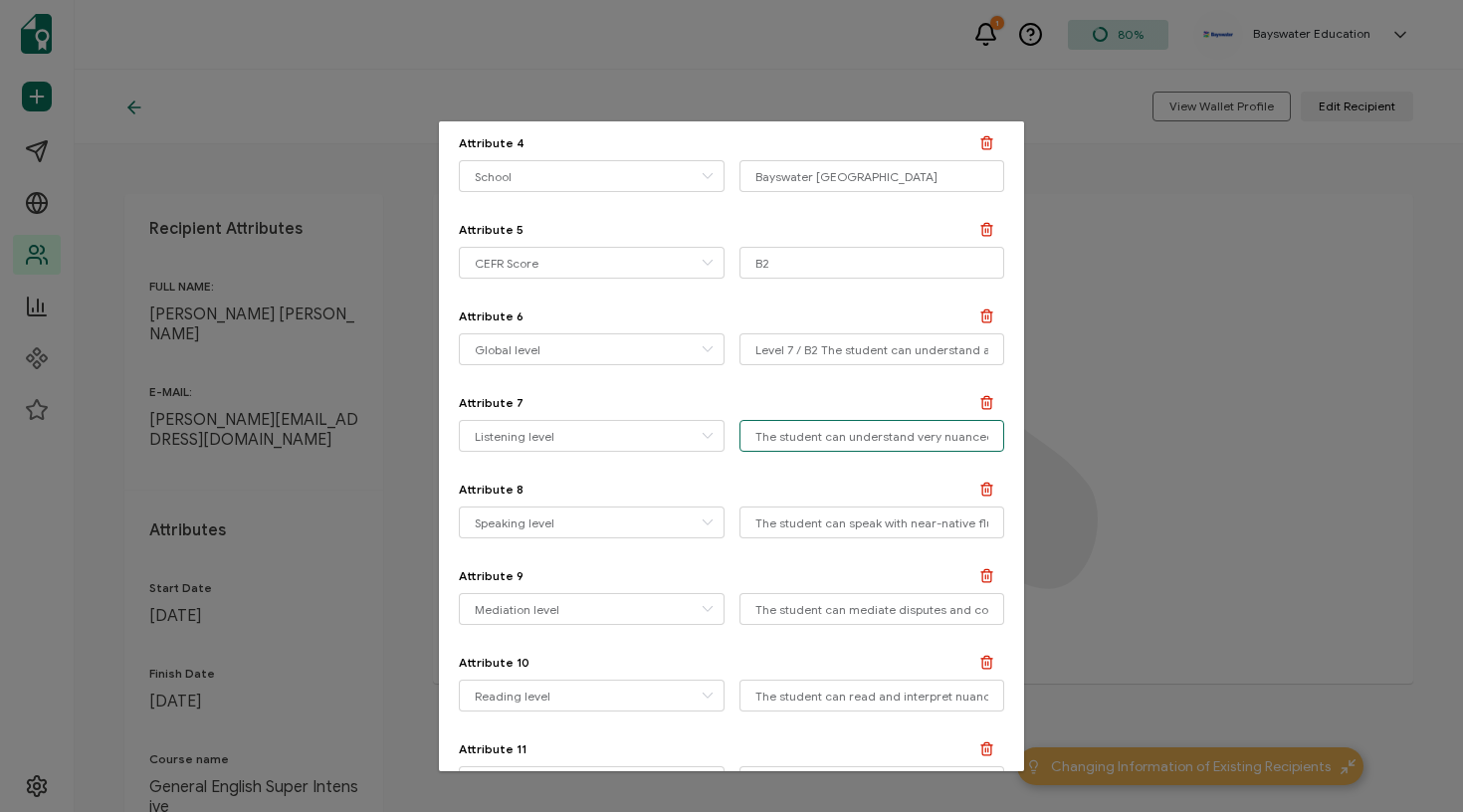drag, startPoint x: 752, startPoint y: 437, endPoint x: 858, endPoint y: 439, distance: 106.01887 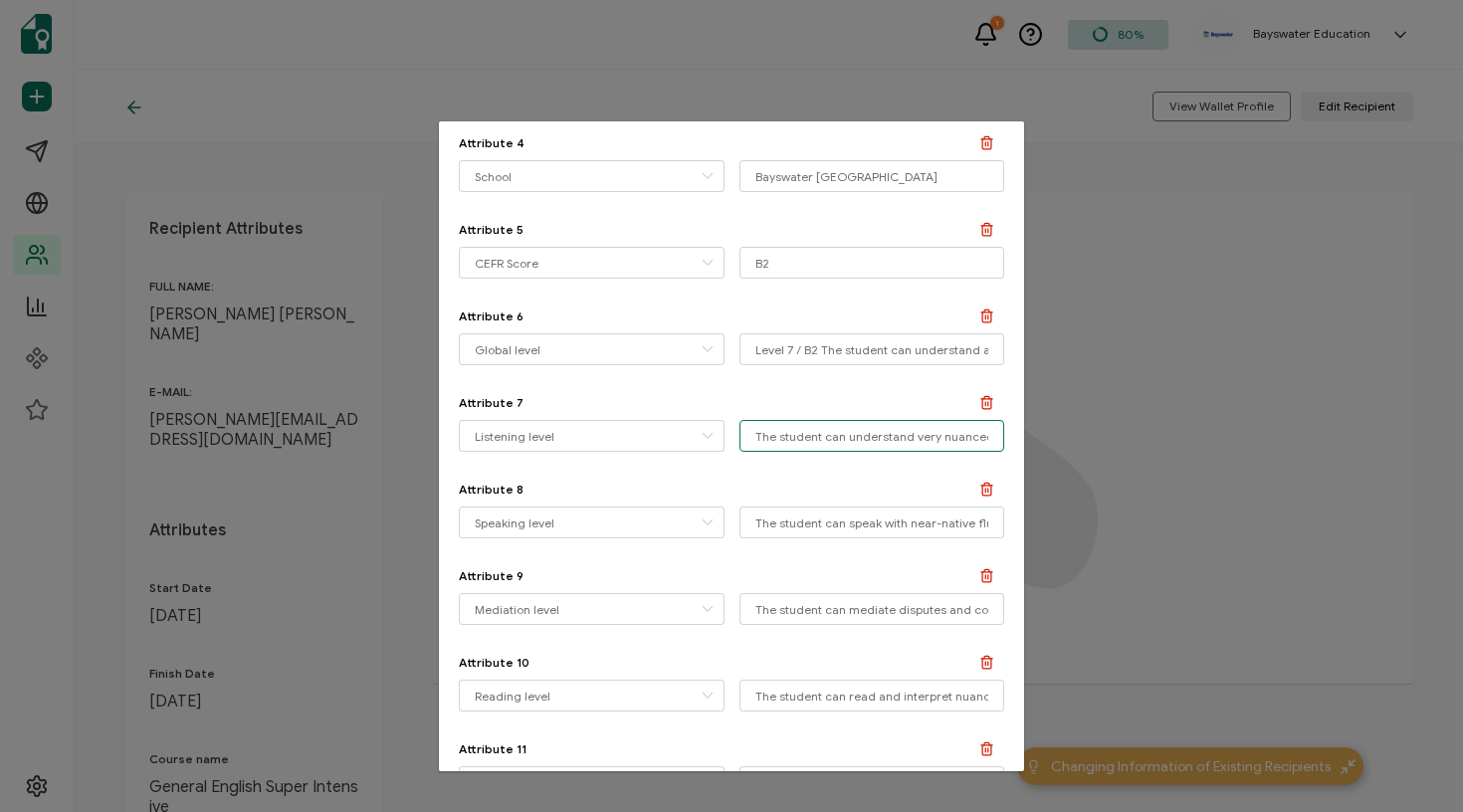 click on "The student can understand very nuanced speech and complex academic or technical discussions with near-native fluency" at bounding box center (872, 436) 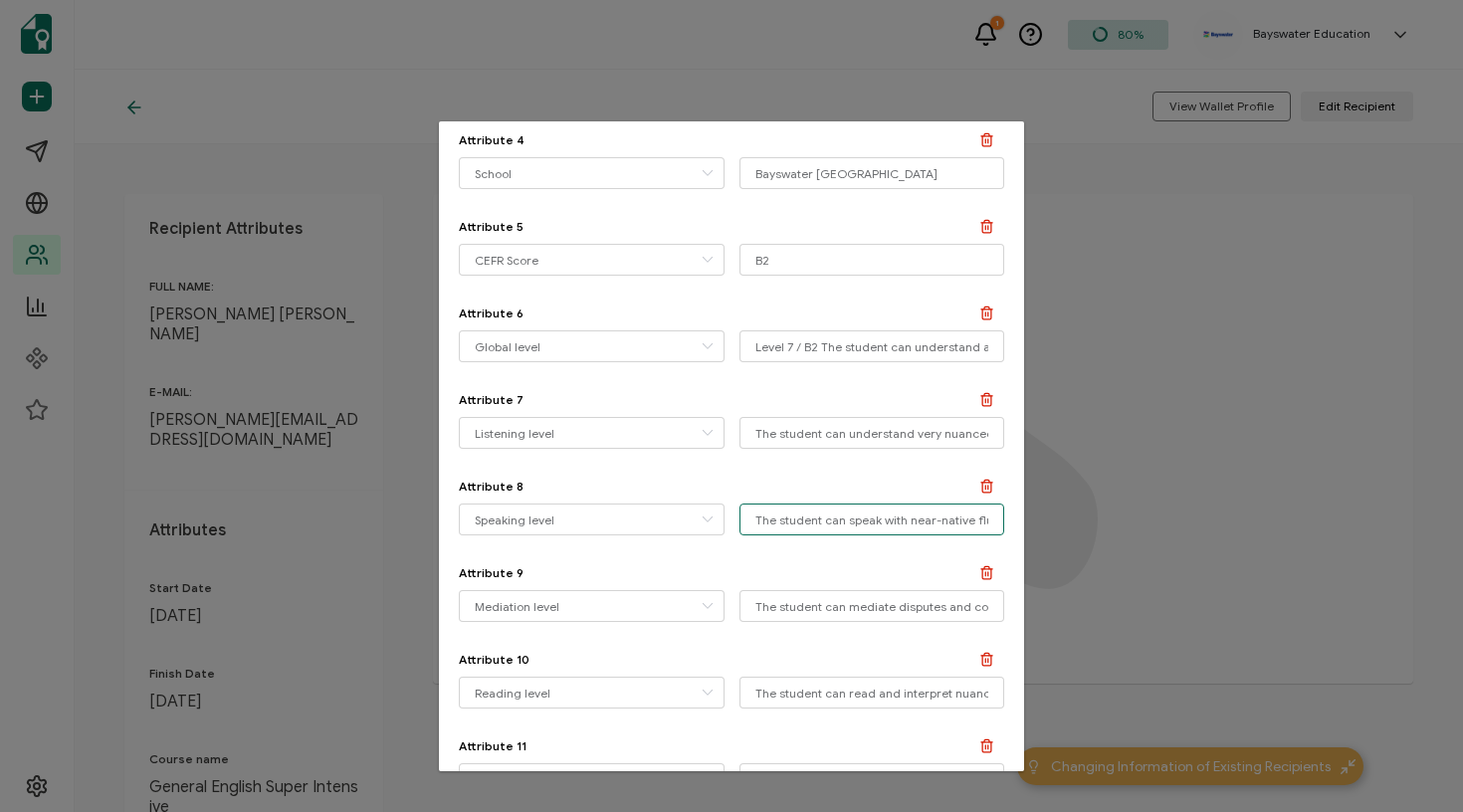 click on "The student can speak with near-native fluency, including complex ideas and opinions in both formal and informal settings. (CEFR B2+ Level 7)" at bounding box center (872, 519) 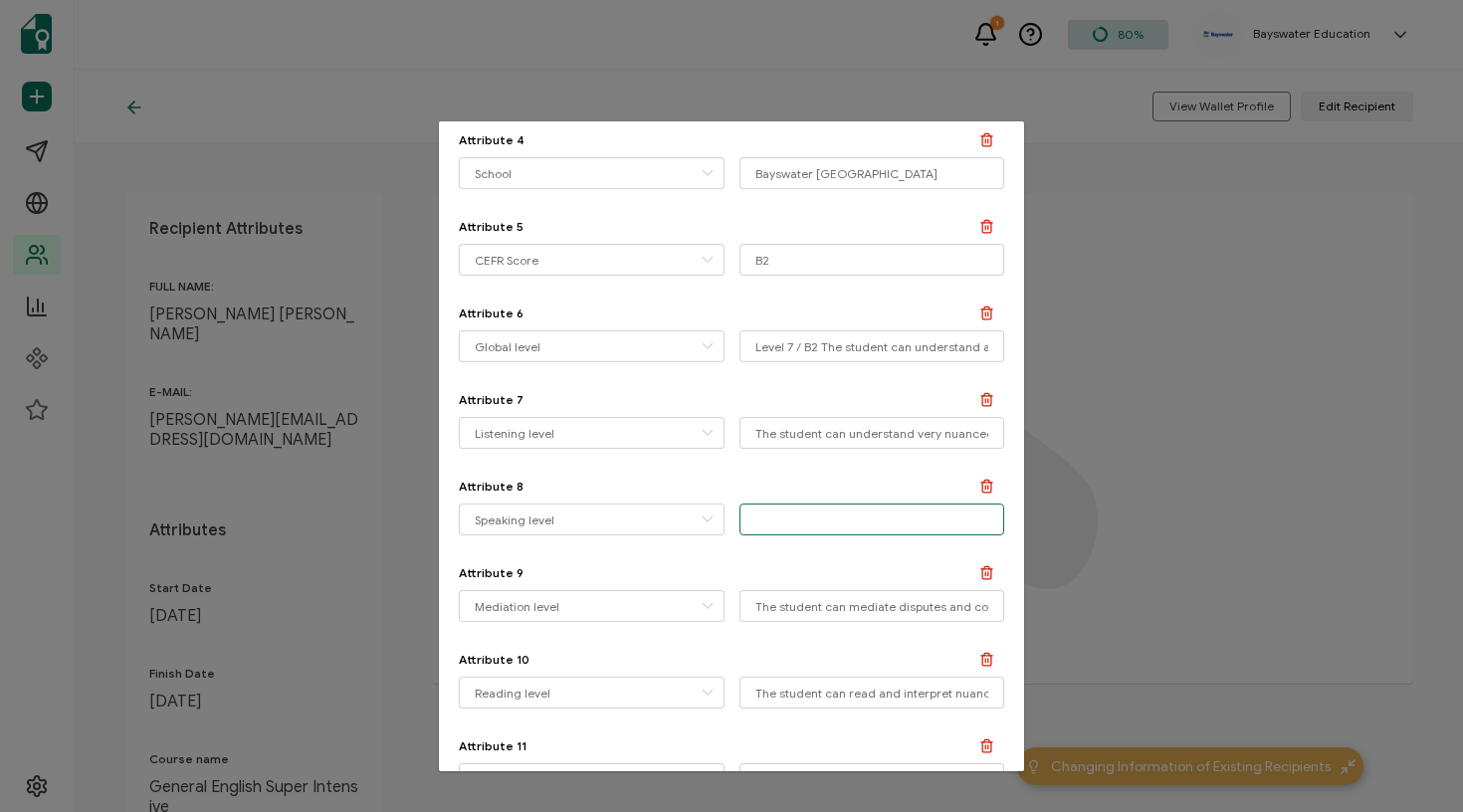 paste on "The student can speak with near-native fluency, including complex ideas and opinions in both formal and informal settings" 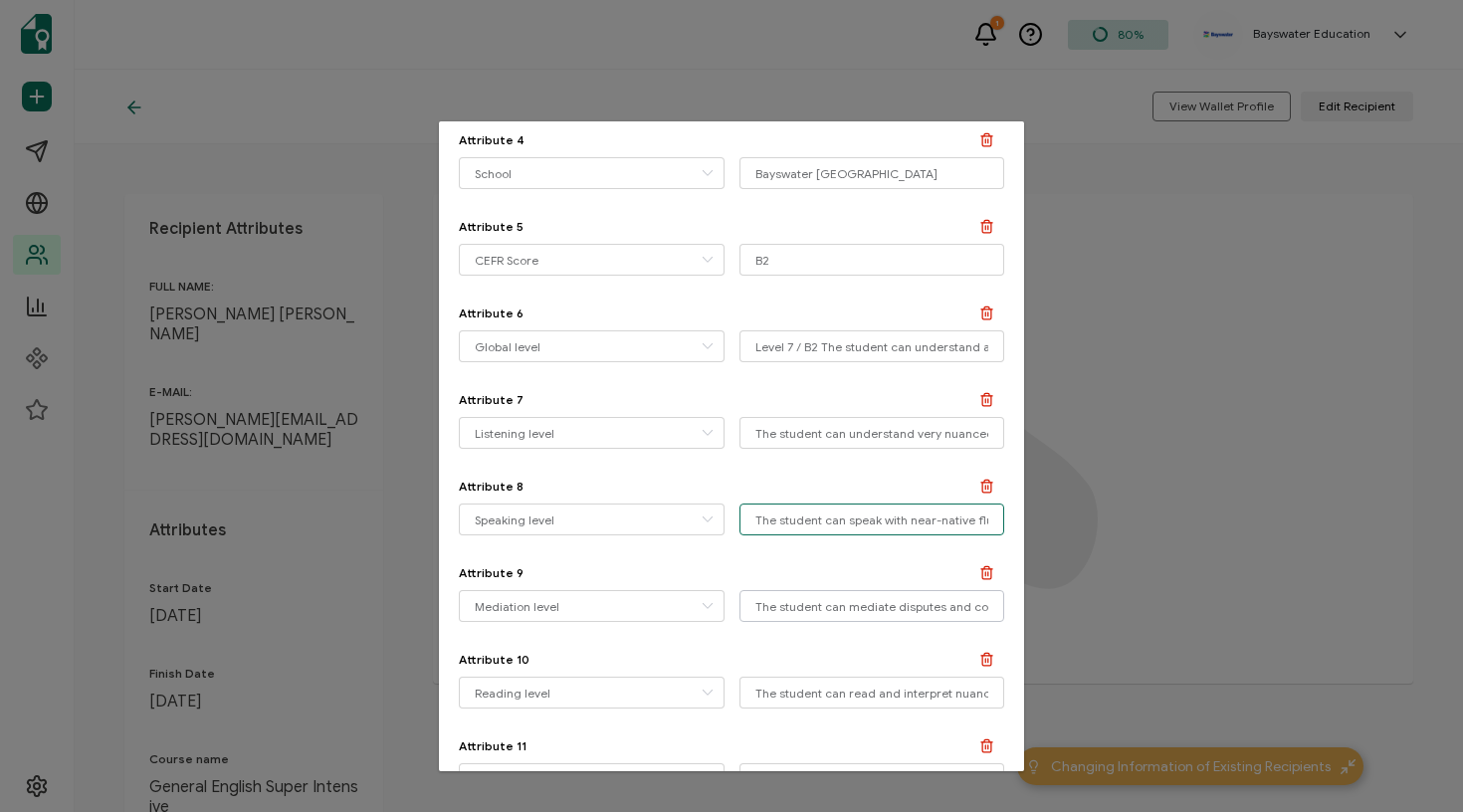 type on "The student can speak with near-native fluency, including complex ideas and opinions in both formal and informal settings" 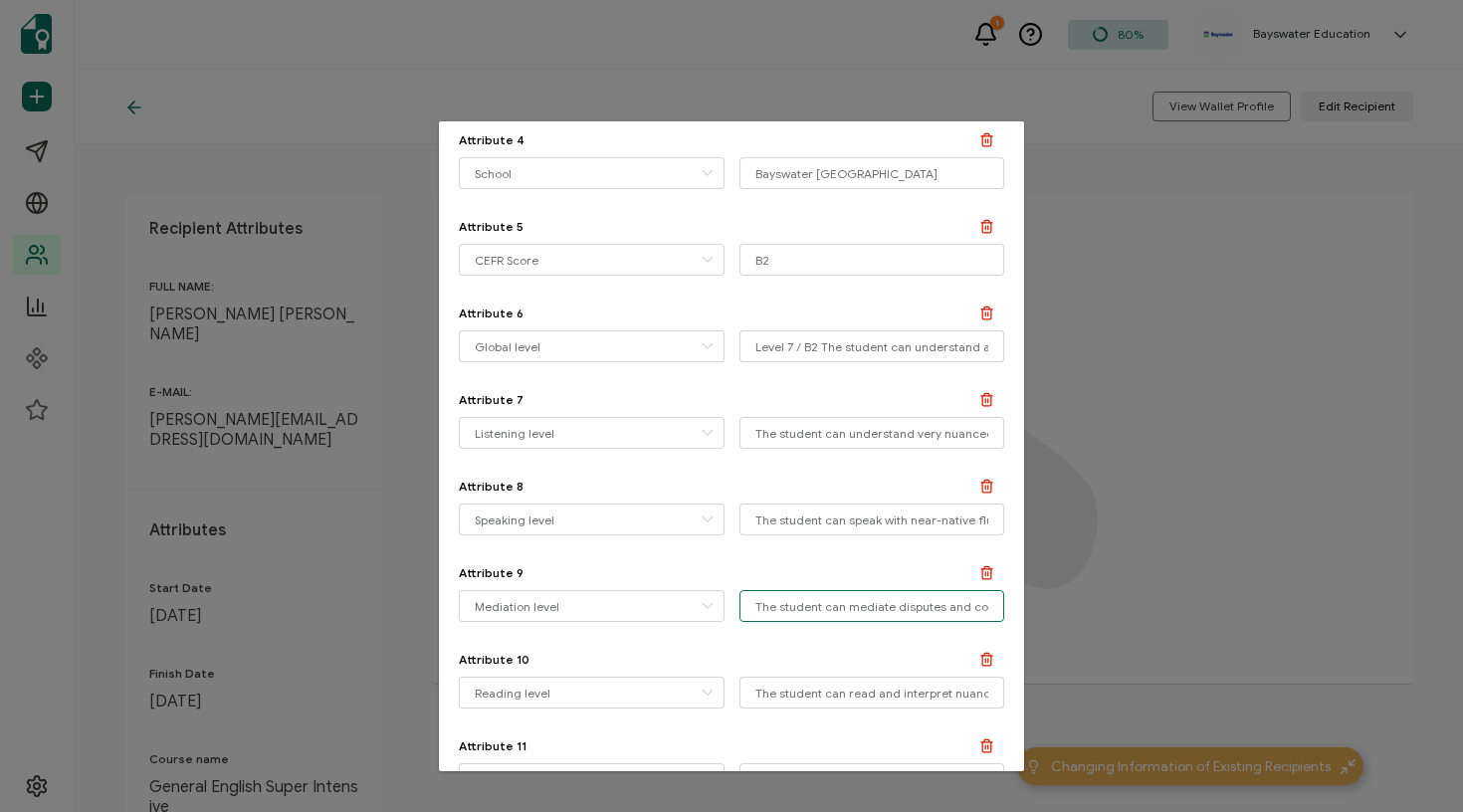 click on "The student can mediate disputes and complex conversations involving multiple parties with native-level precision. (CEFR B2+ Level 7)" at bounding box center (872, 606) 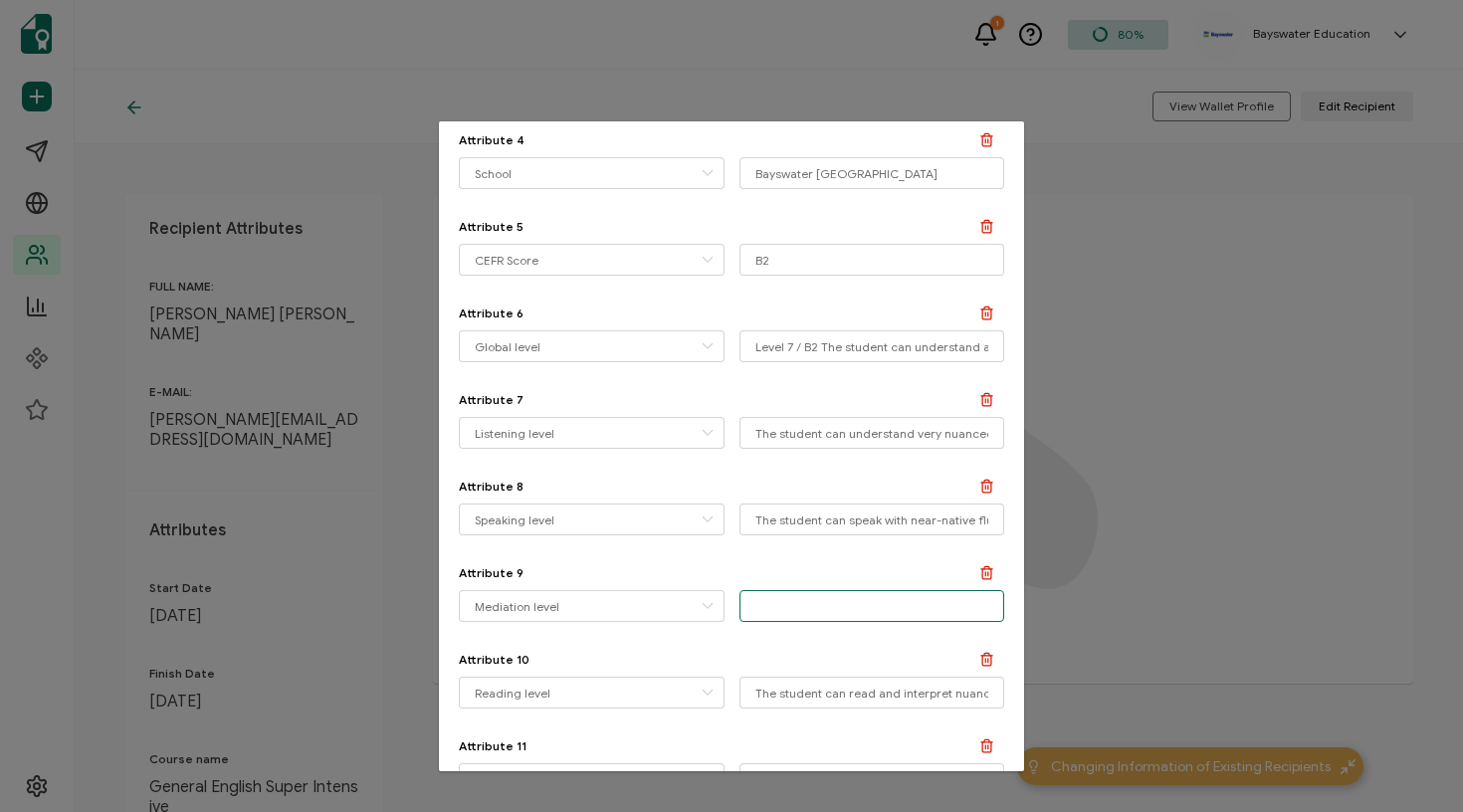 paste on "The student can mediate disputes and complex conversations involving multiple parties with native-level precision." 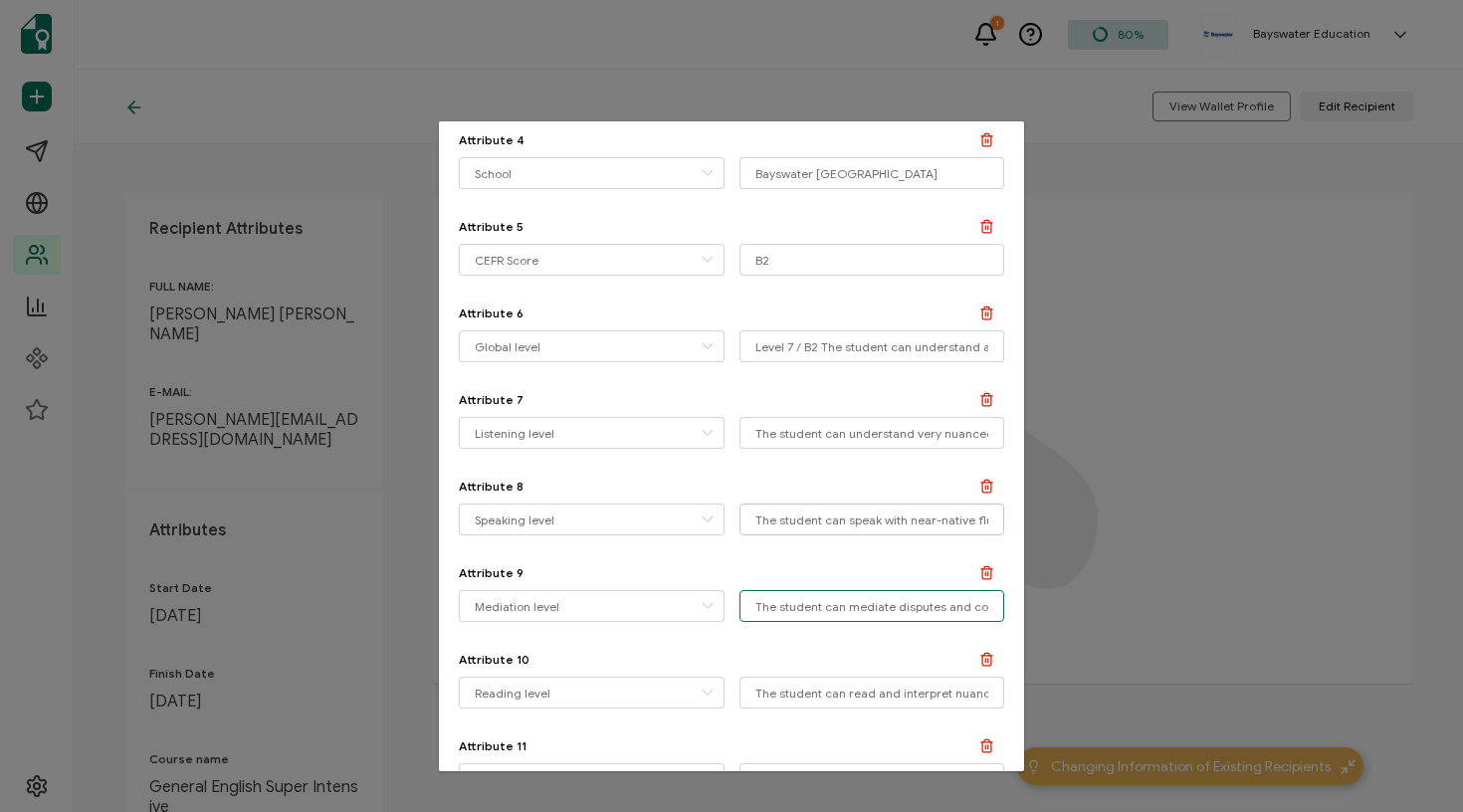 type on "The student can mediate disputes and complex conversations involving multiple parties with native-level precision." 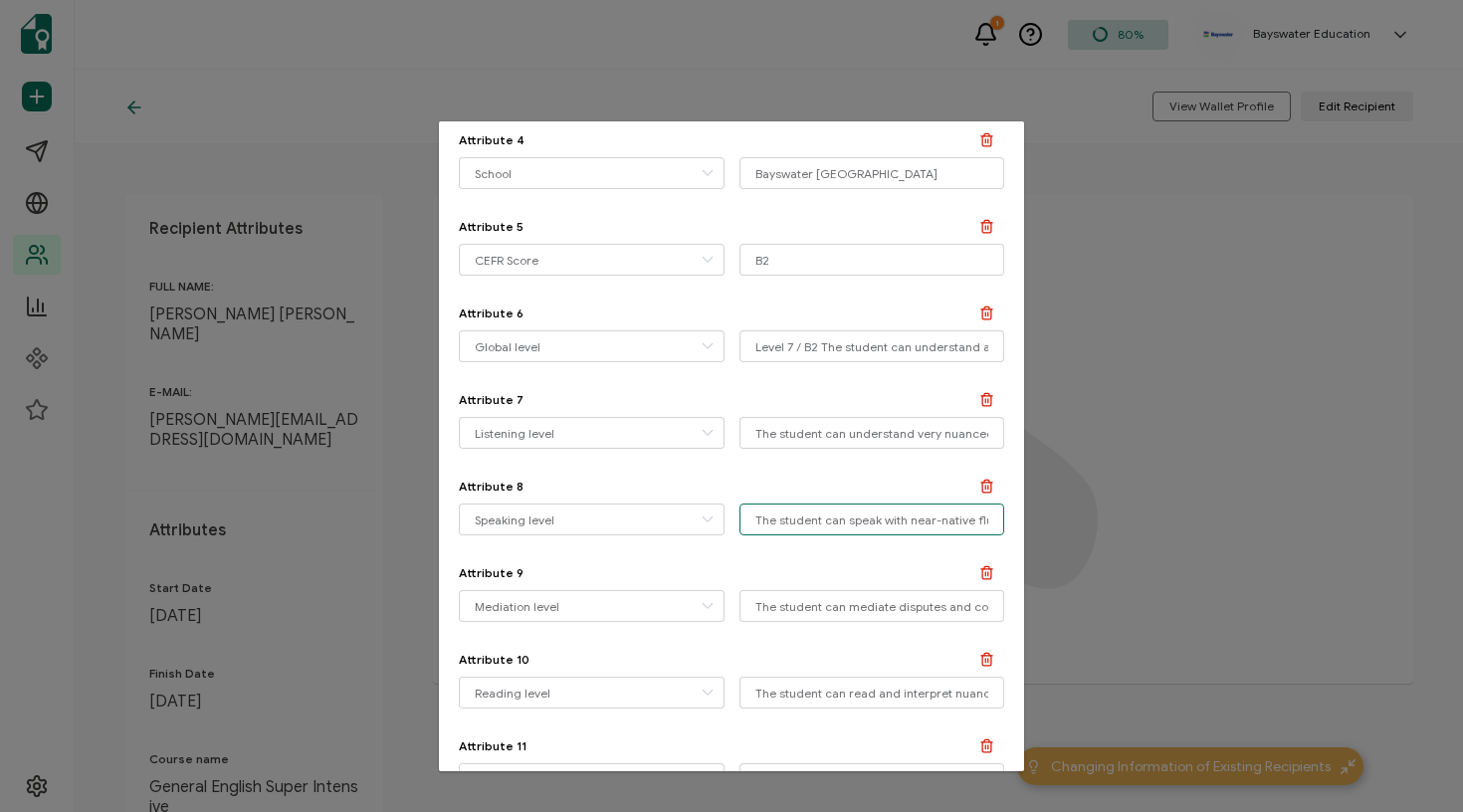 drag, startPoint x: 921, startPoint y: 520, endPoint x: 984, endPoint y: 521, distance: 63.00794 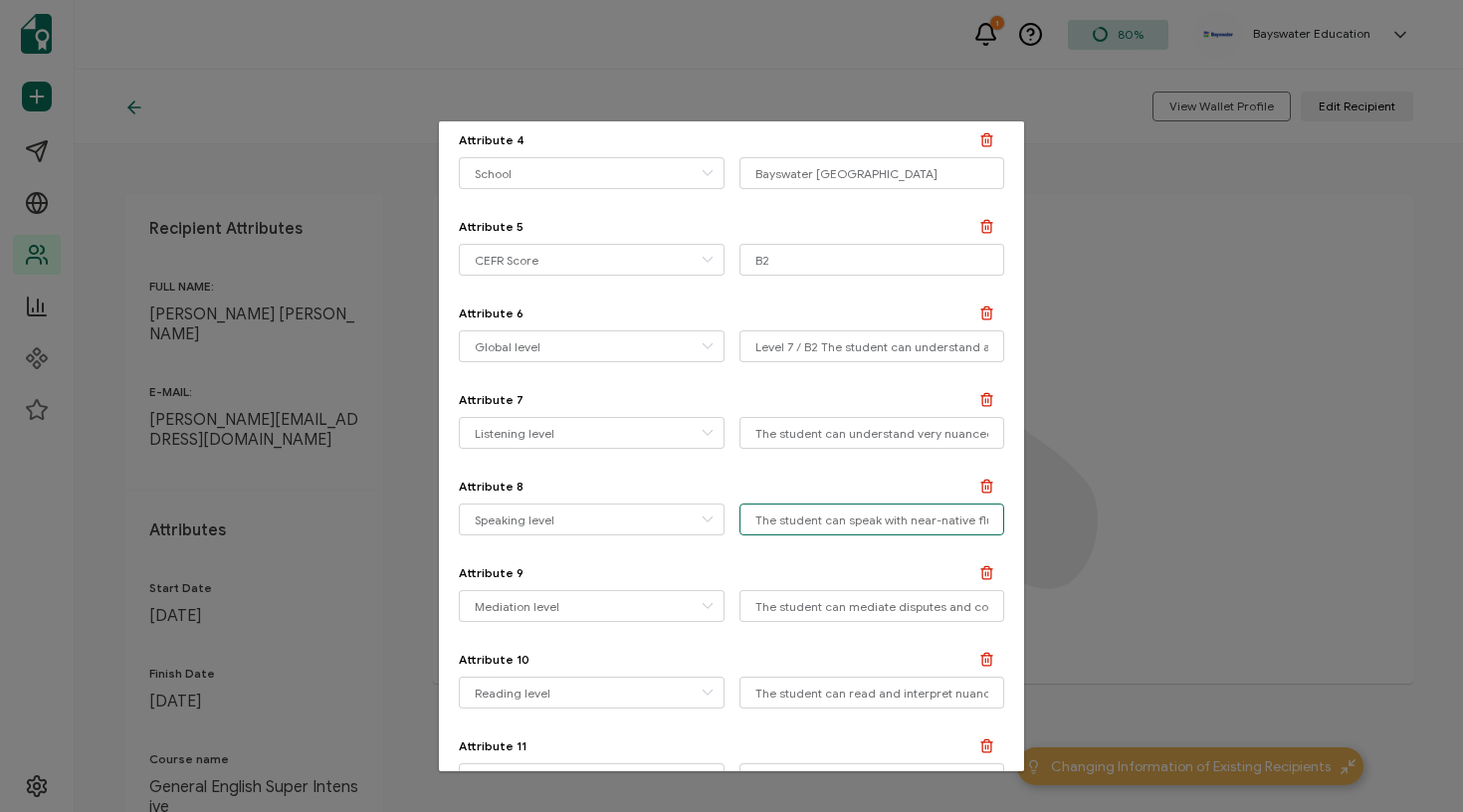 click on "The student can speak with near-native fluency, including complex ideas and opinions in both formal and informal settings" at bounding box center [872, 519] 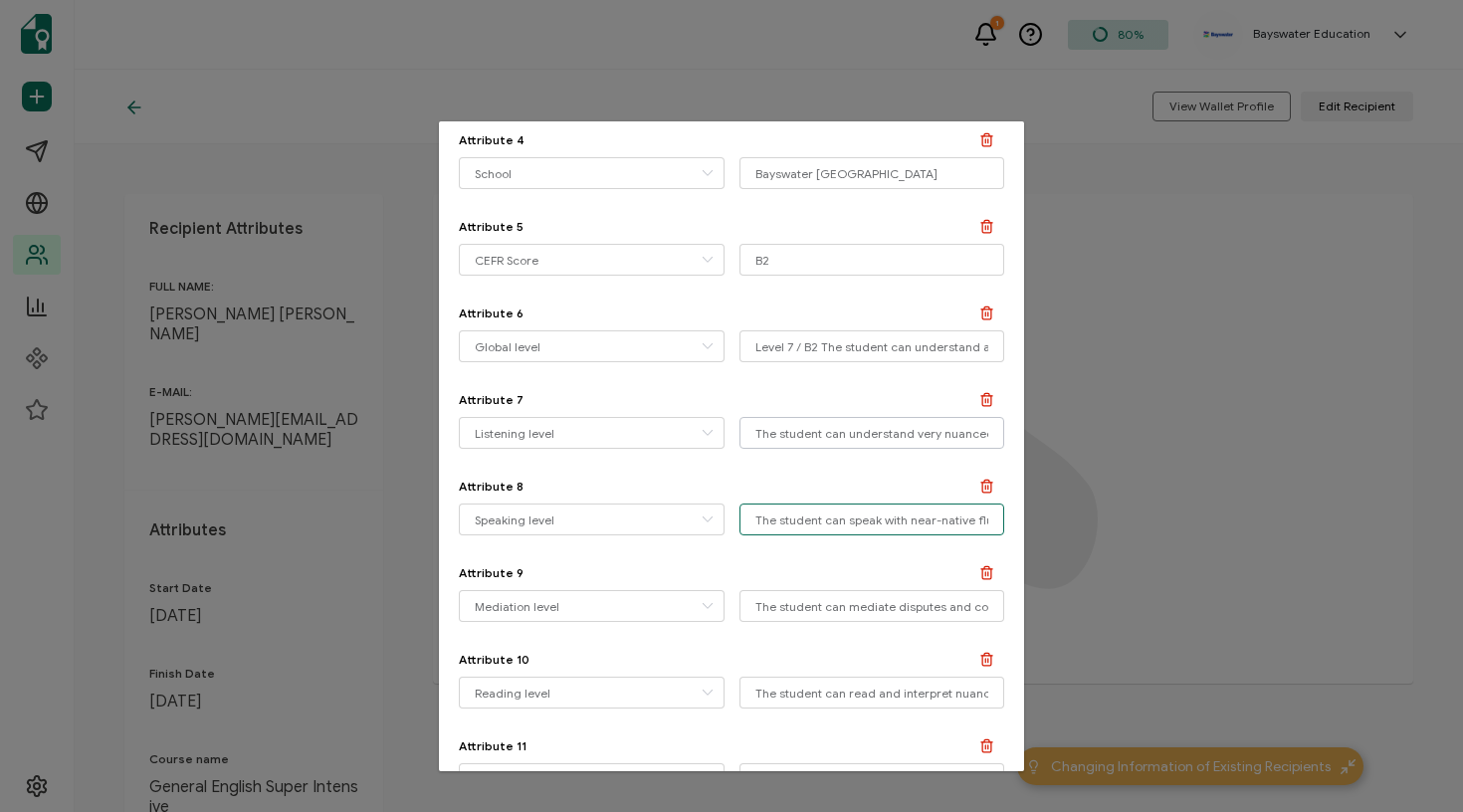 type on "The student can speak with near-native fluency, including complex ideas and opinions in both formal and informal settings." 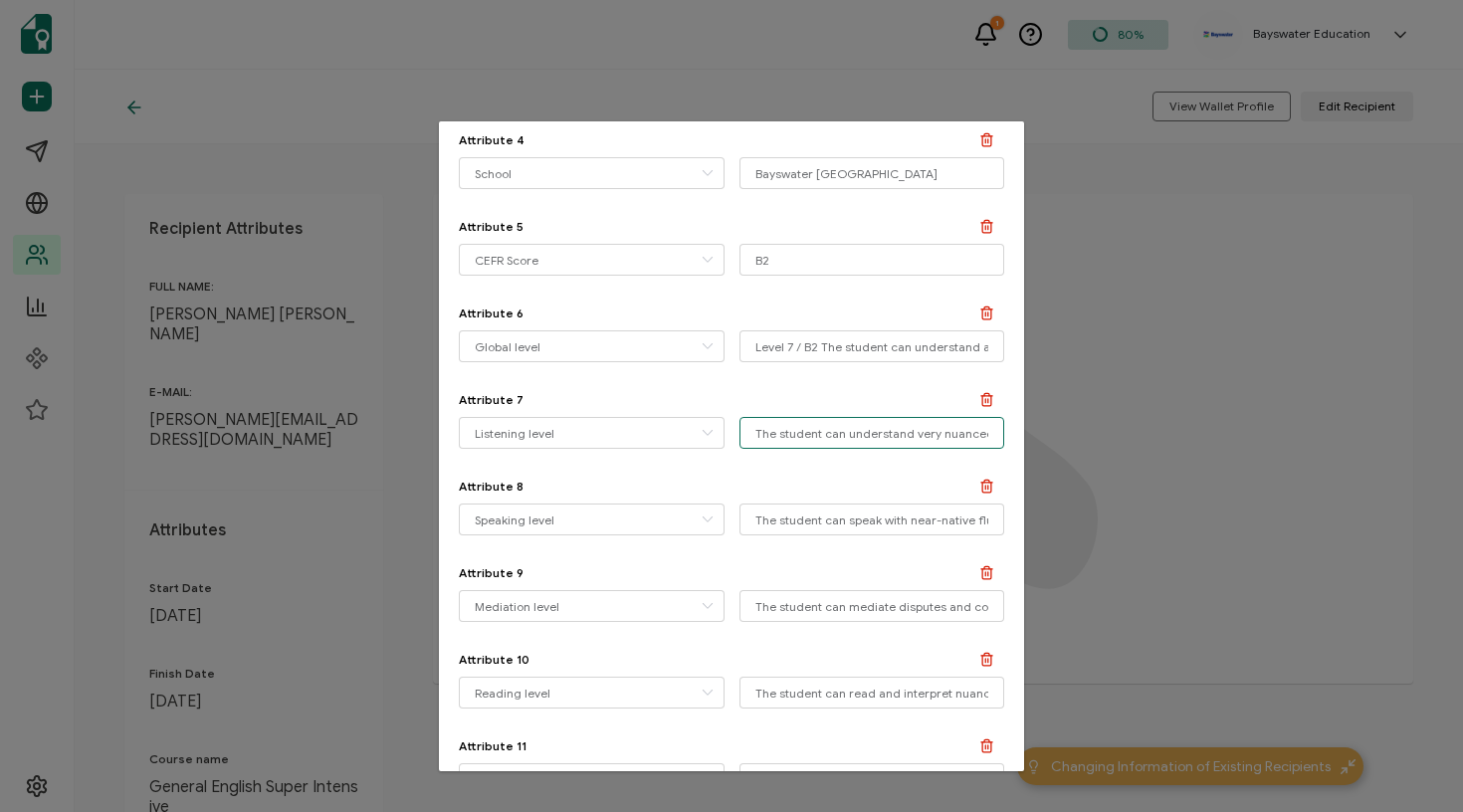 click on "The student can understand very nuanced speech and complex academic or technical discussions with near-native fluency" at bounding box center (872, 433) 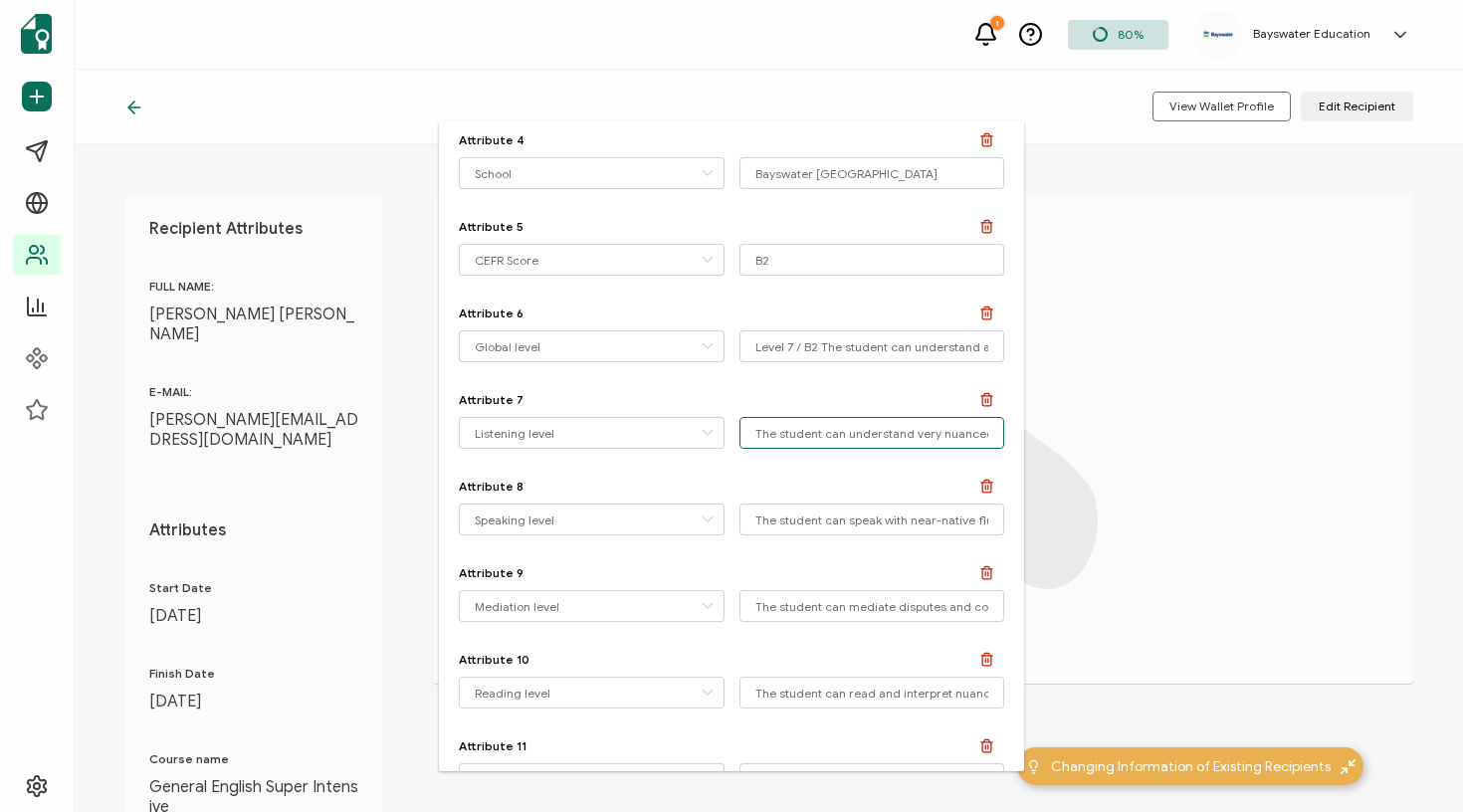 type on "Level 7 / C1The student can understand a wide range of demanding, longer texts, and recognise implicit meaning. The student can express themself fluently and spontaneously without much obvious searching for expressions. The student can use language flexibly and effectively for social, academic and professional purposes. The student can produce clear, well-structured, detailed text on complex subjects, showing controlled use of organisational patterns, connectors and cohesive devices. (CEFR C1)"" 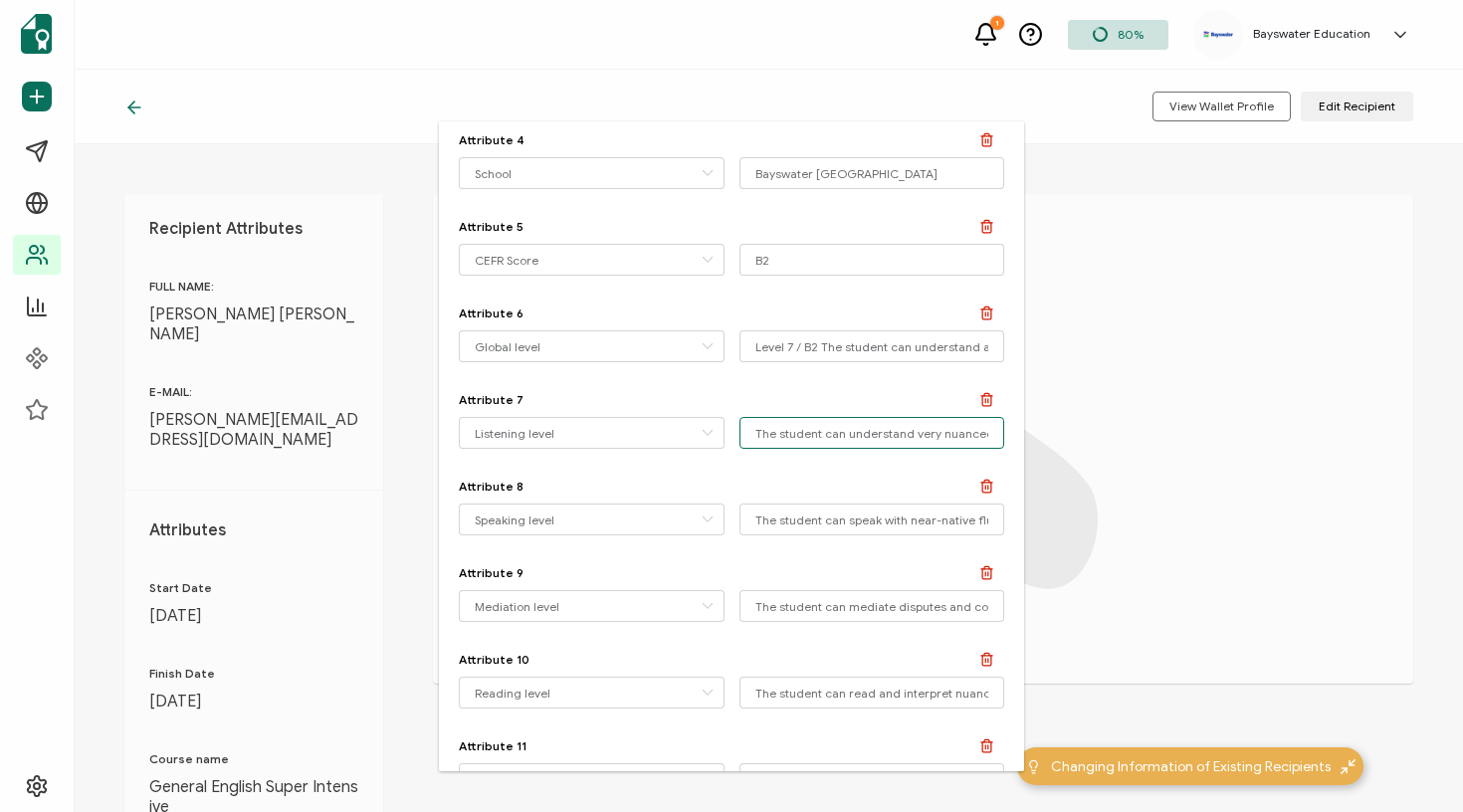 type on "The student can effortlessly comprehend all forms of spoken language, even when delivered at fast native speed in a noisy environment. (CEFR C1 Level 8)" 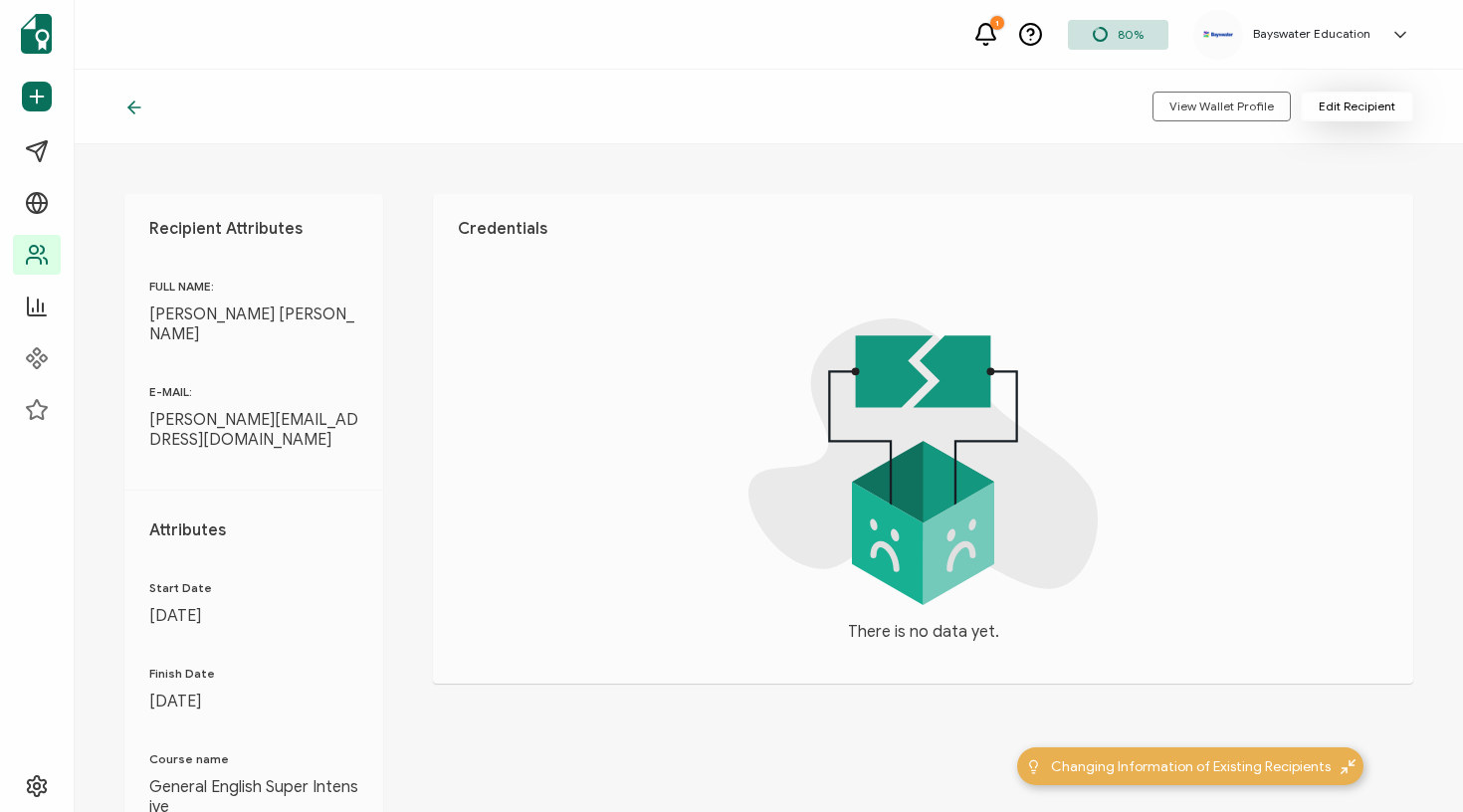 click on "Edit Recipient" at bounding box center [1357, 106] 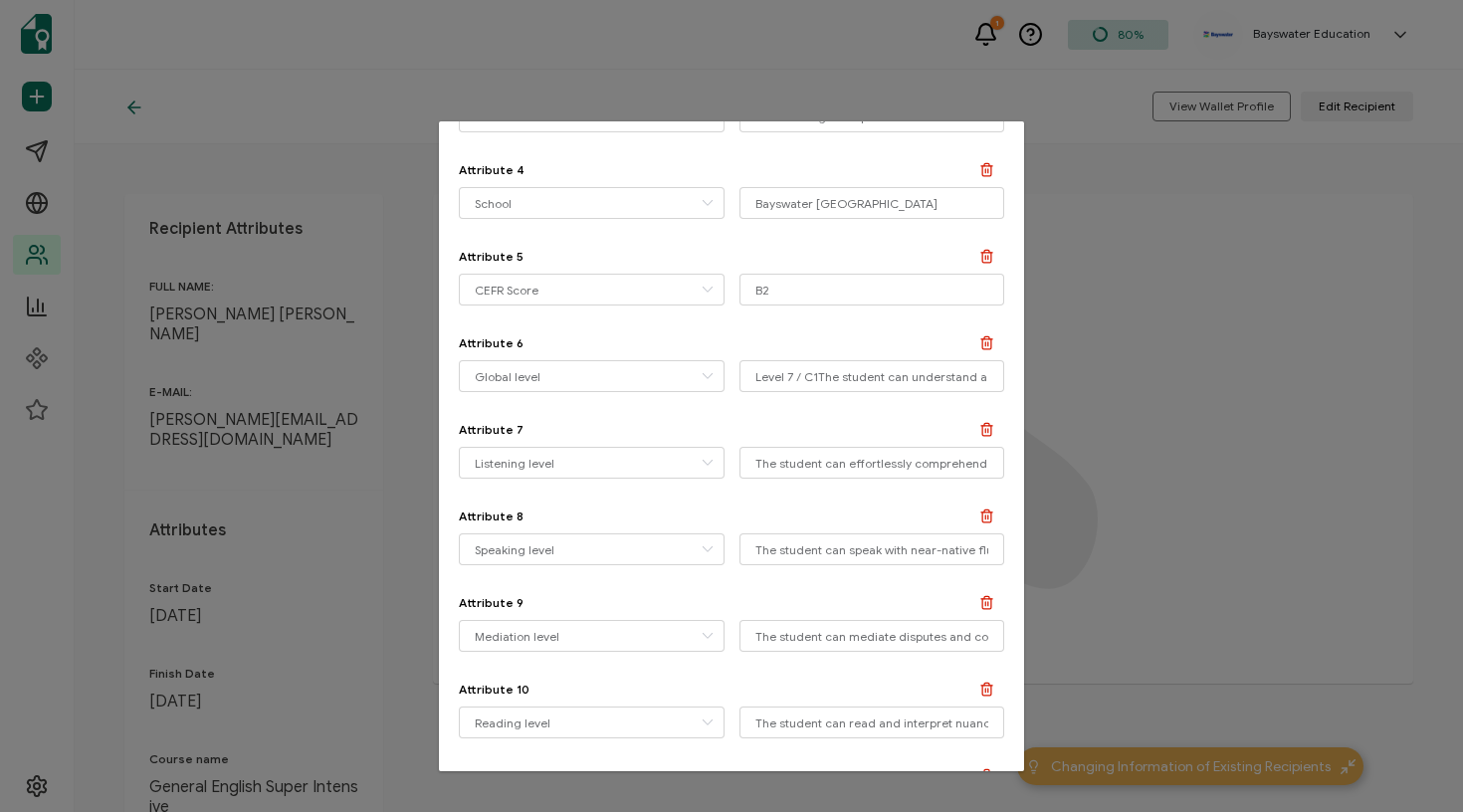 scroll, scrollTop: 480, scrollLeft: 0, axis: vertical 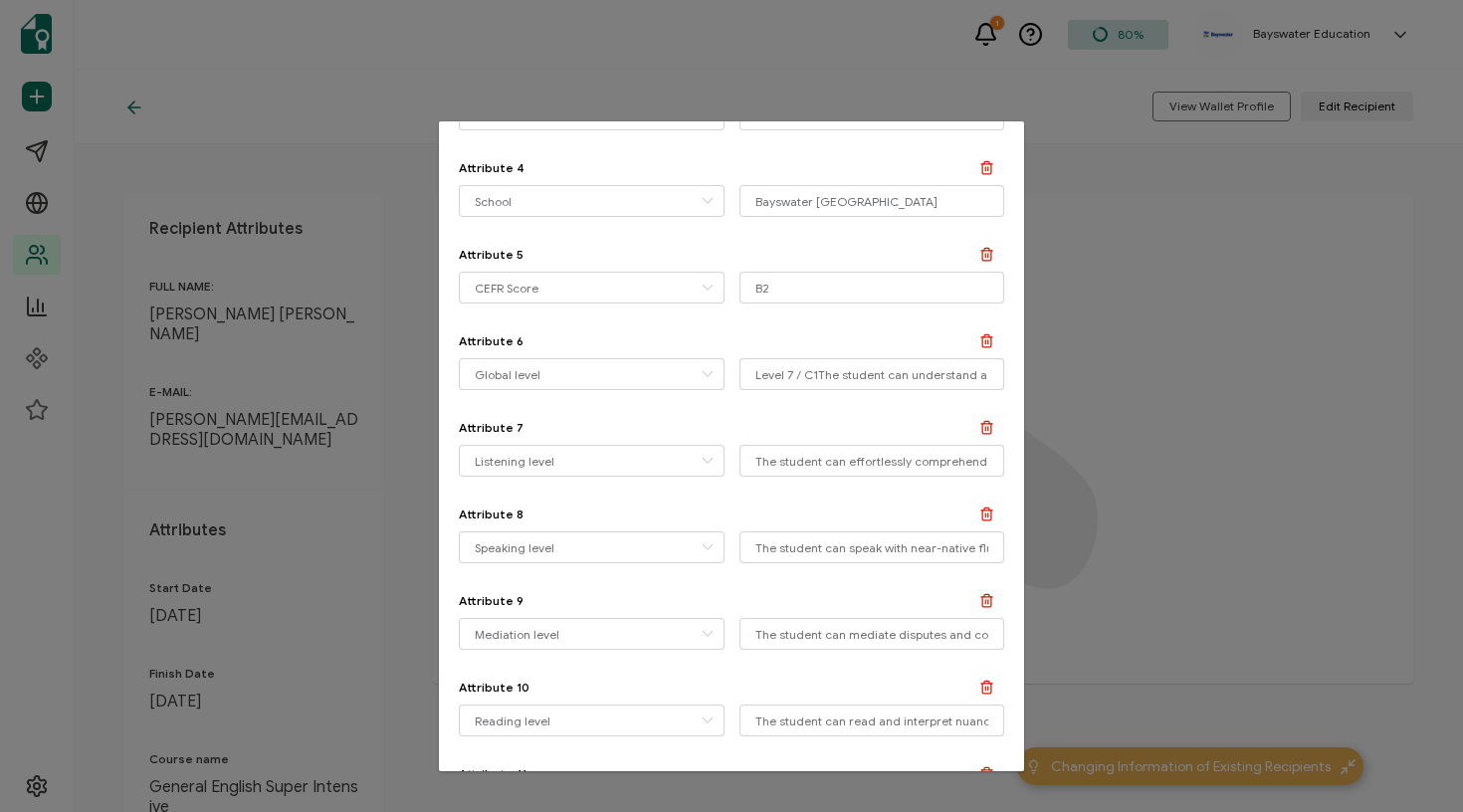 click on "Update Recipient
Full Name   [PERSON_NAME] [PERSON_NAME]   Please enter a valid name.
E-Mail
[PERSON_NAME][EMAIL_ADDRESS][DOMAIN_NAME]   Please enter a valid email address.
Create Without Email
Attribute
1
Start Date Start Date Finish Date CEFR Score Course name School Reading level Writing level Speaking level Listening level Global level Mediation level Language resources level Level type Date issued Language Level Compréhension de l’écrit Compréhension de l’oral Production orale Production écrite Médiation Connaissances linguistiques  Global ([GEOGRAPHIC_DATA])     [DATE]
Attribute
2
Finish Date Start Date Finish Date CEFR Score Course name School Reading level Writing level" at bounding box center [732, 406] 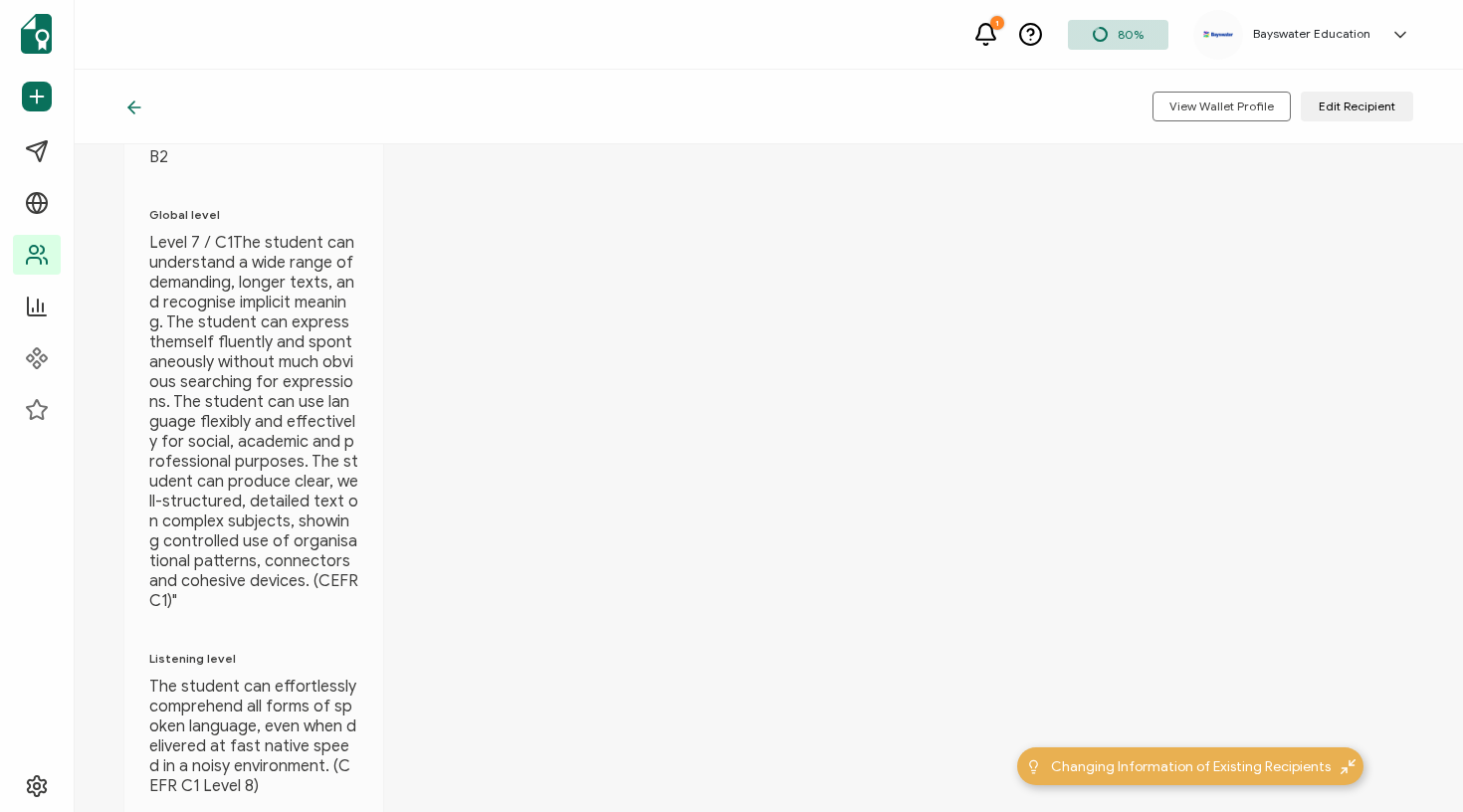scroll, scrollTop: 842, scrollLeft: 0, axis: vertical 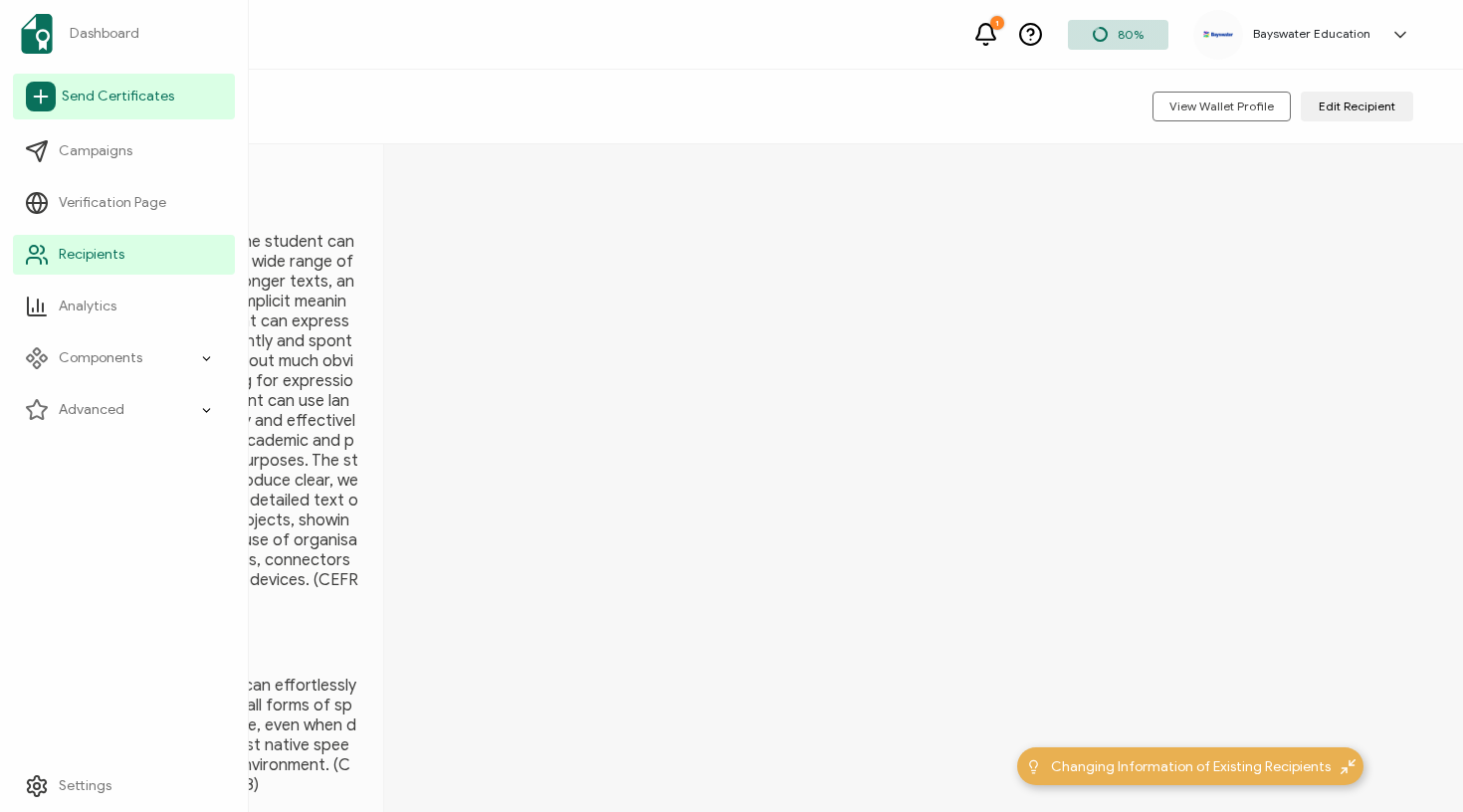 click 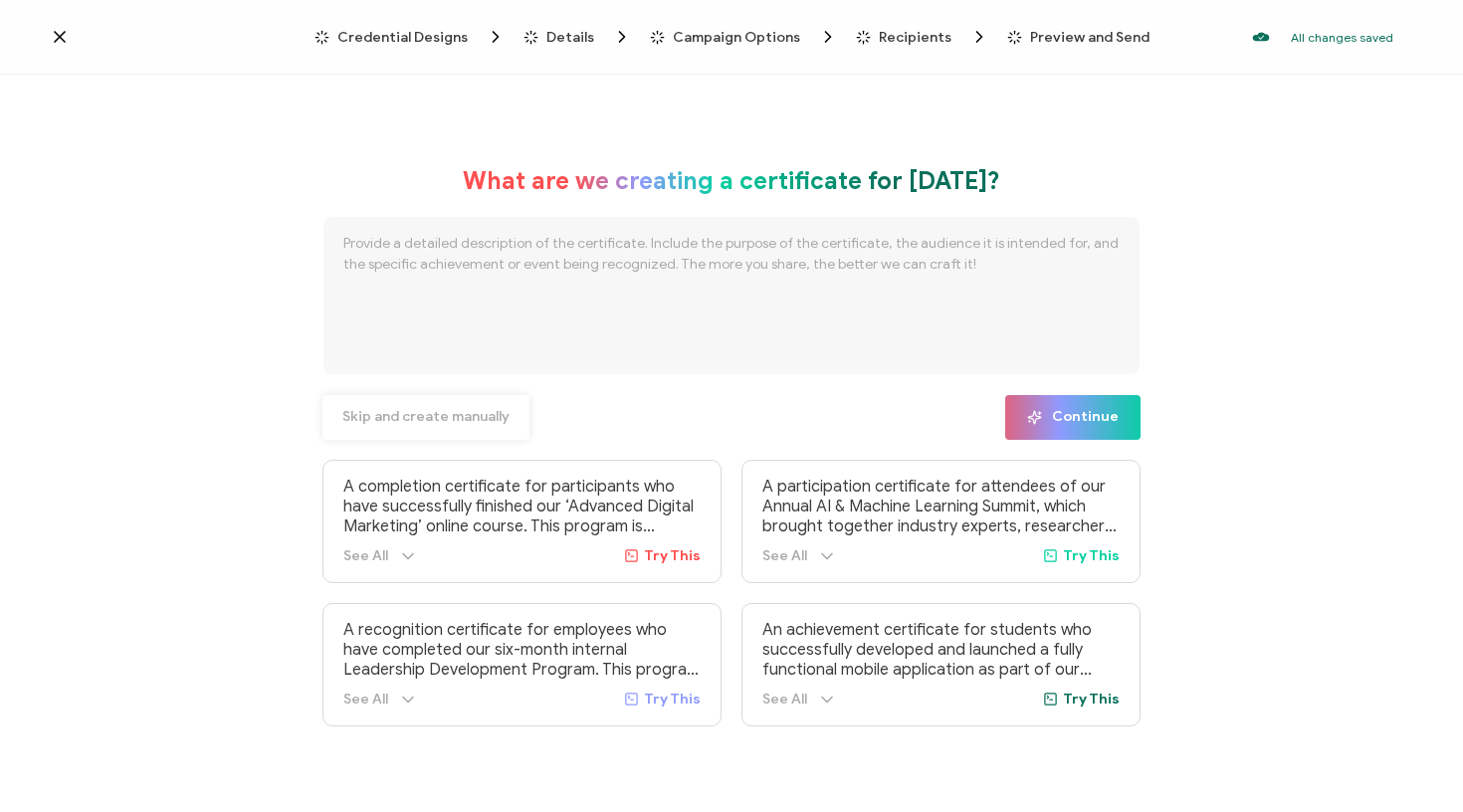 click on "Skip and create manually" at bounding box center [426, 417] 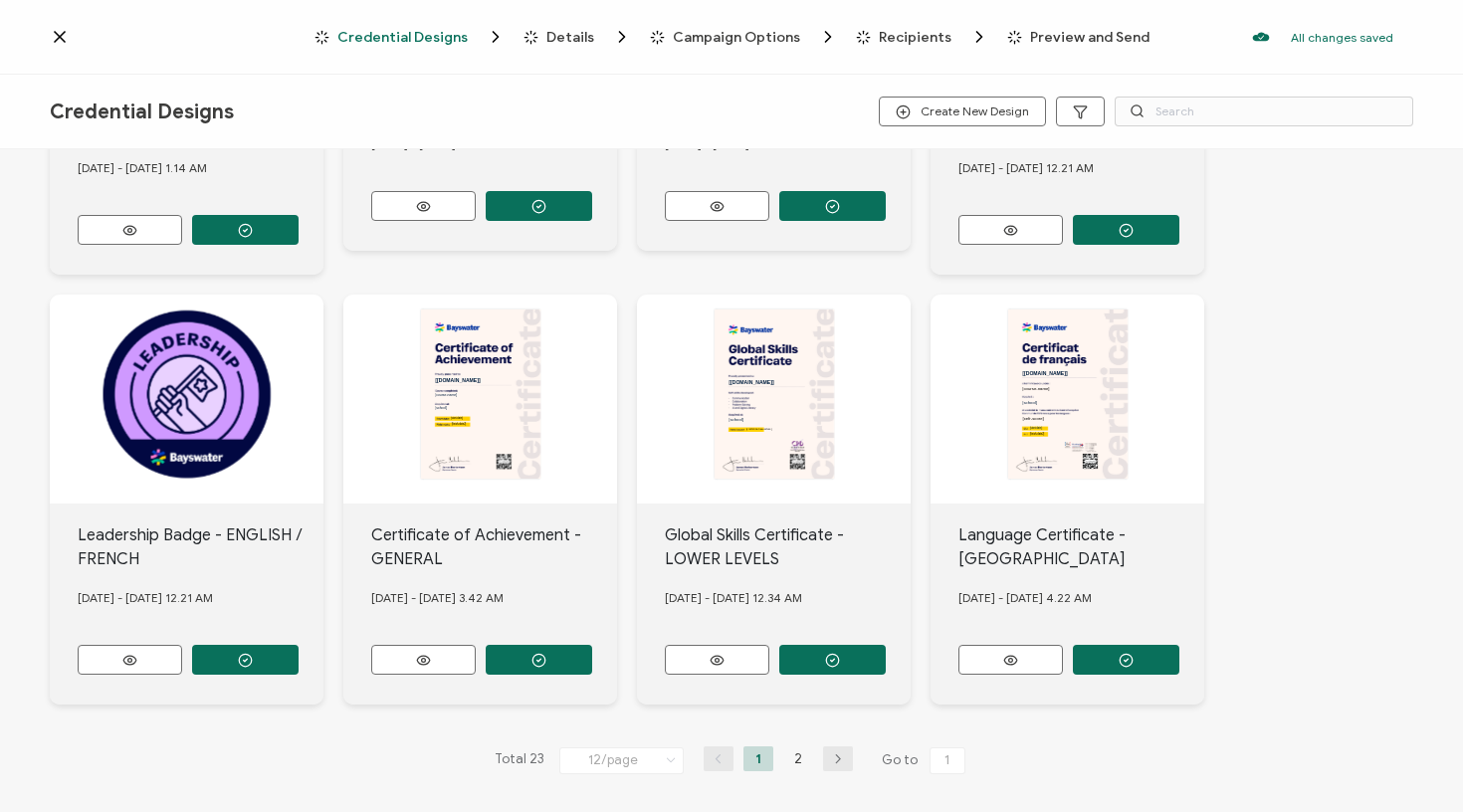 scroll, scrollTop: 753, scrollLeft: 0, axis: vertical 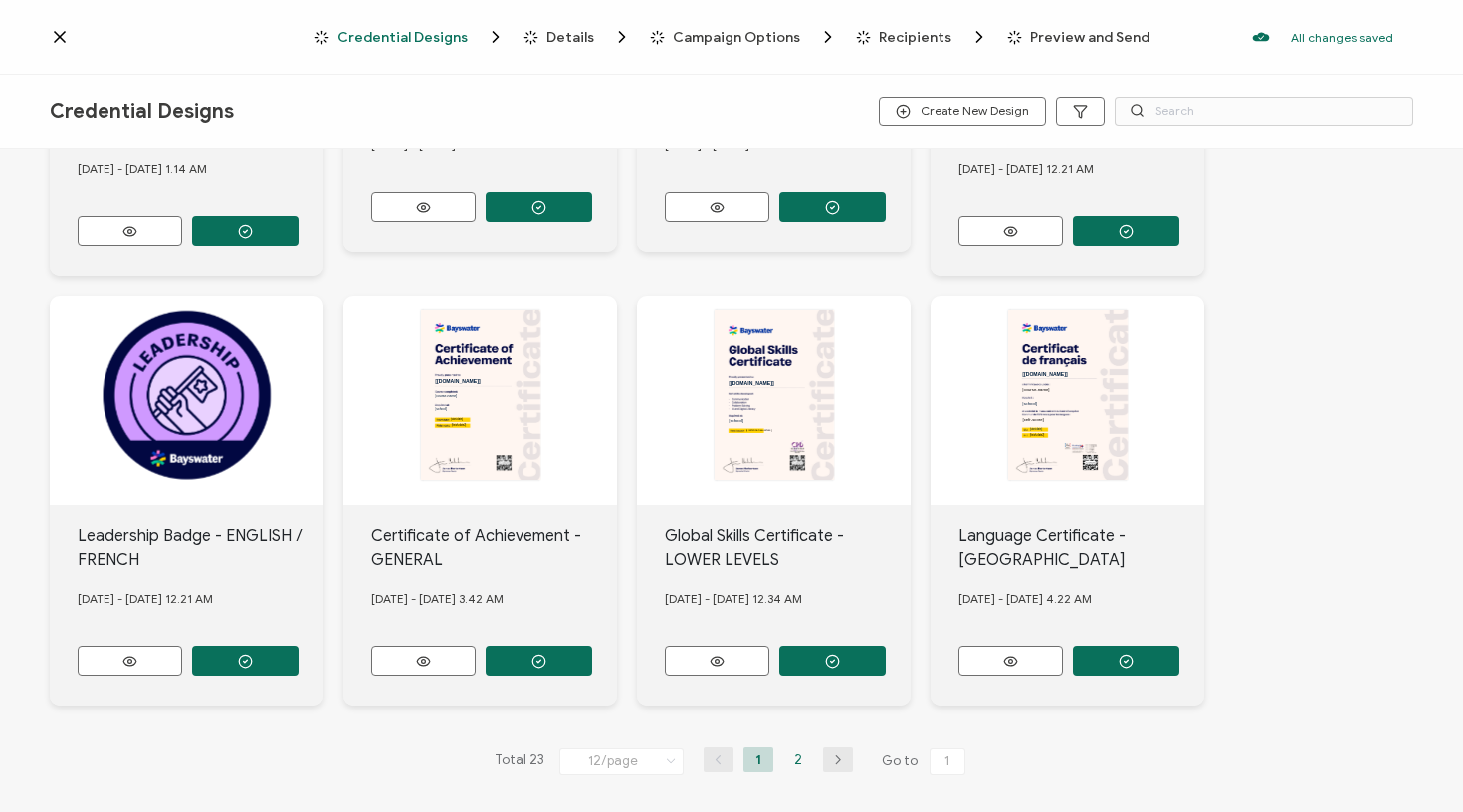 click on "2" at bounding box center [798, 759] 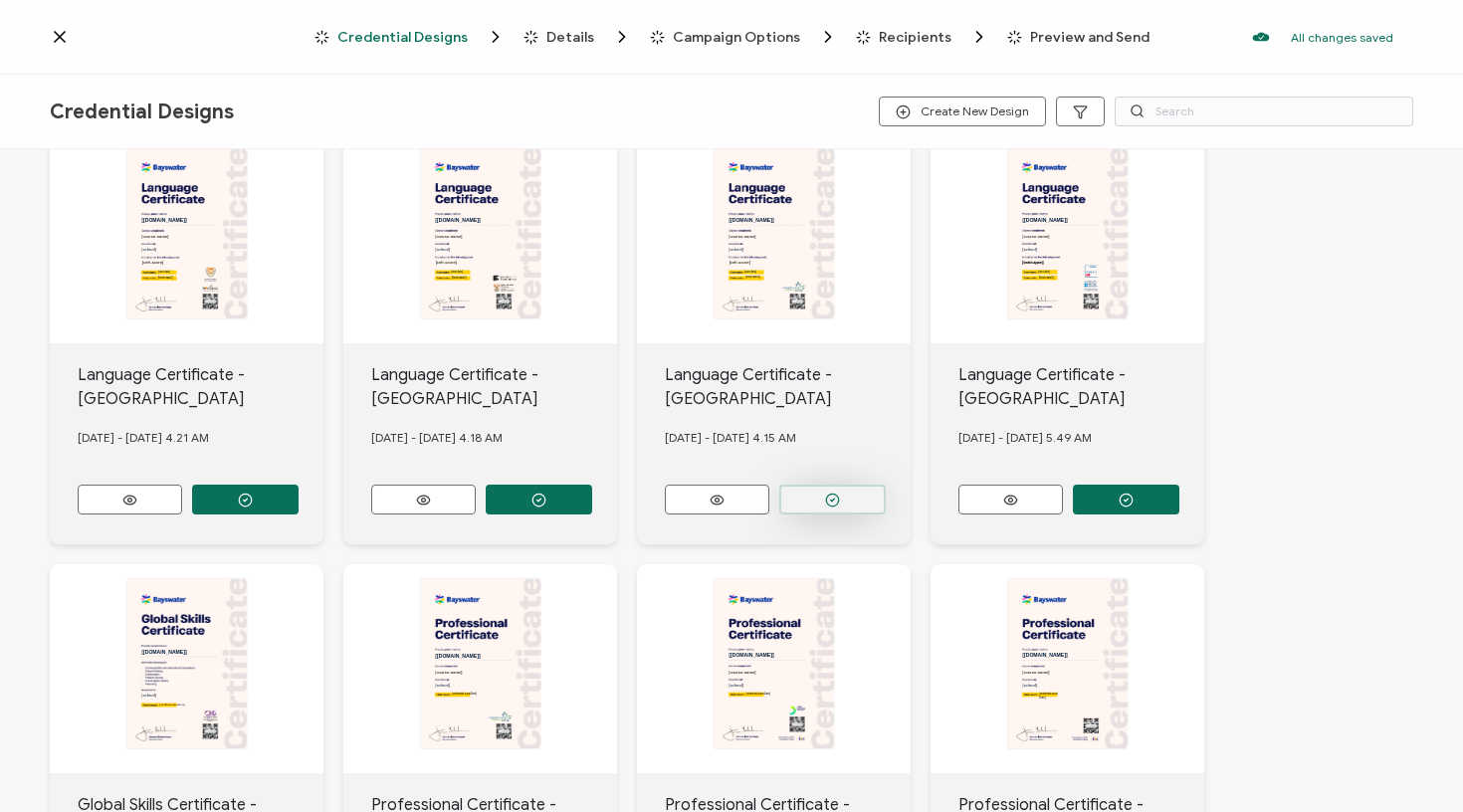 click at bounding box center (245, 500) 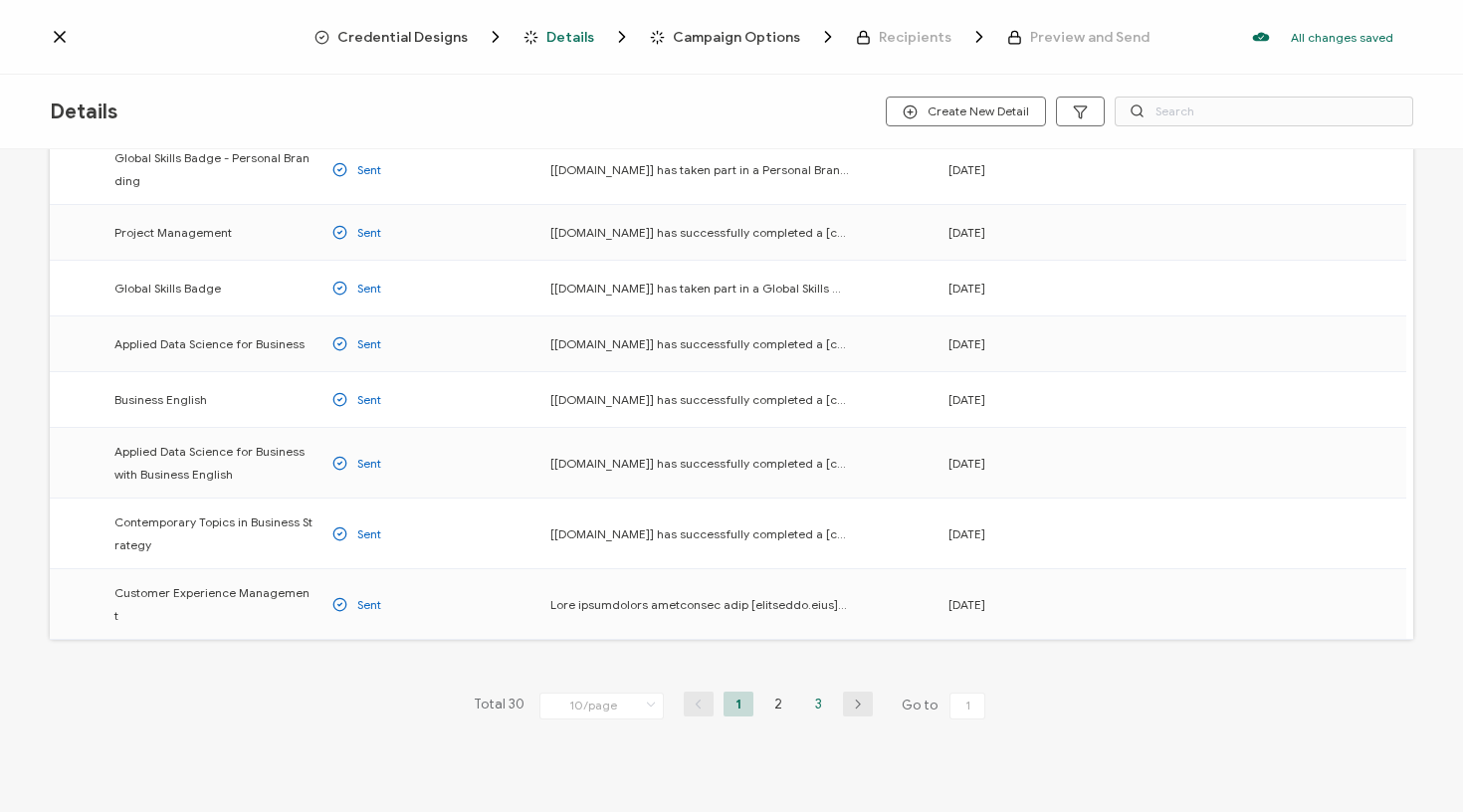scroll, scrollTop: 231, scrollLeft: 0, axis: vertical 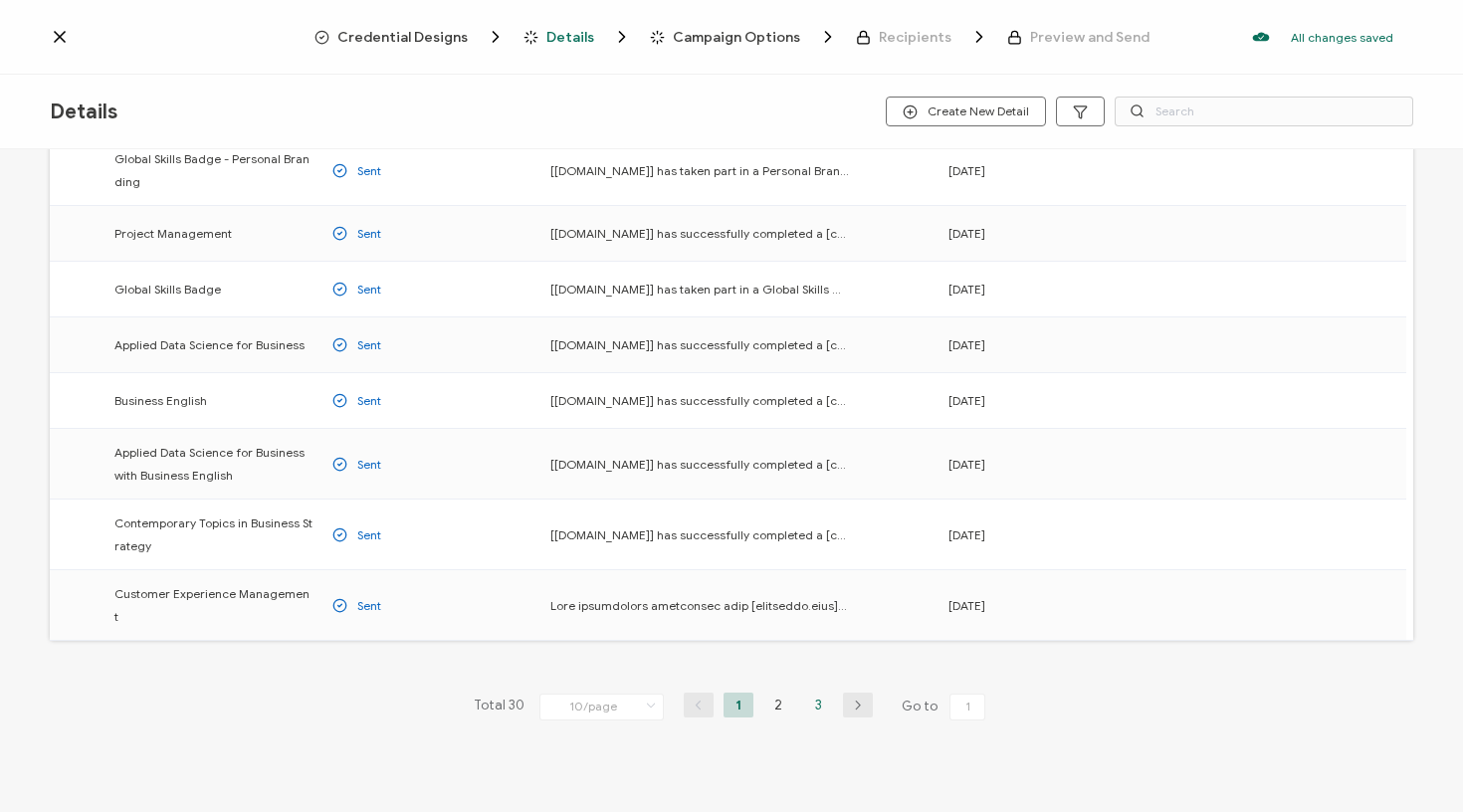 click on "3" at bounding box center (818, 705) 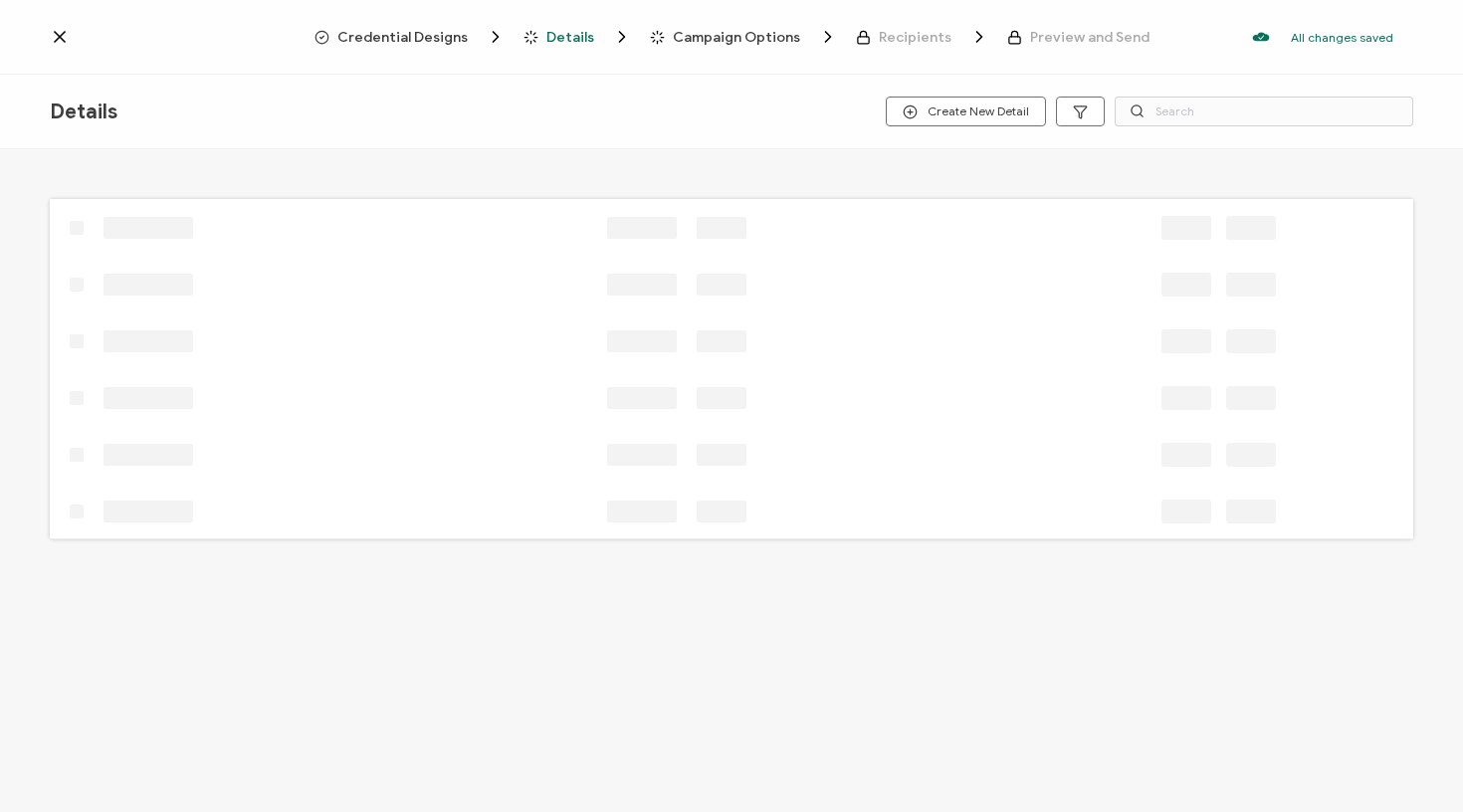 scroll, scrollTop: 0, scrollLeft: 0, axis: both 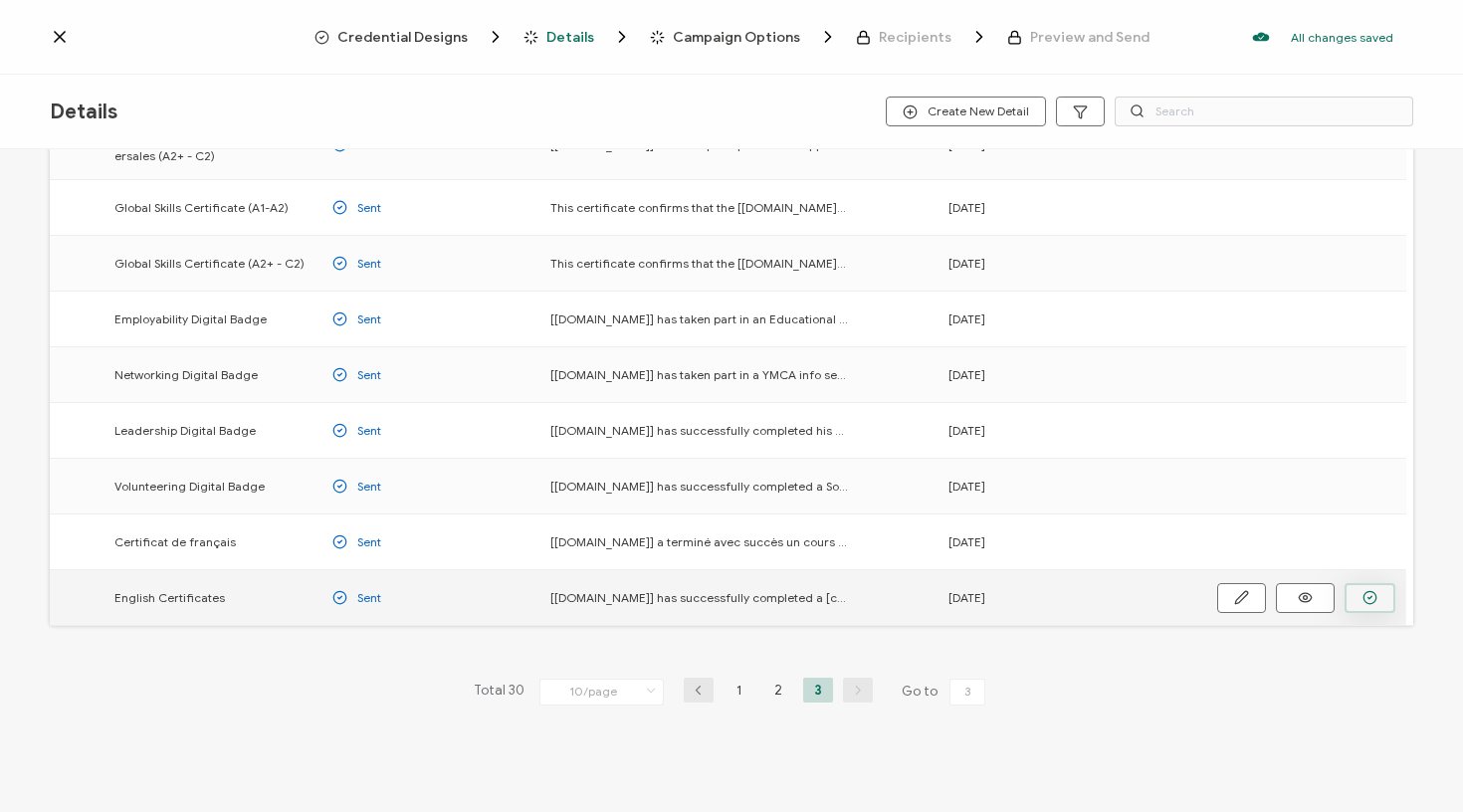 click 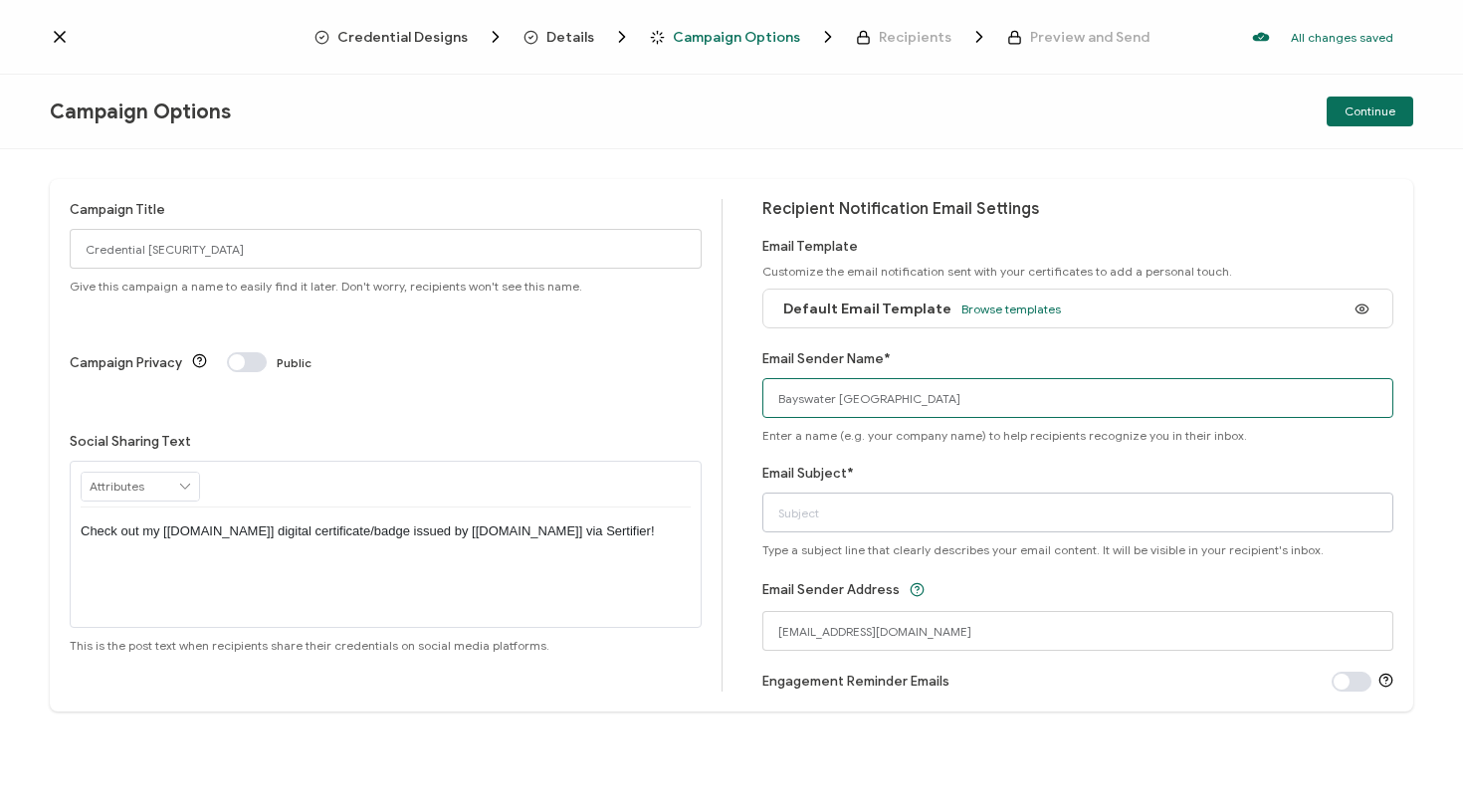 type on "Bayswater [GEOGRAPHIC_DATA]" 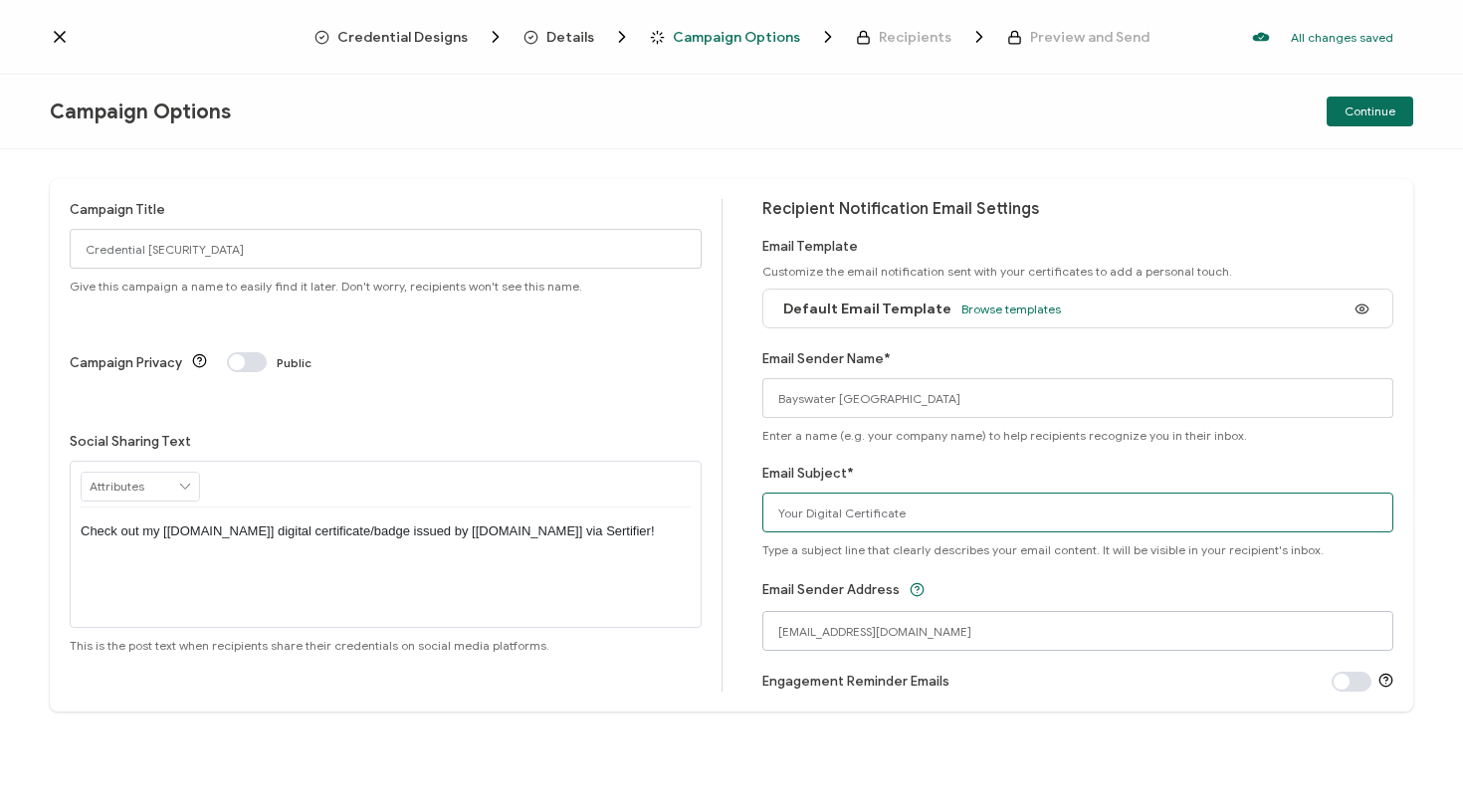 type on "Your Digital Certificate" 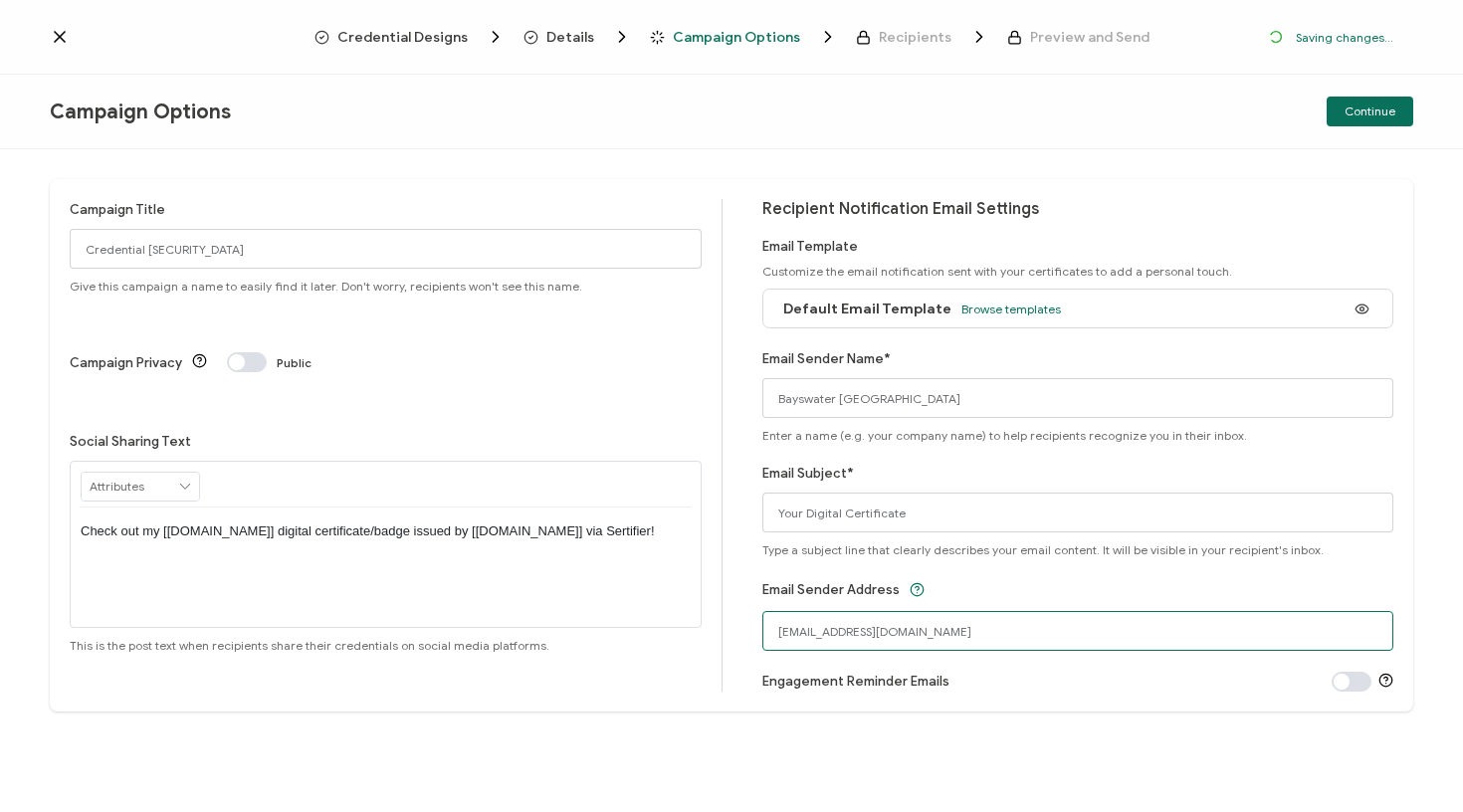 drag, startPoint x: 1008, startPoint y: 642, endPoint x: 764, endPoint y: 634, distance: 244.13111 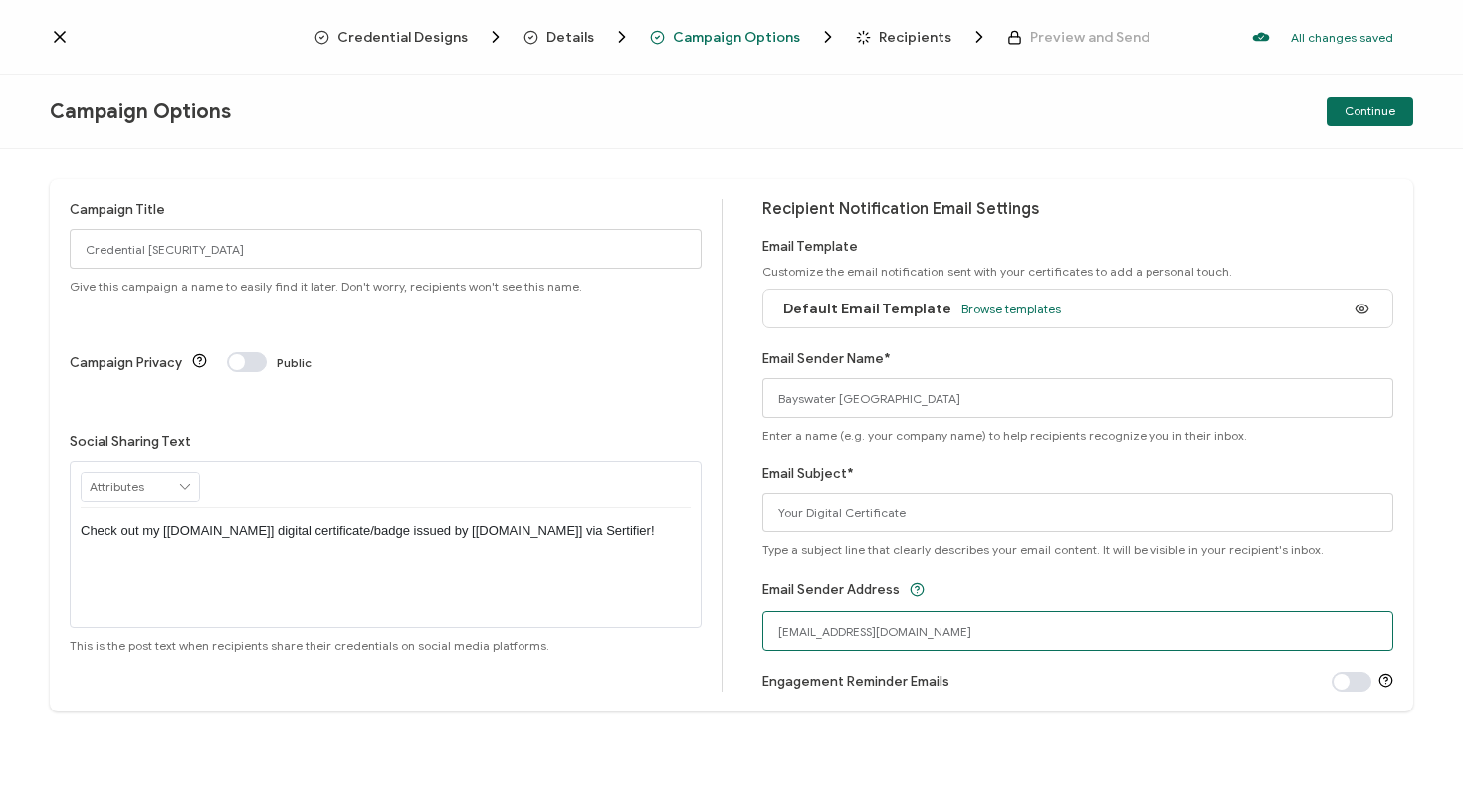 type on "[EMAIL_ADDRESS][DOMAIN_NAME]" 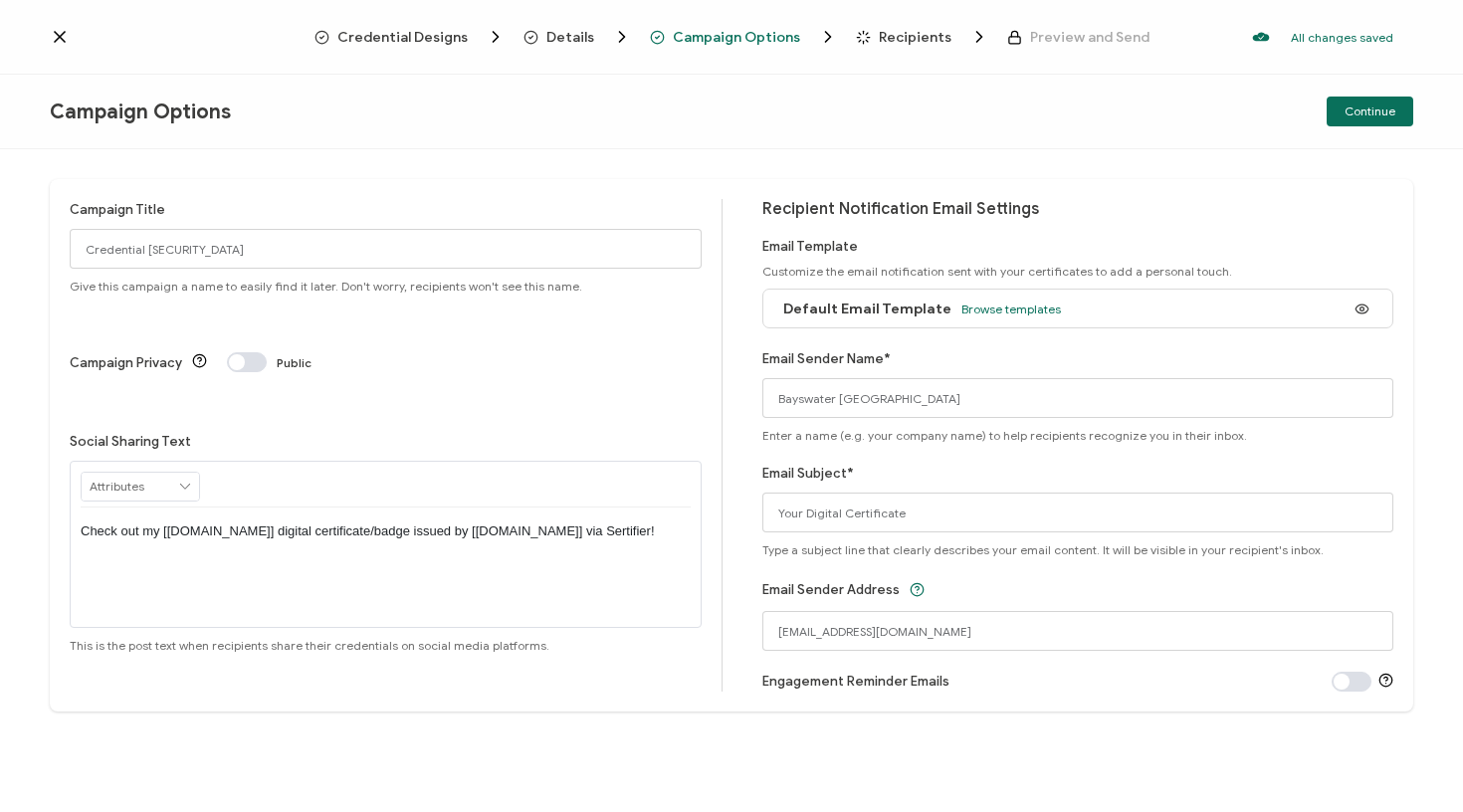 click on "Campaign Title
Credential [SECURITY_DATA]     Give this campaign a name to easily find it later. Don't worry, recipients won't see this name.
Campaign Privacy
Public
Social Sharing Text
RECIPIENT
Recipient Name
Recipient E-Mail
CREDENTIAL
Credential ID
Issue Date
Credential Name
Credential Desciption
Expire Date
ISSUER
Issuer Name
CUSTOM
Start Date" at bounding box center (732, 481) 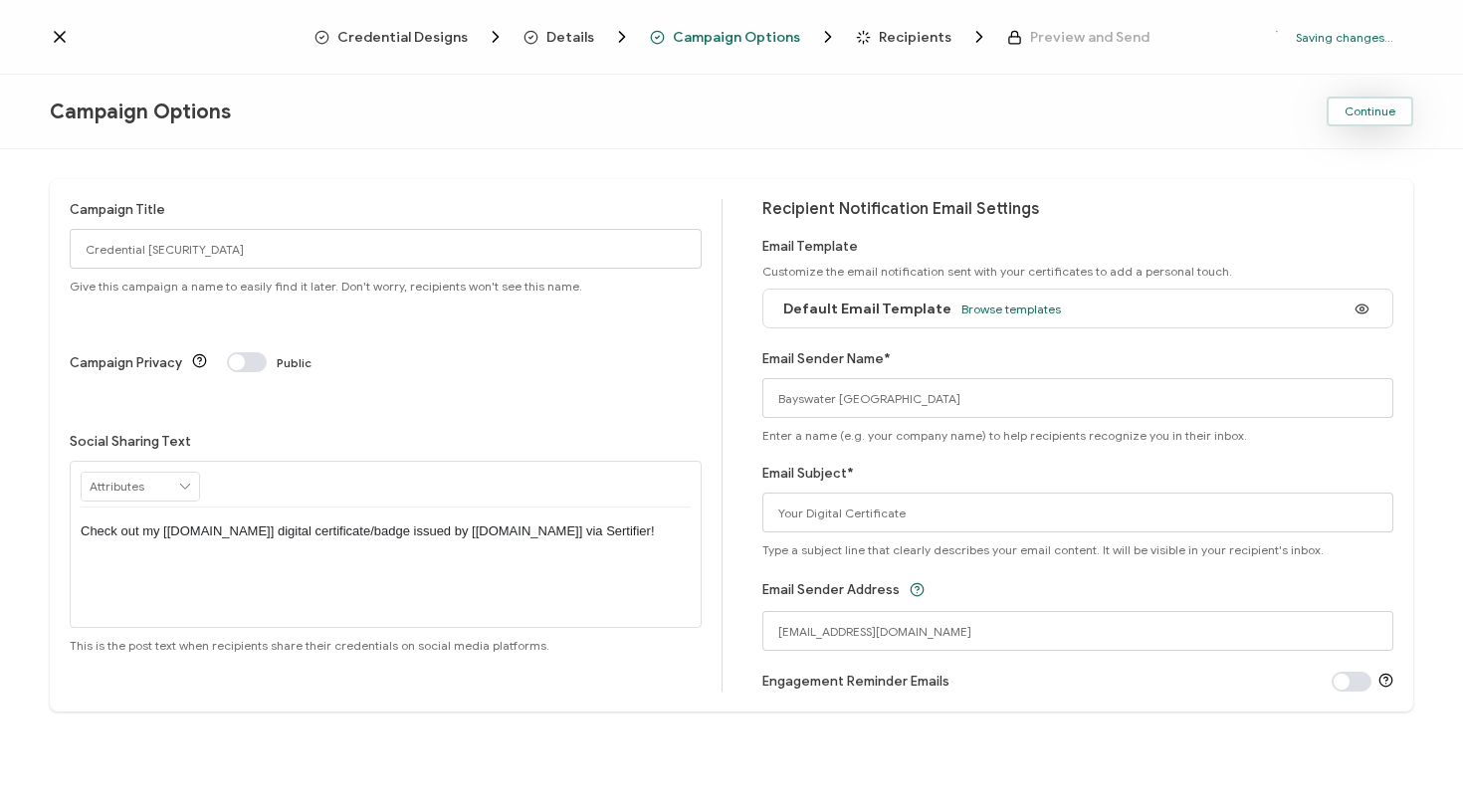 click on "Continue" at bounding box center (1369, 111) 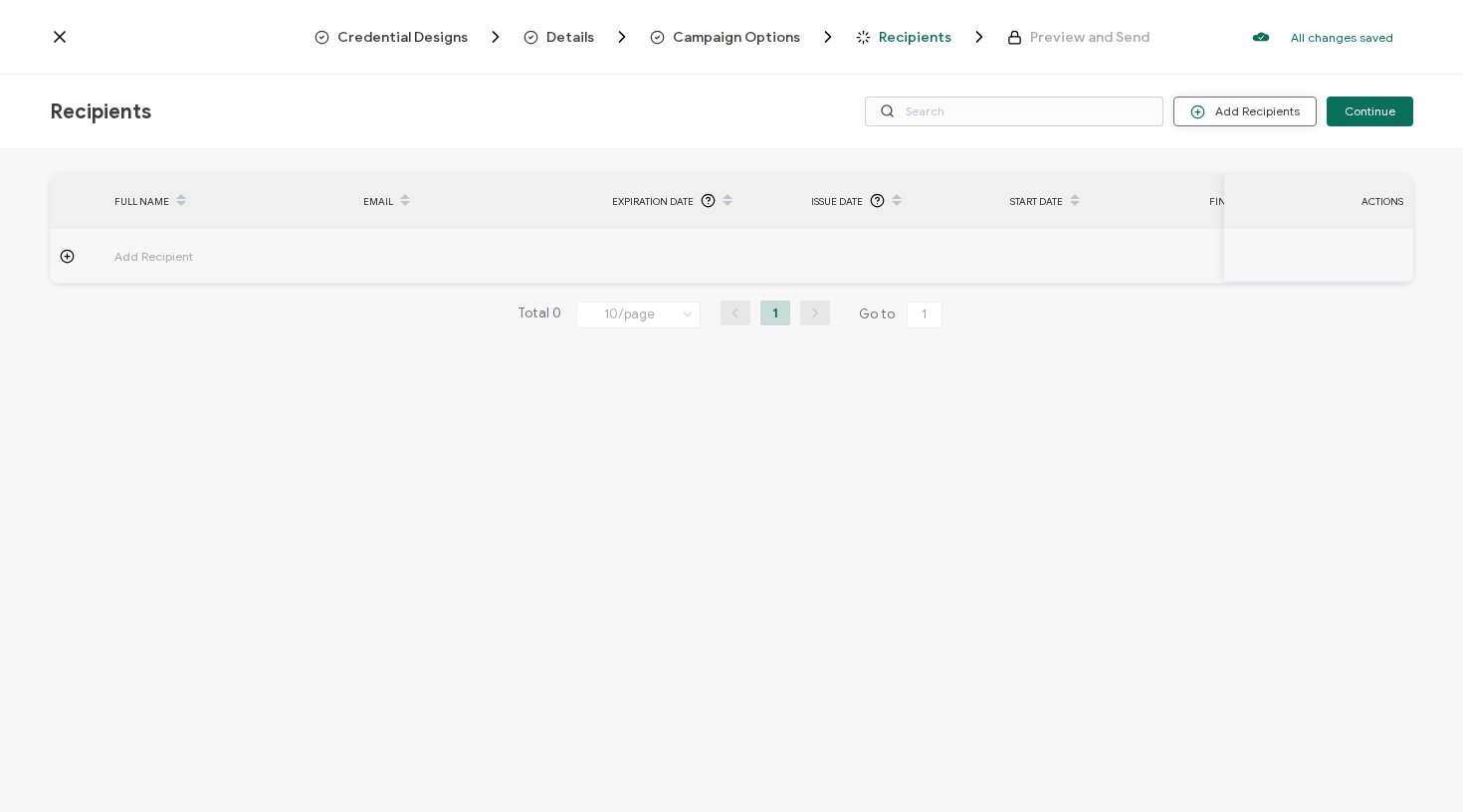 click on "Add Recipients" at bounding box center (1245, 111) 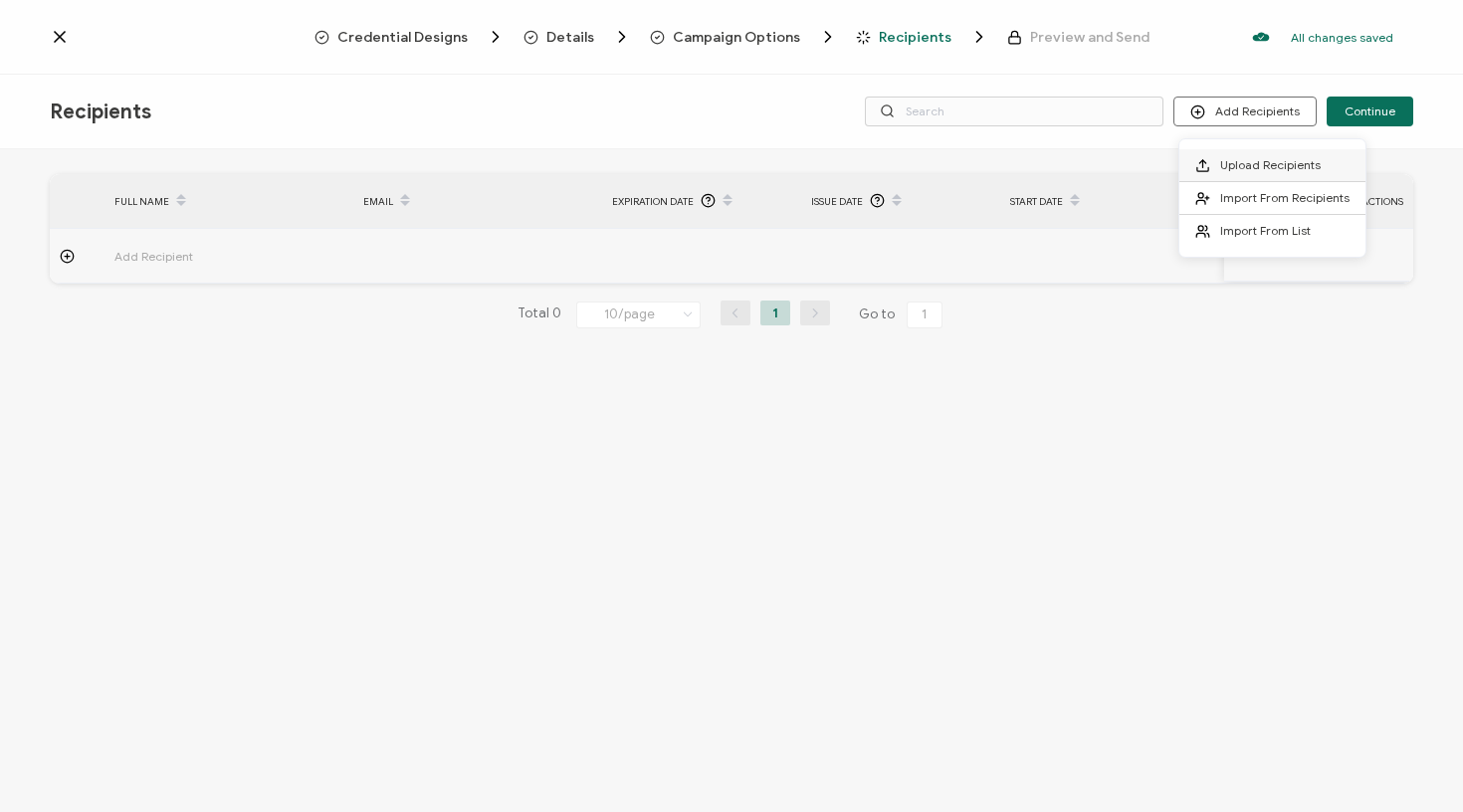 click on "Upload Recipients" at bounding box center (1270, 164) 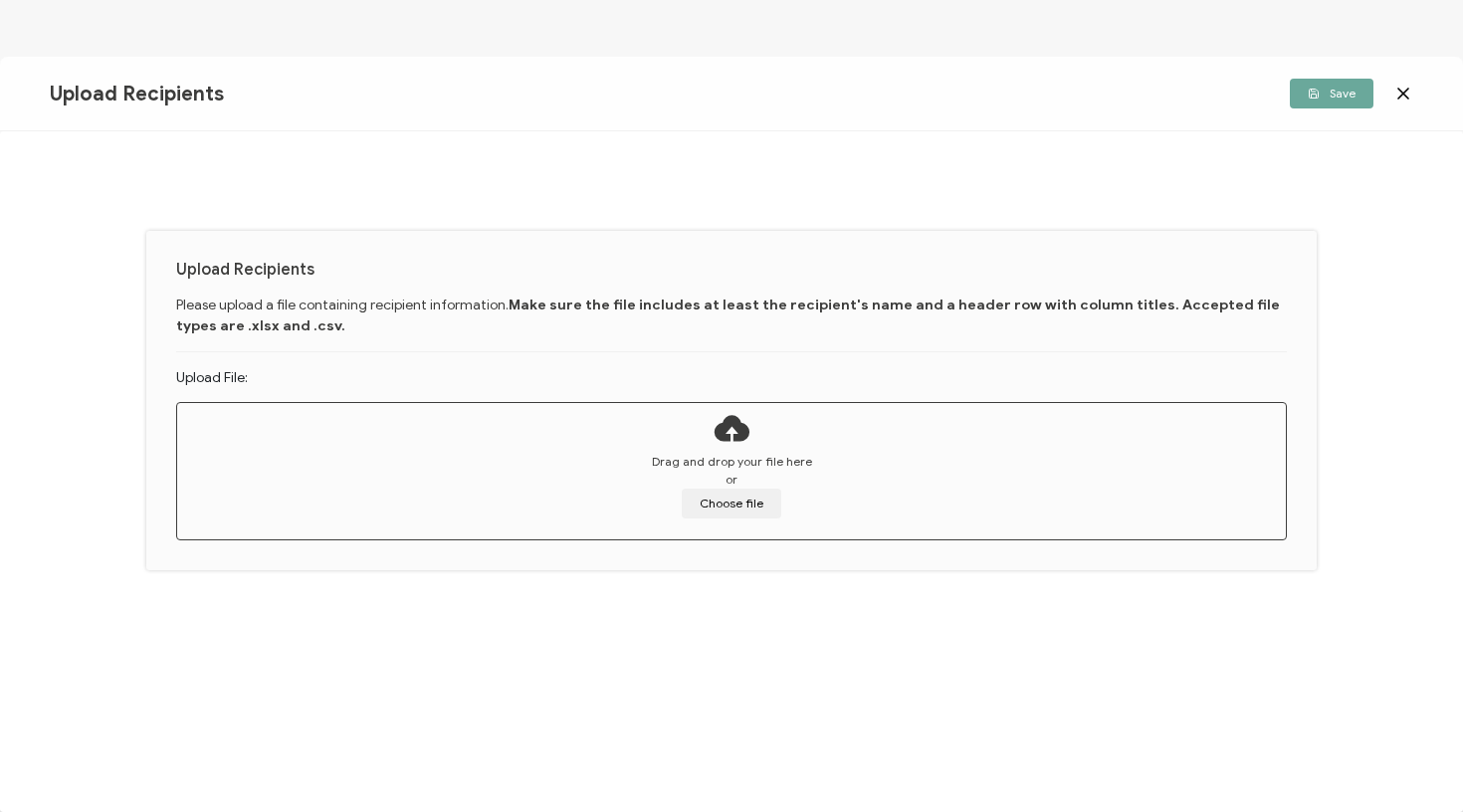 click on "Drag and drop your file here   or
Choose file" at bounding box center [732, 486] 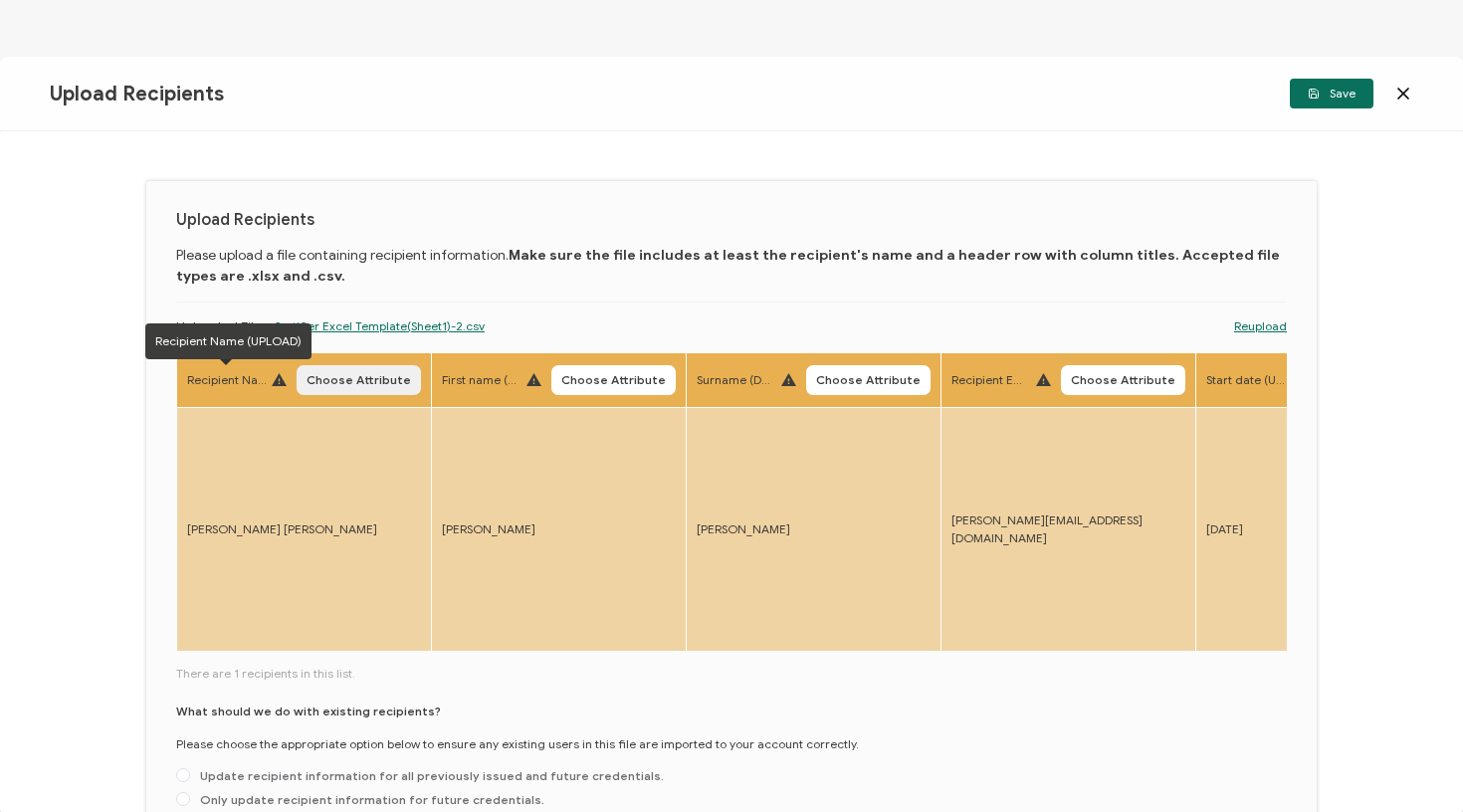 click on "Choose Attribute" at bounding box center [358, 380] 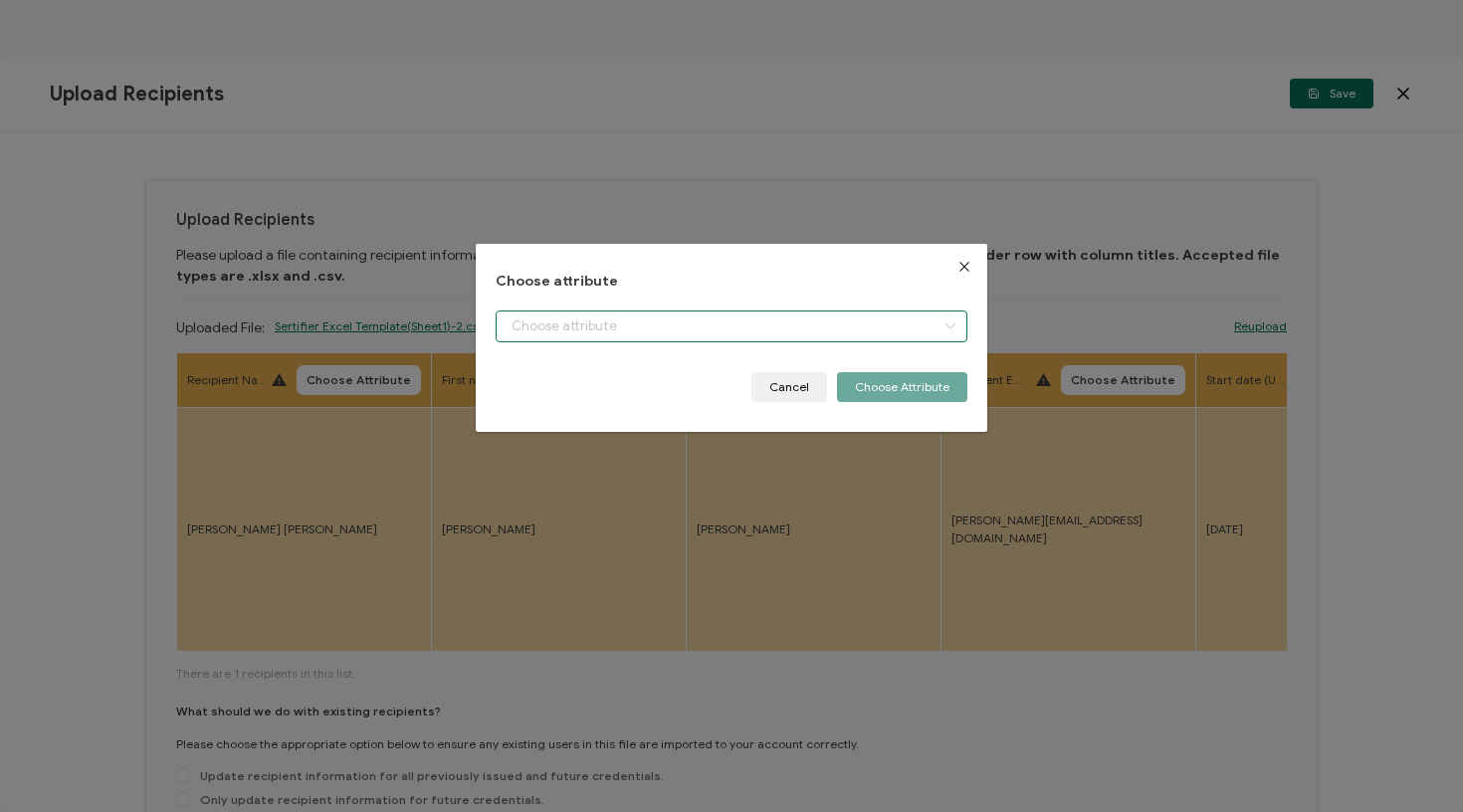 click at bounding box center (732, 326) 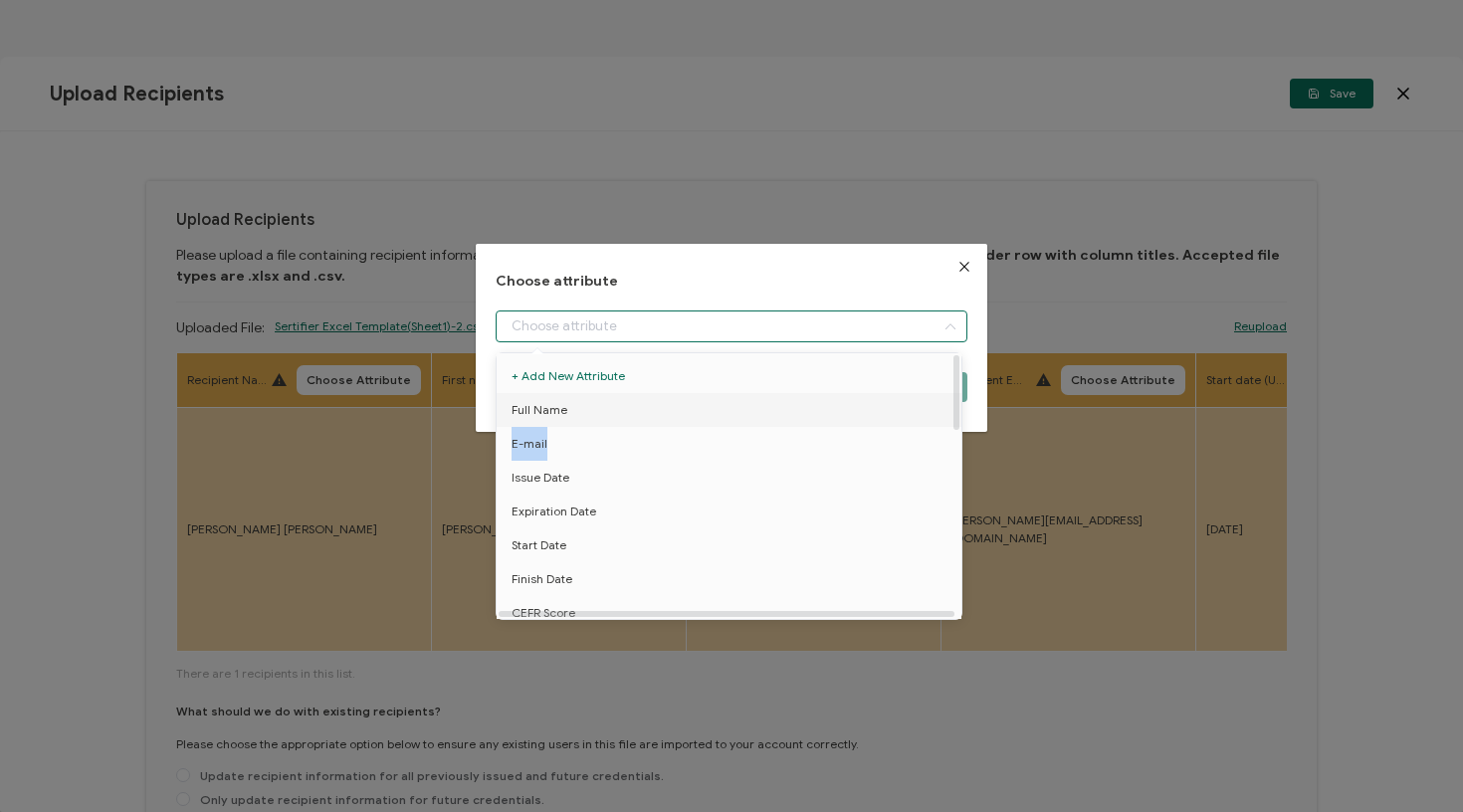 drag, startPoint x: 571, startPoint y: 437, endPoint x: 584, endPoint y: 406, distance: 33.61547 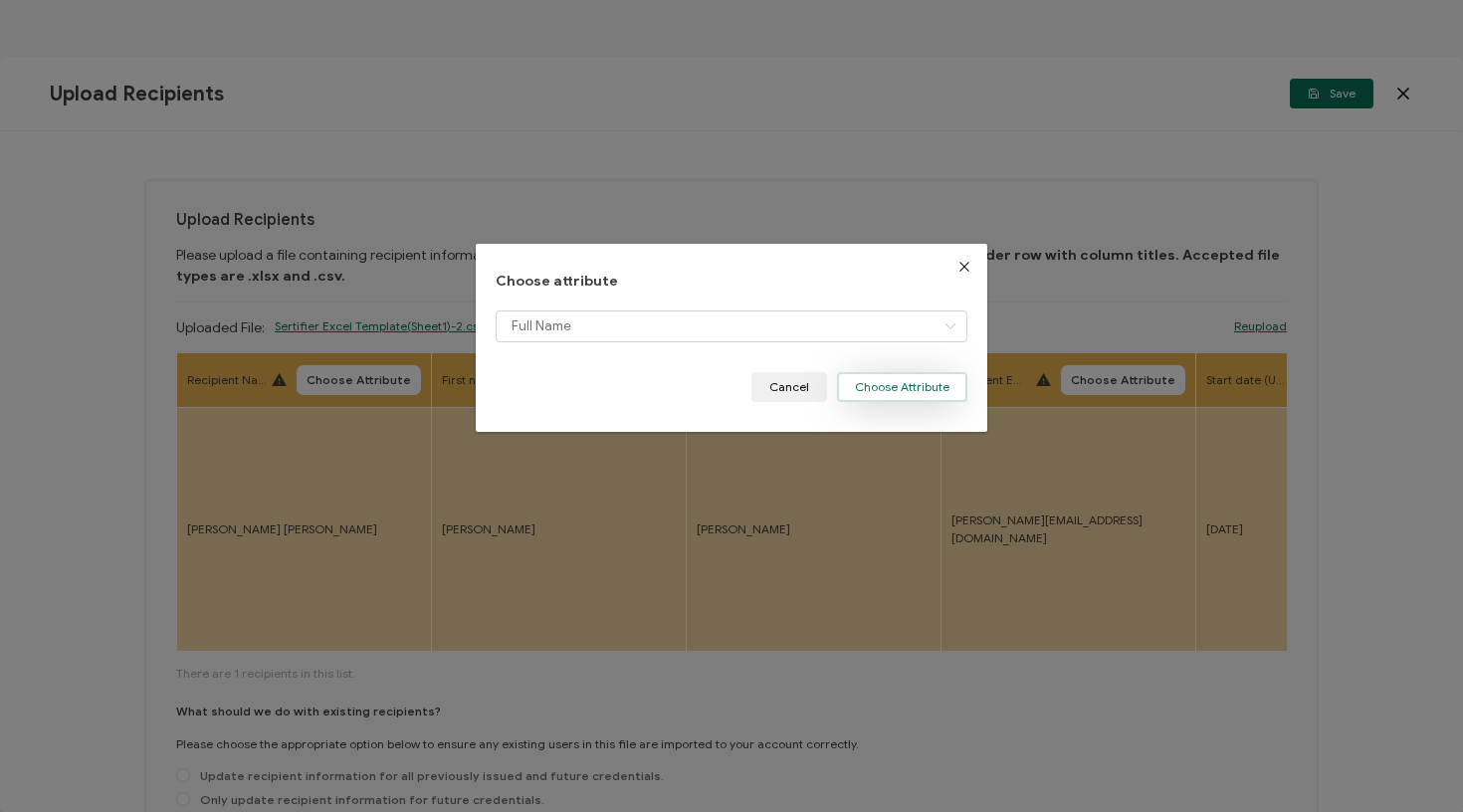 click on "Choose Attribute" at bounding box center (902, 387) 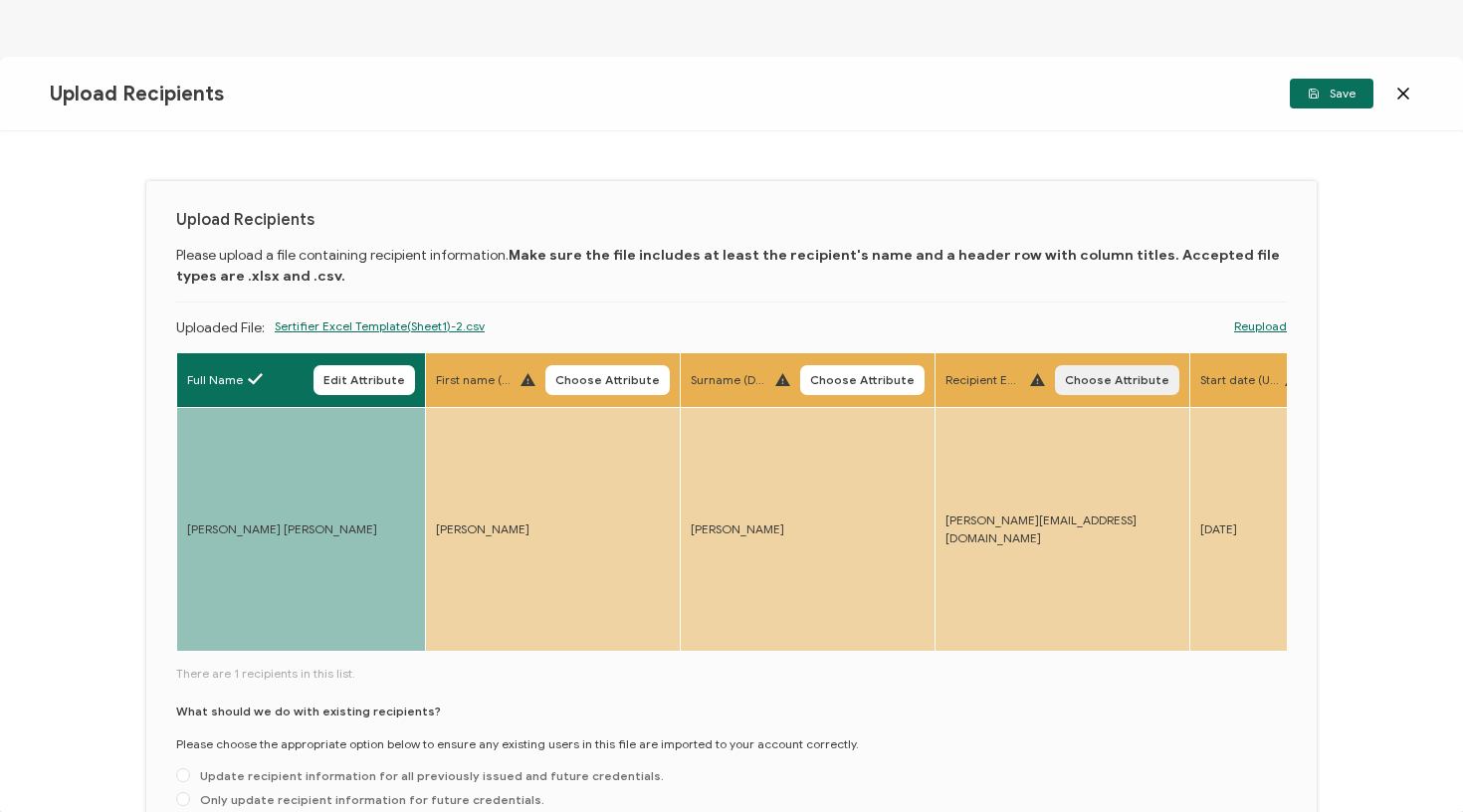click on "Choose Attribute" at bounding box center [1117, 380] 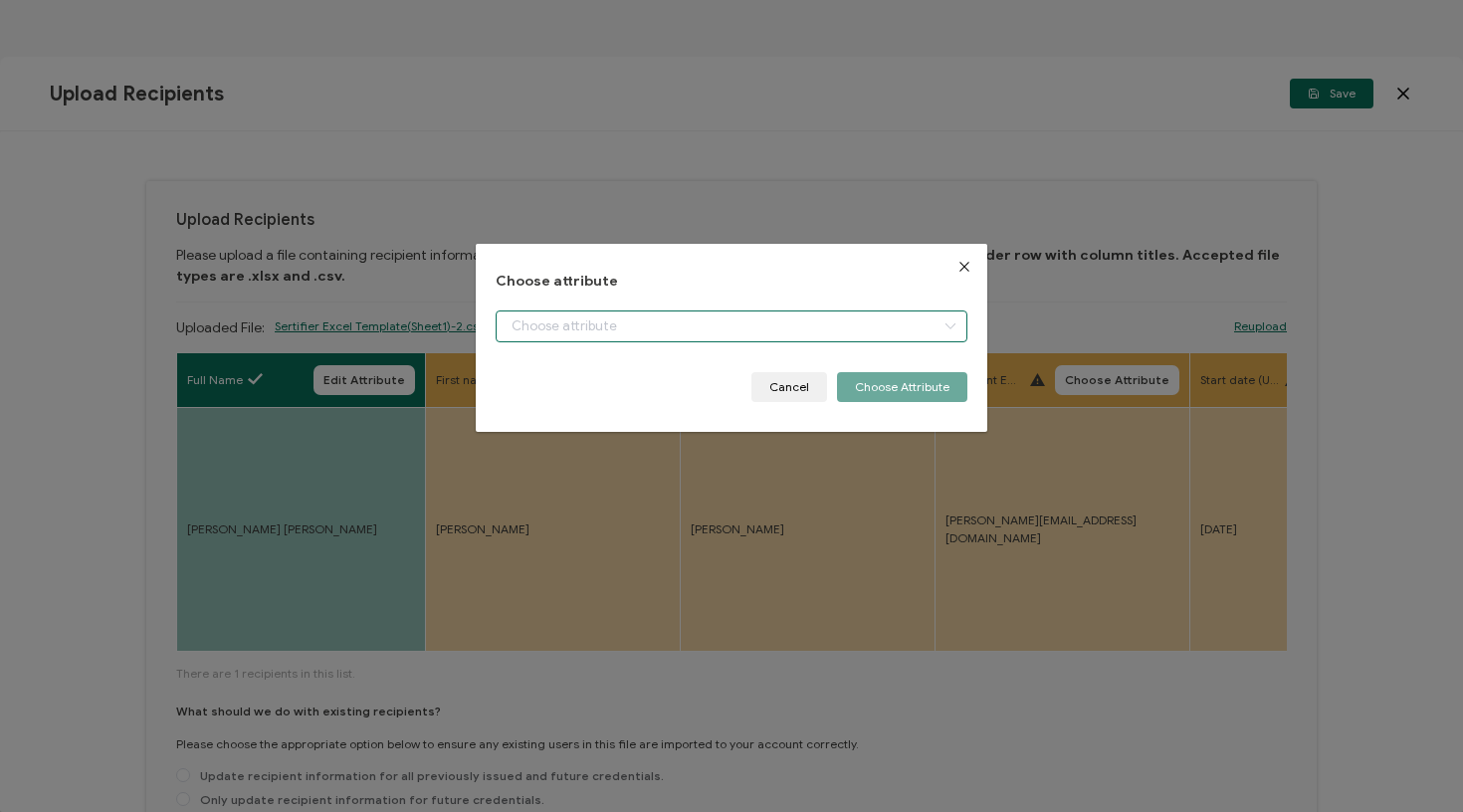 drag, startPoint x: 853, startPoint y: 321, endPoint x: 796, endPoint y: 337, distance: 59.20304 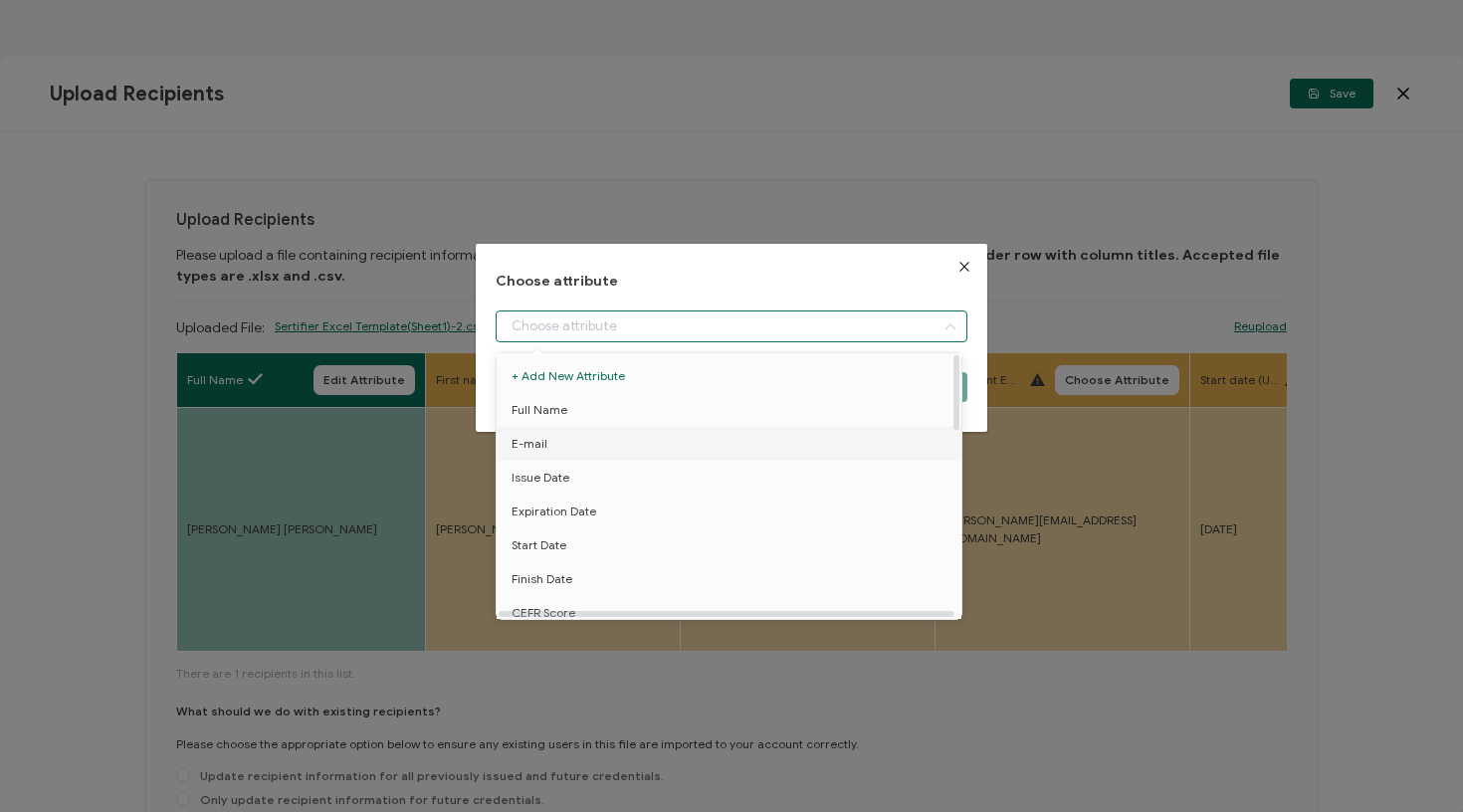 click on "E-mail" at bounding box center [732, 444] 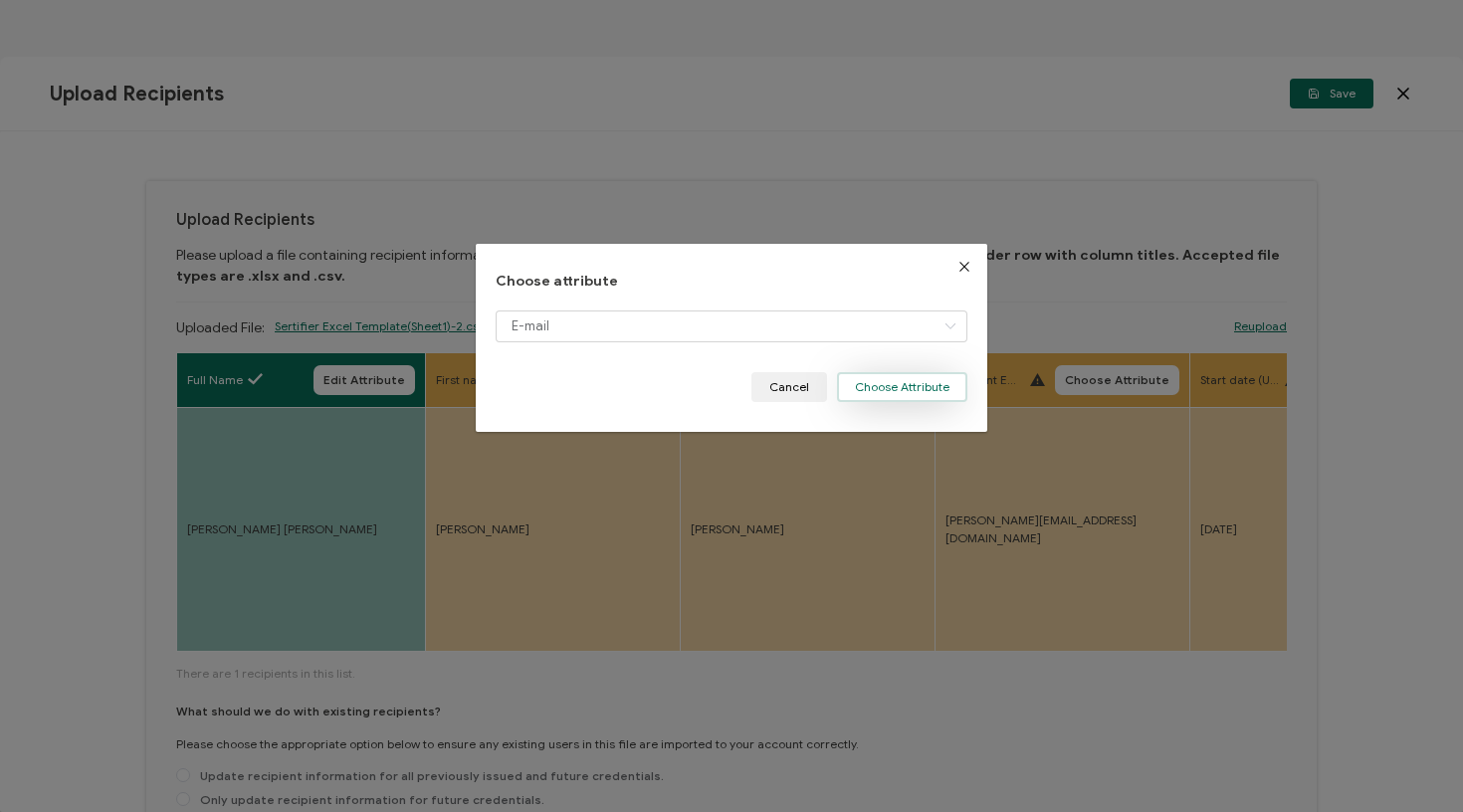 click on "Choose Attribute" at bounding box center (902, 387) 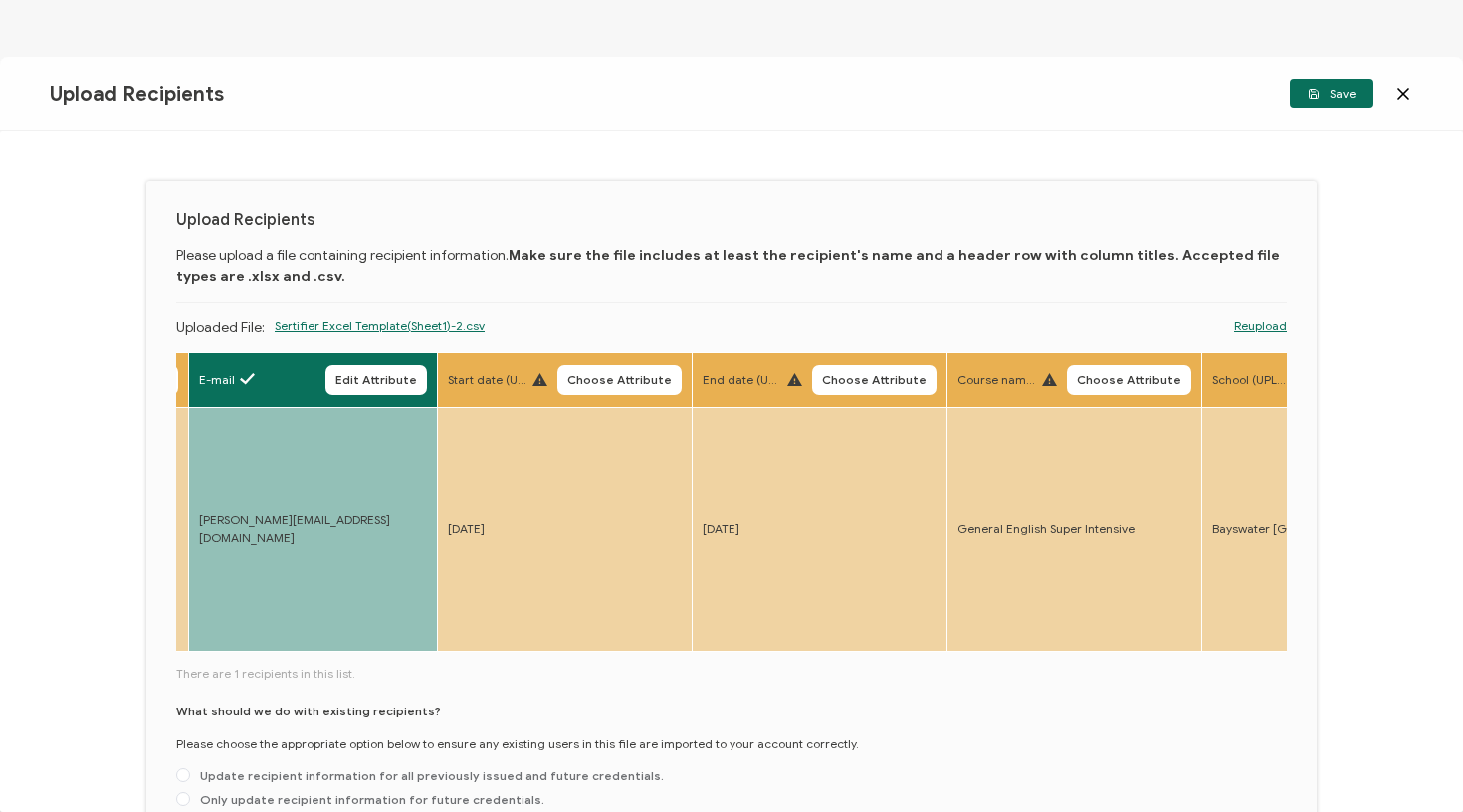 scroll, scrollTop: 0, scrollLeft: 824, axis: horizontal 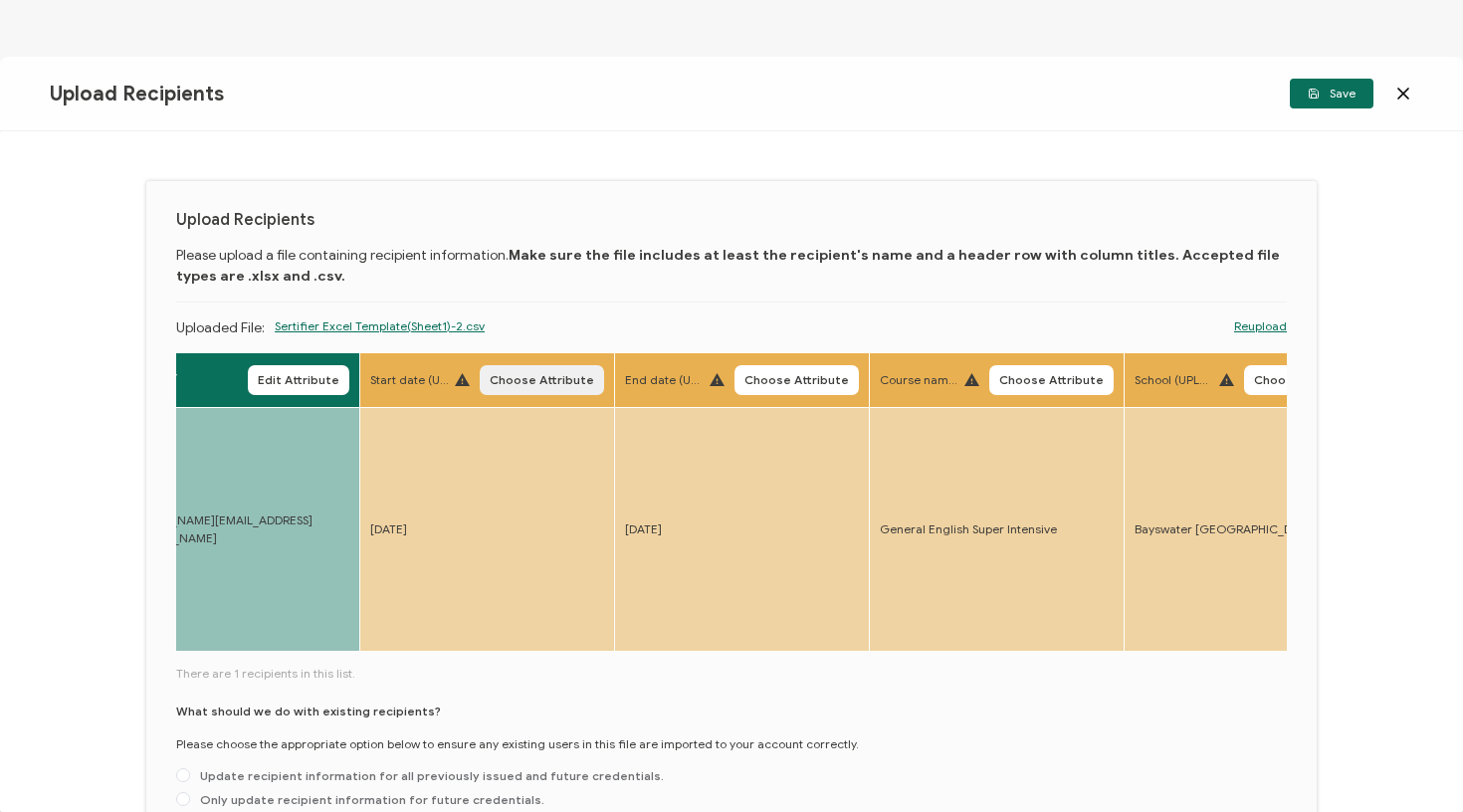 click on "Choose Attribute" at bounding box center [541, 380] 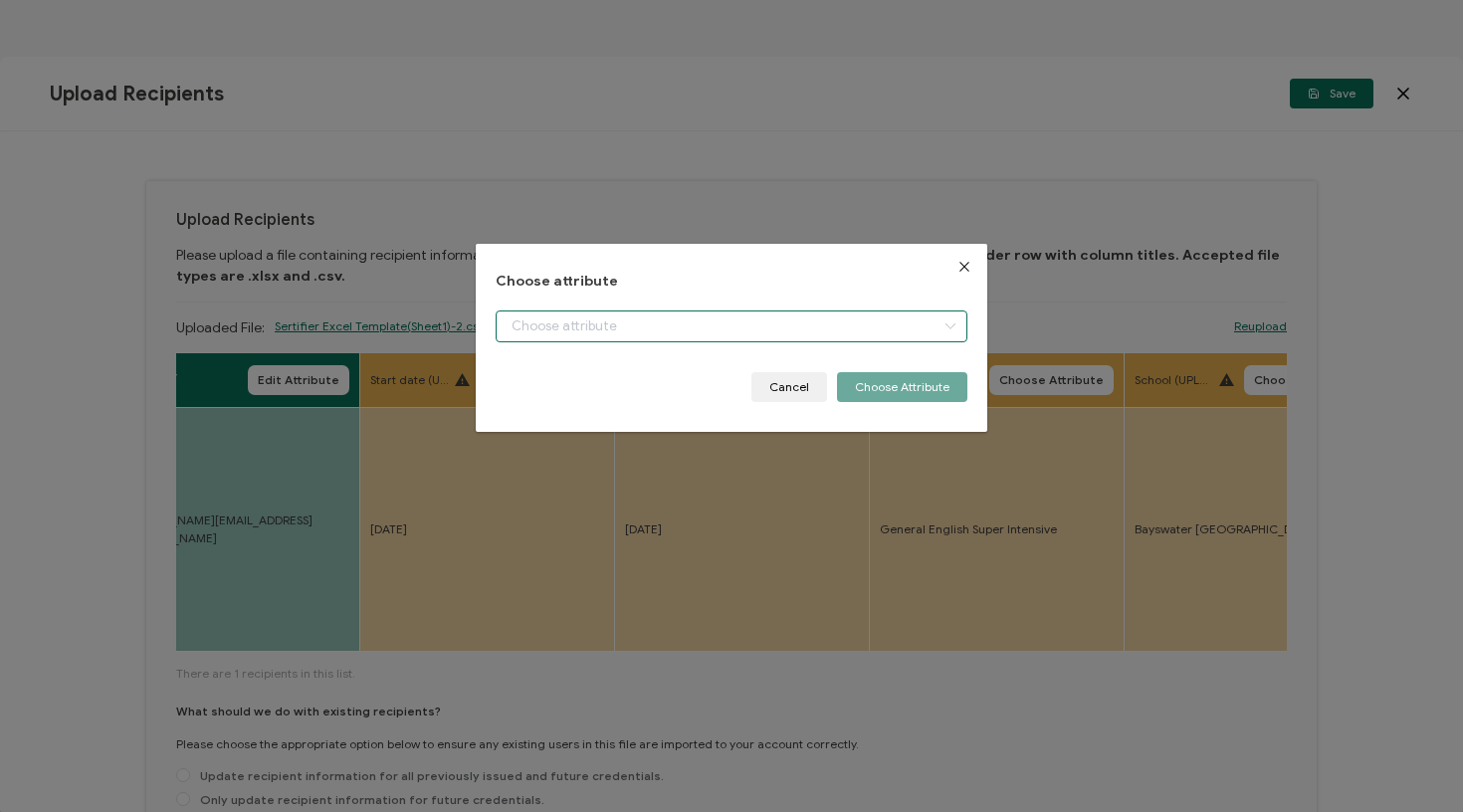 click at bounding box center [732, 326] 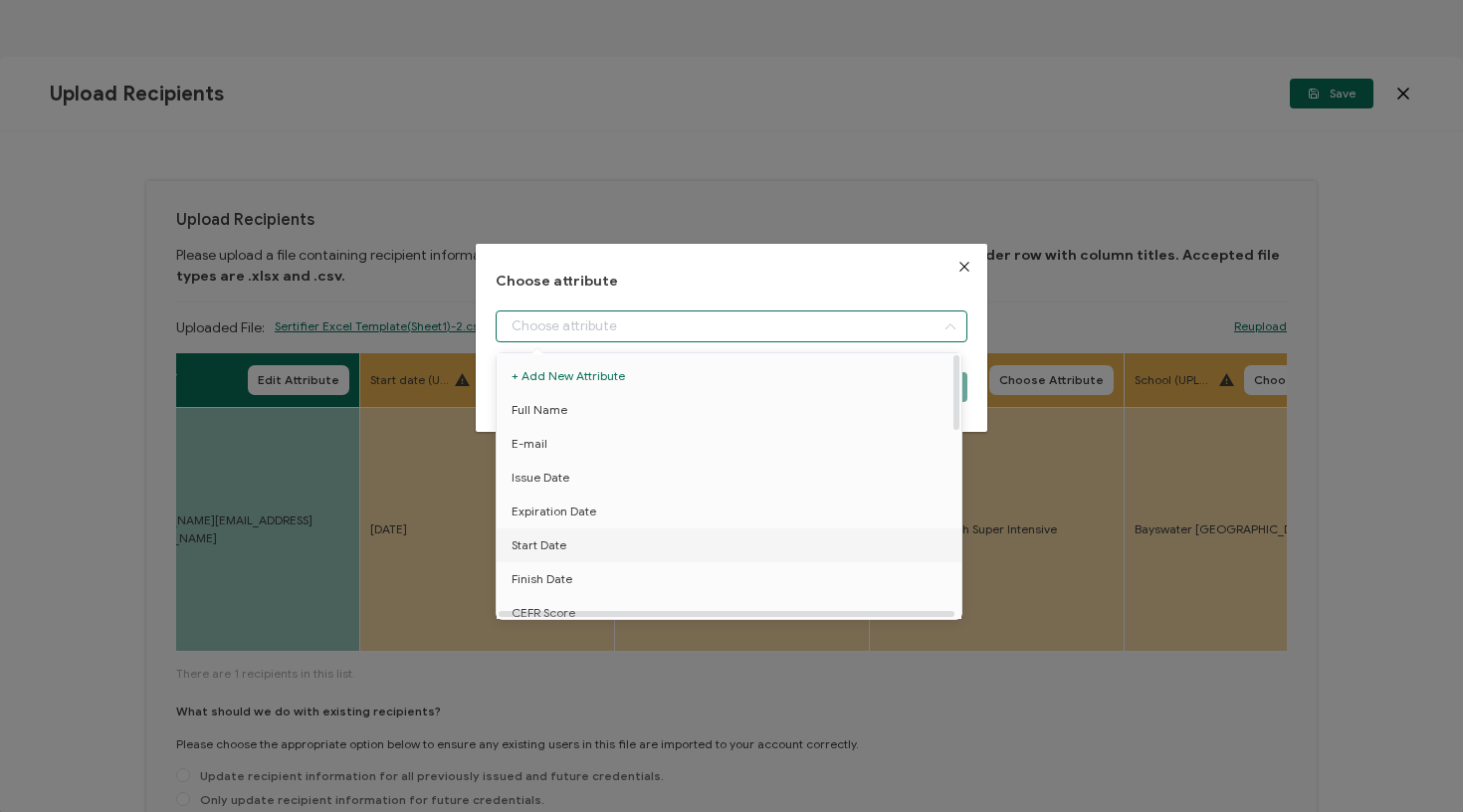 click on "Start Date" at bounding box center (732, 545) 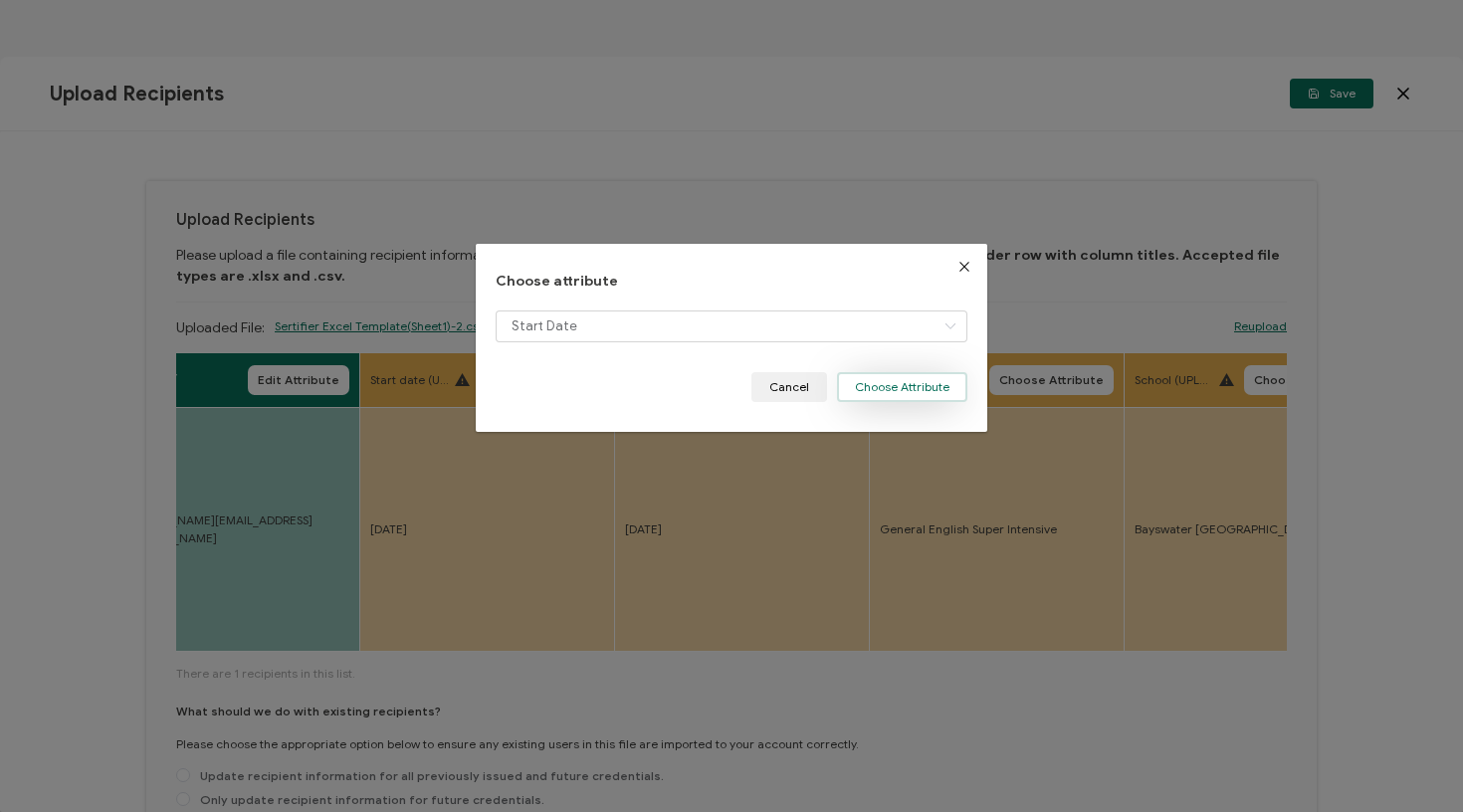 drag, startPoint x: 902, startPoint y: 395, endPoint x: 864, endPoint y: 388, distance: 38.63936 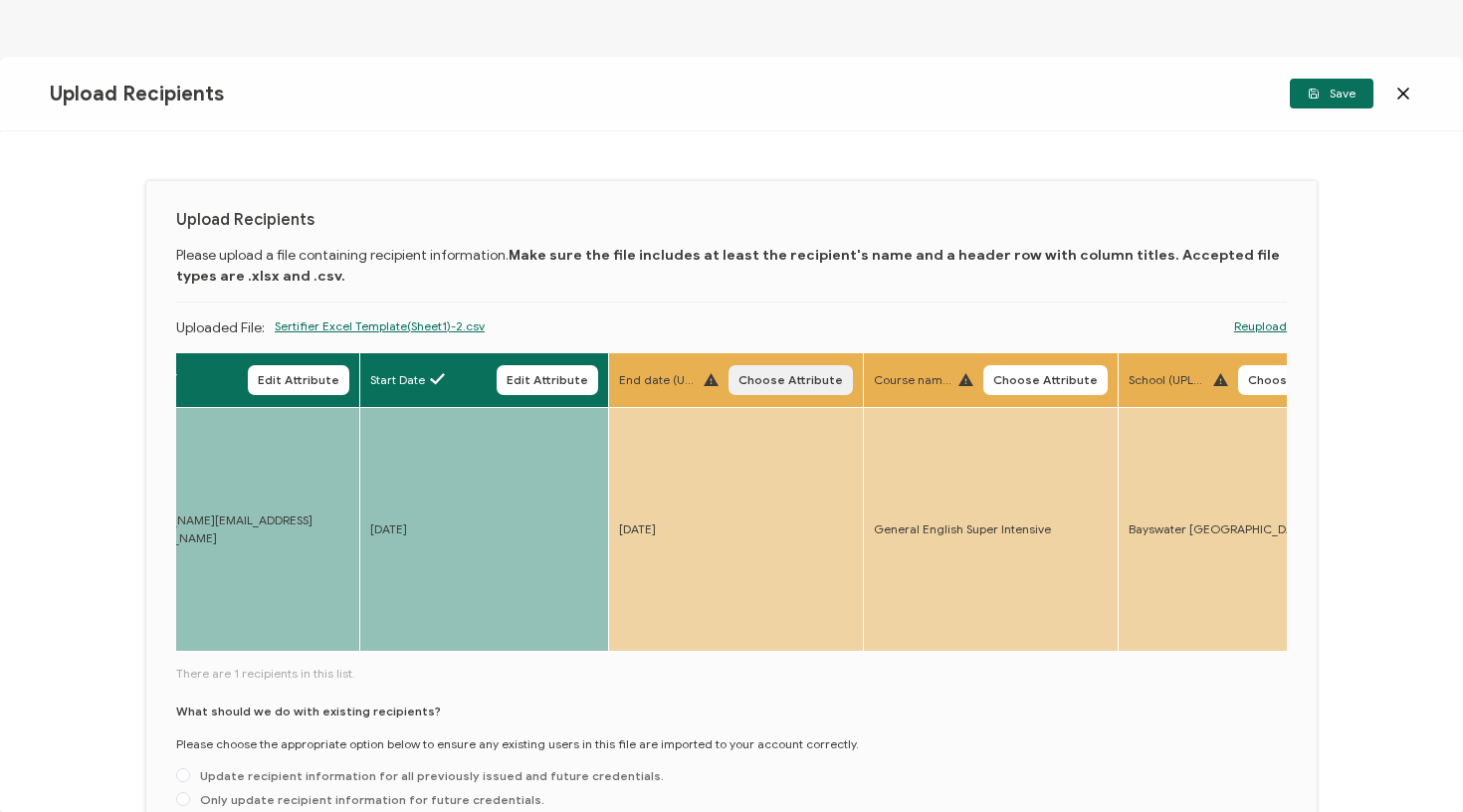 click on "Choose Attribute" at bounding box center [790, 380] 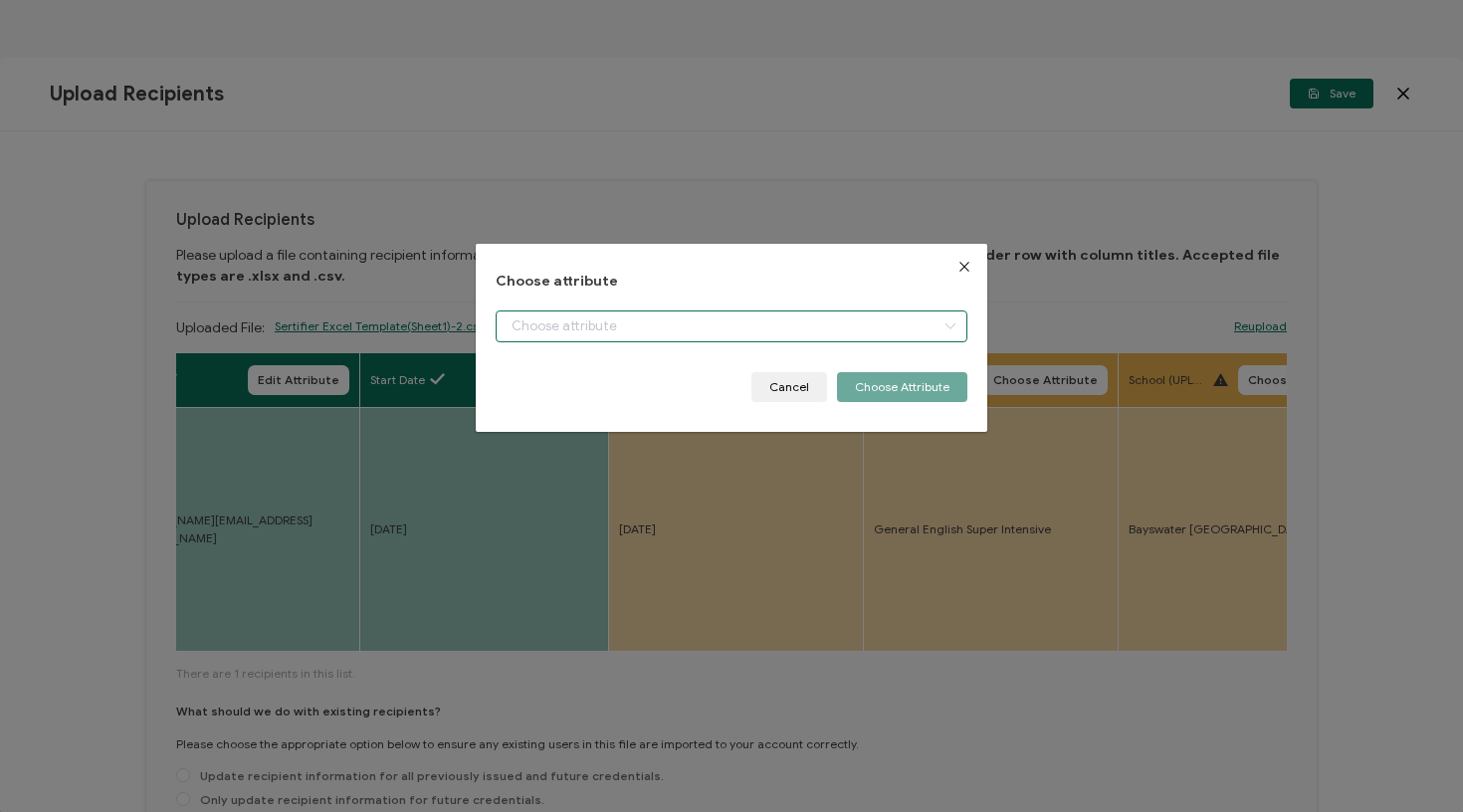 click at bounding box center (732, 326) 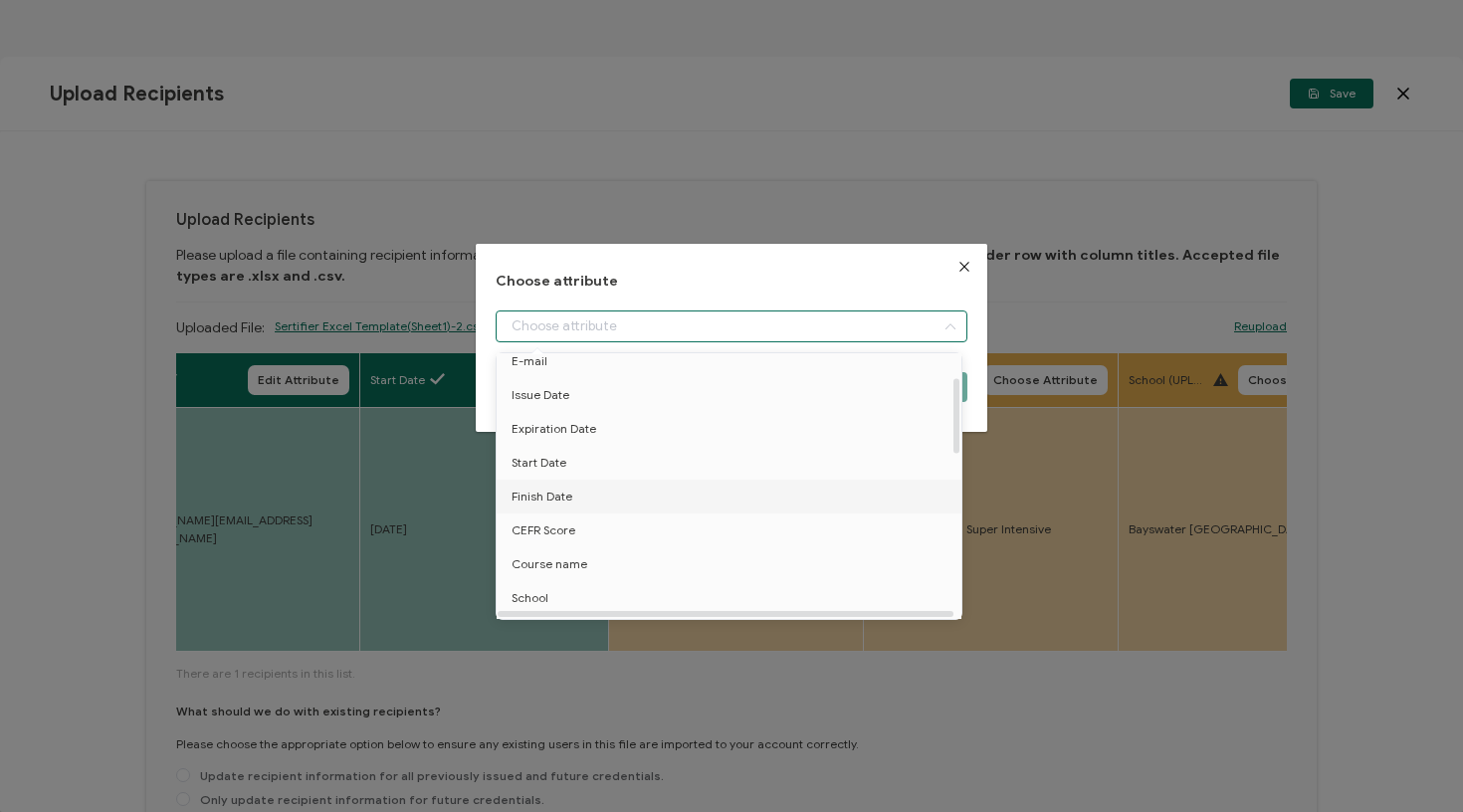 scroll, scrollTop: 83, scrollLeft: 0, axis: vertical 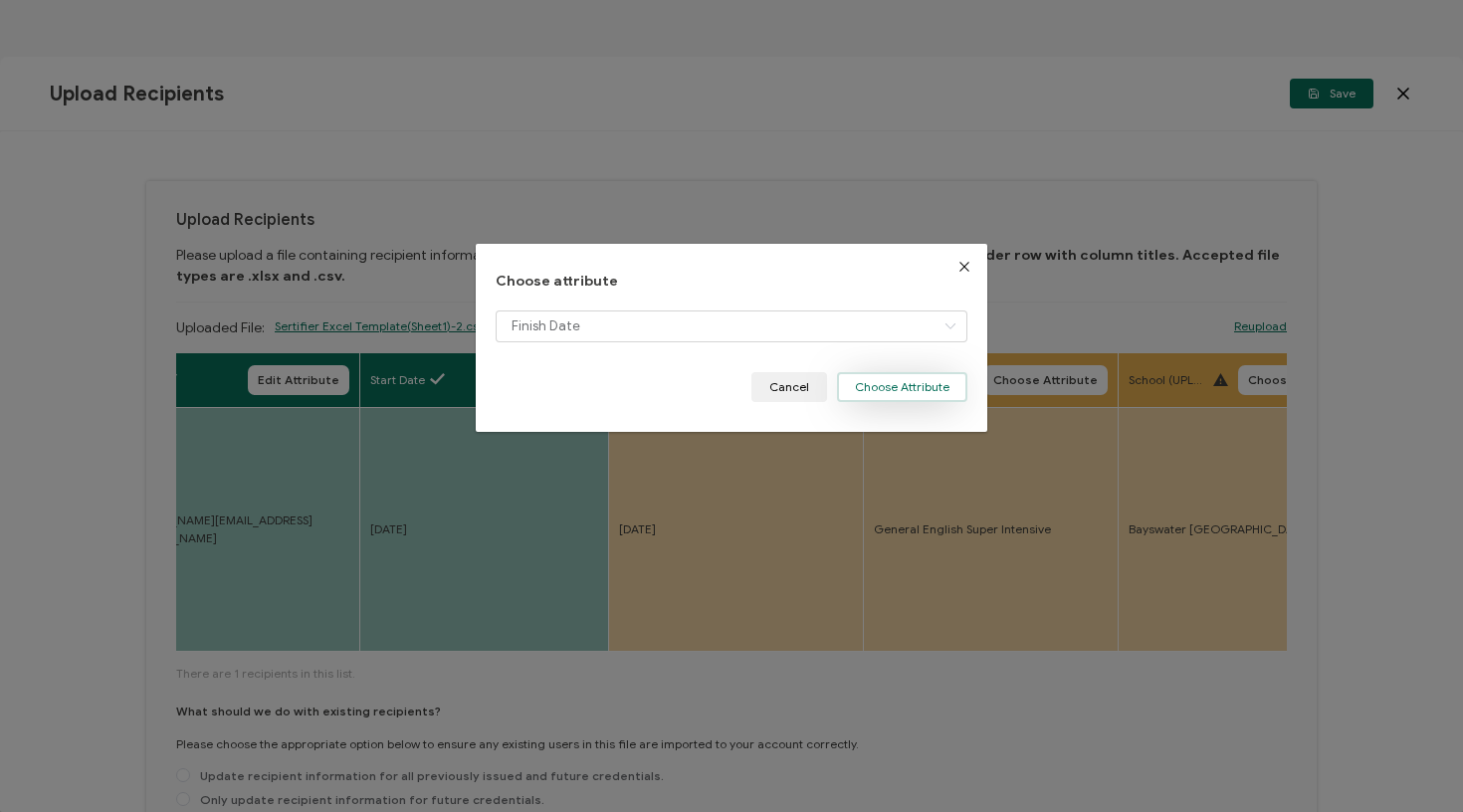 click on "Choose Attribute" at bounding box center [902, 387] 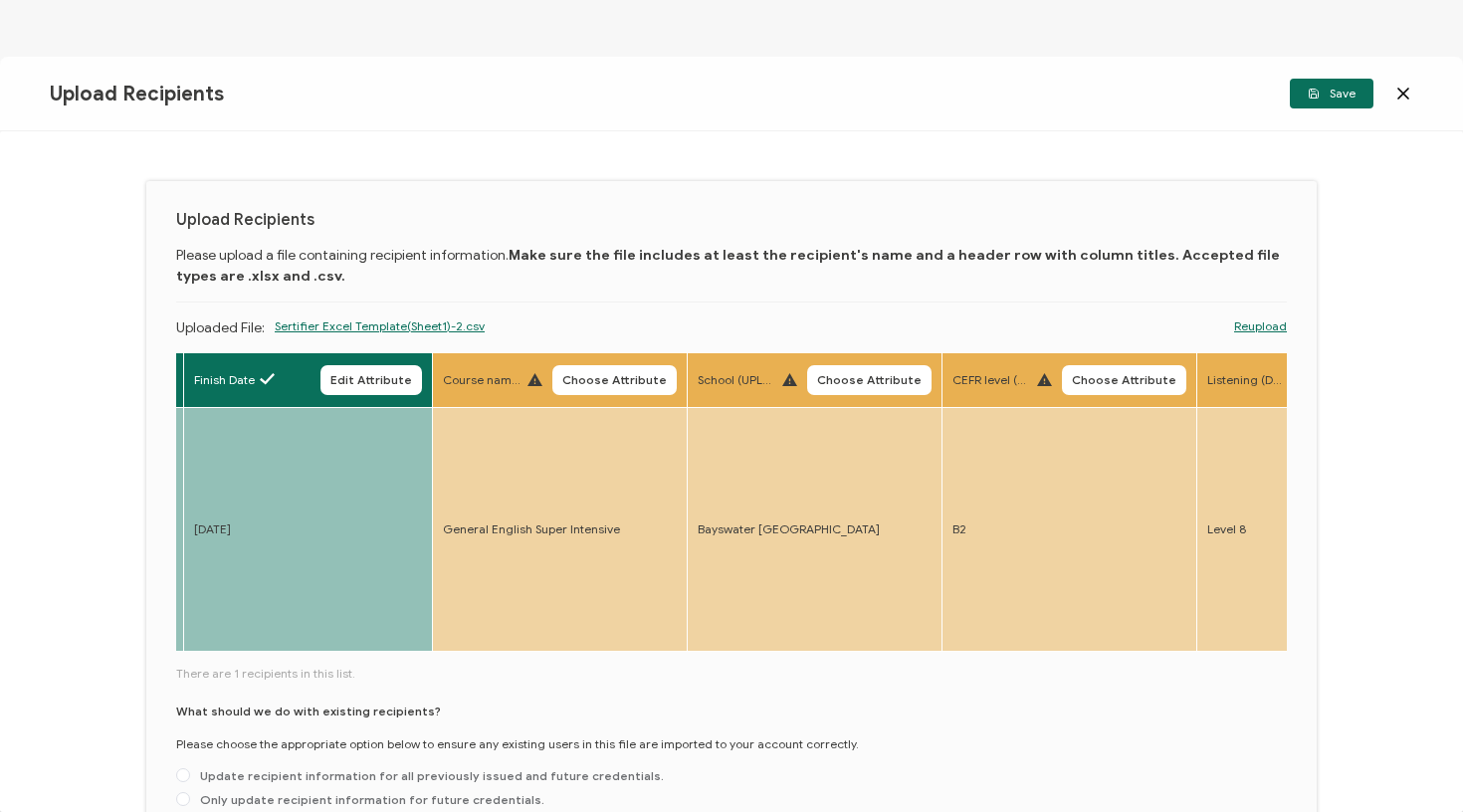 scroll, scrollTop: 0, scrollLeft: 1255, axis: horizontal 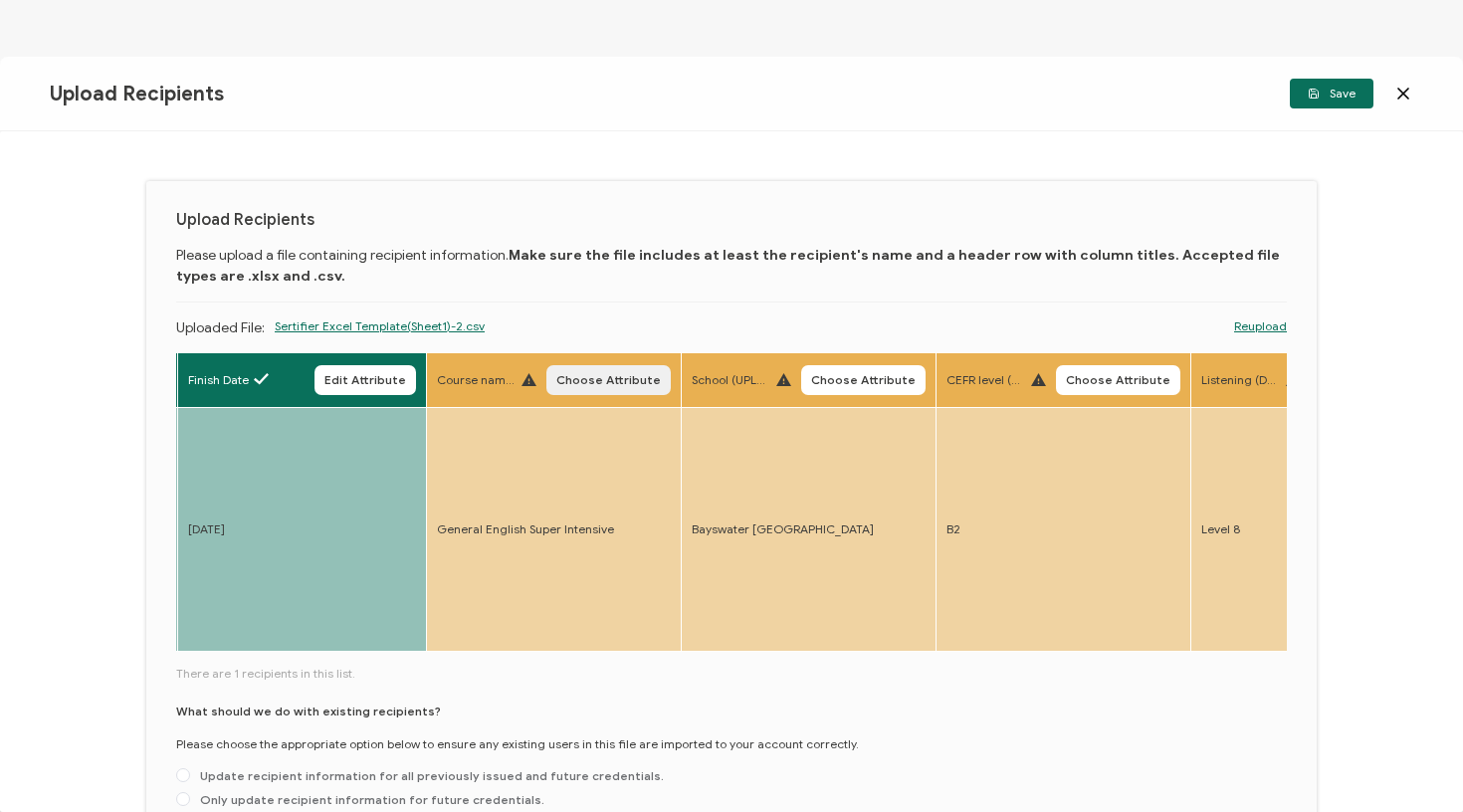 click on "Choose Attribute" at bounding box center (608, 380) 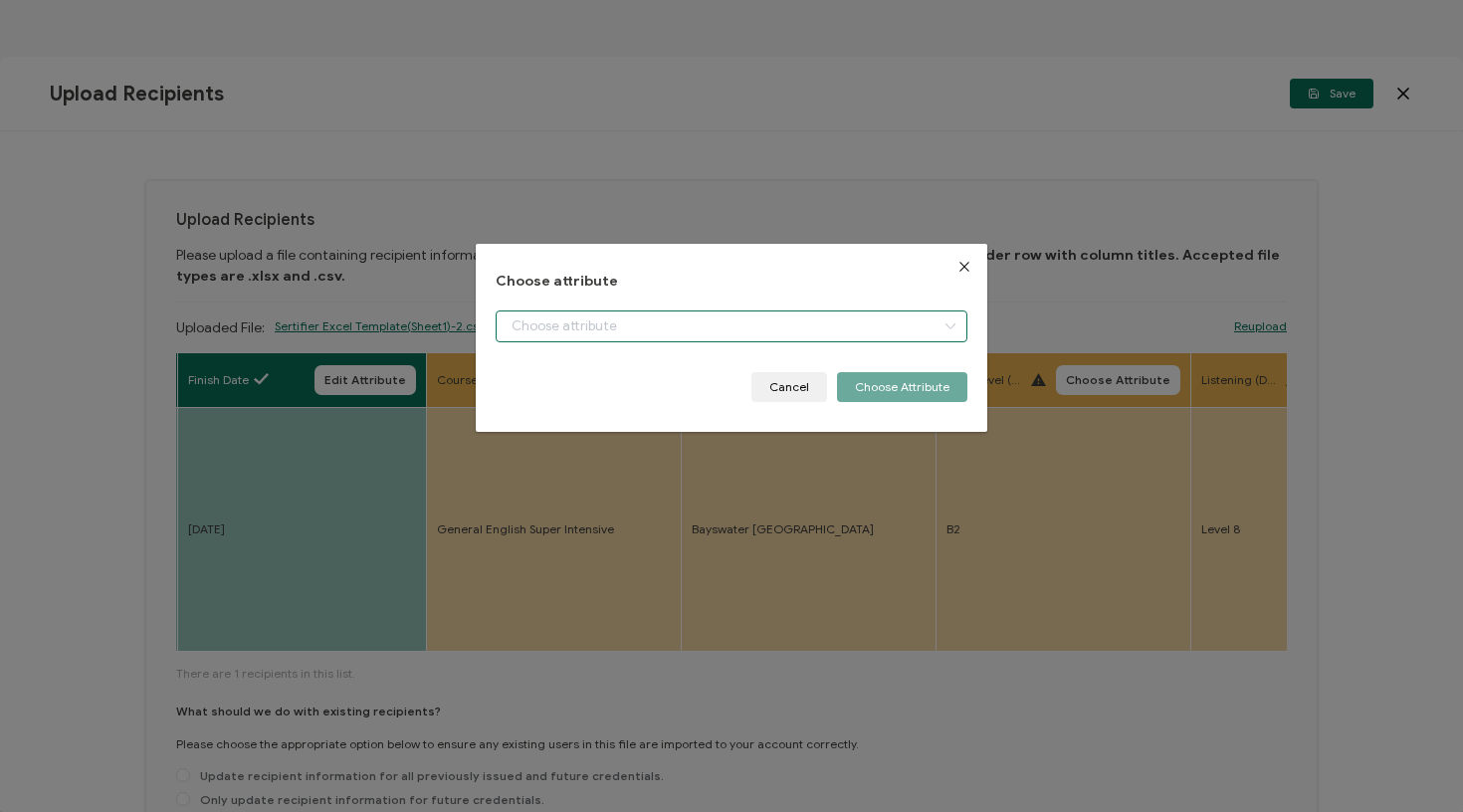 click at bounding box center (732, 326) 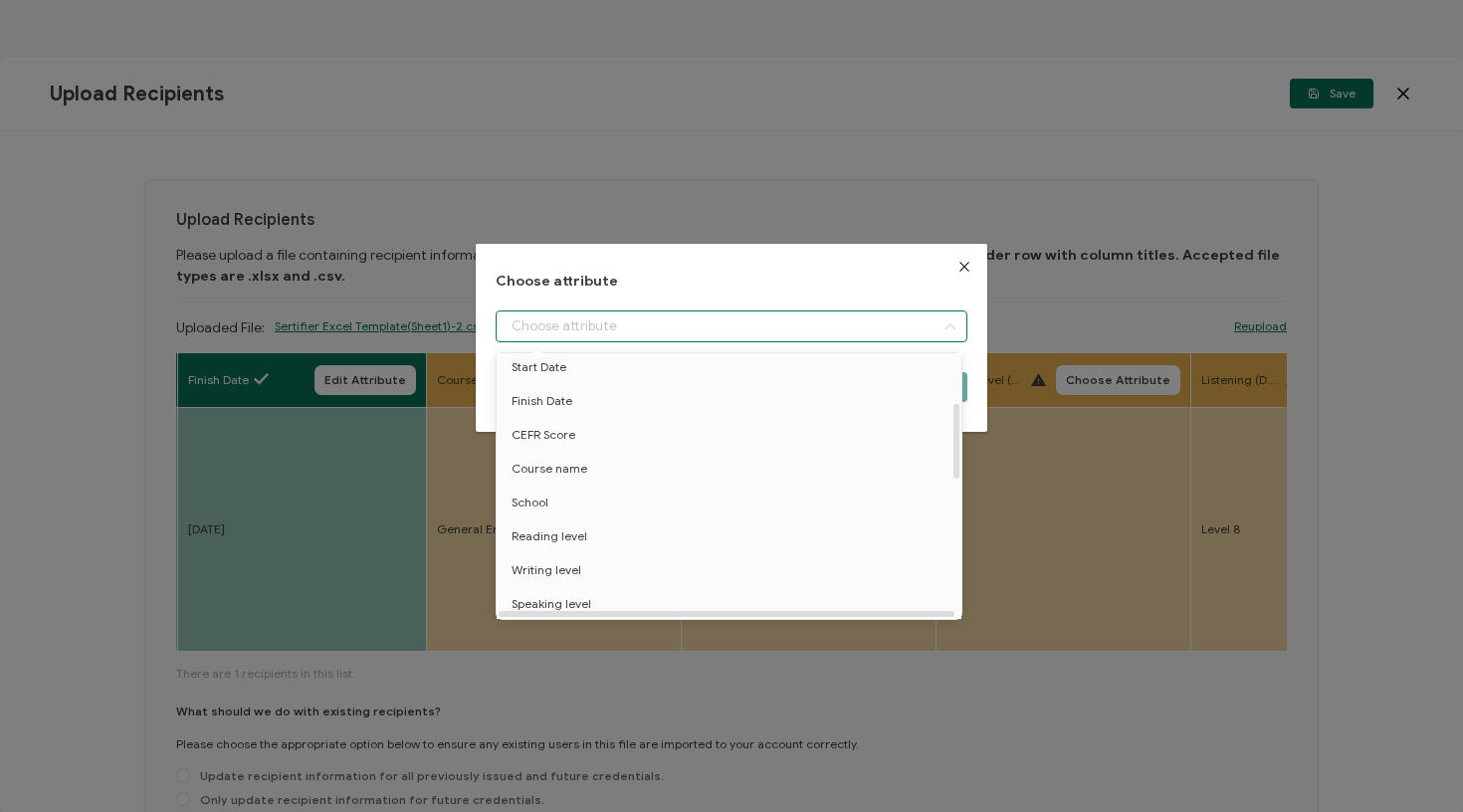 scroll, scrollTop: 182, scrollLeft: 0, axis: vertical 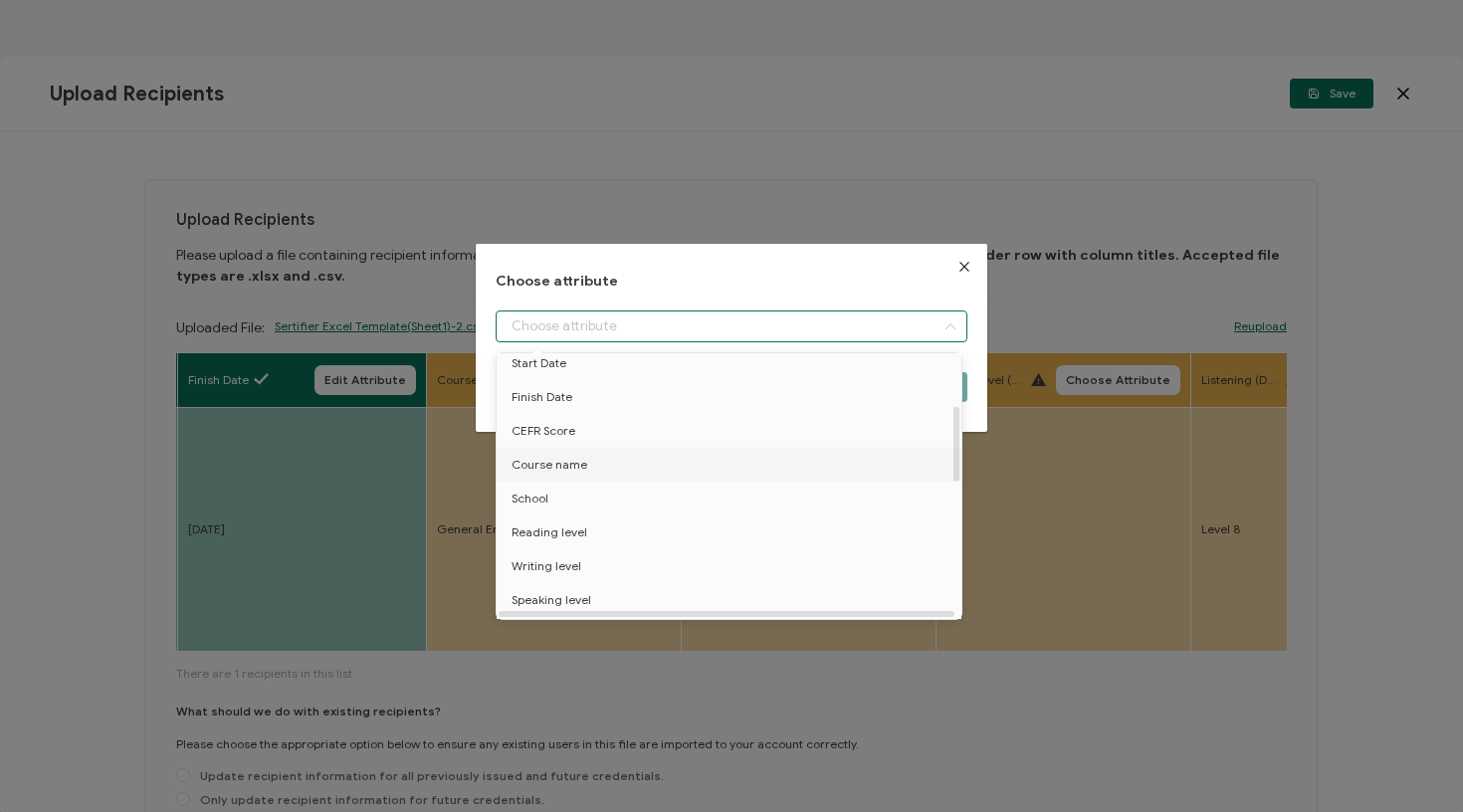 click on "Course name" at bounding box center [732, 465] 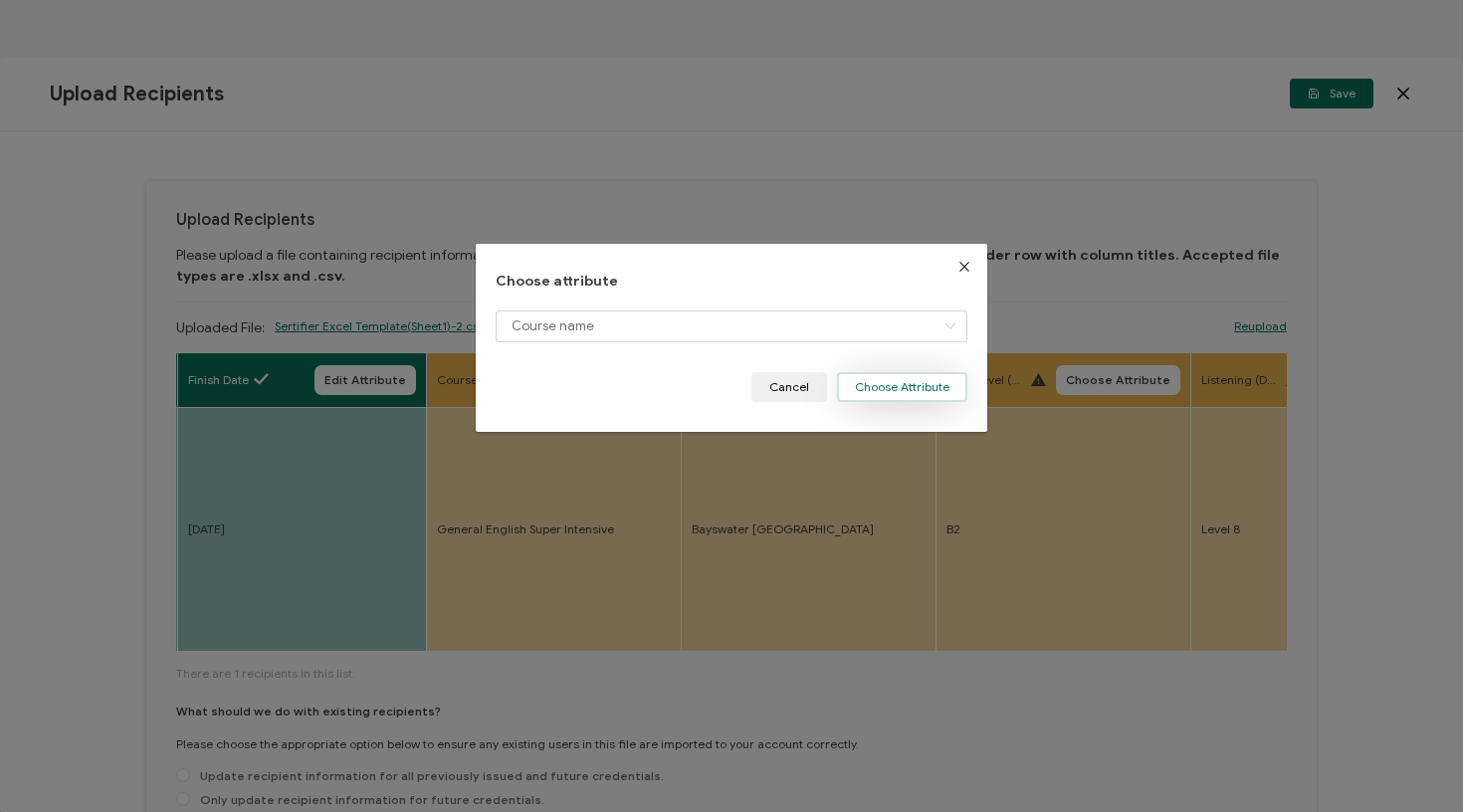 click on "Choose Attribute" at bounding box center [902, 387] 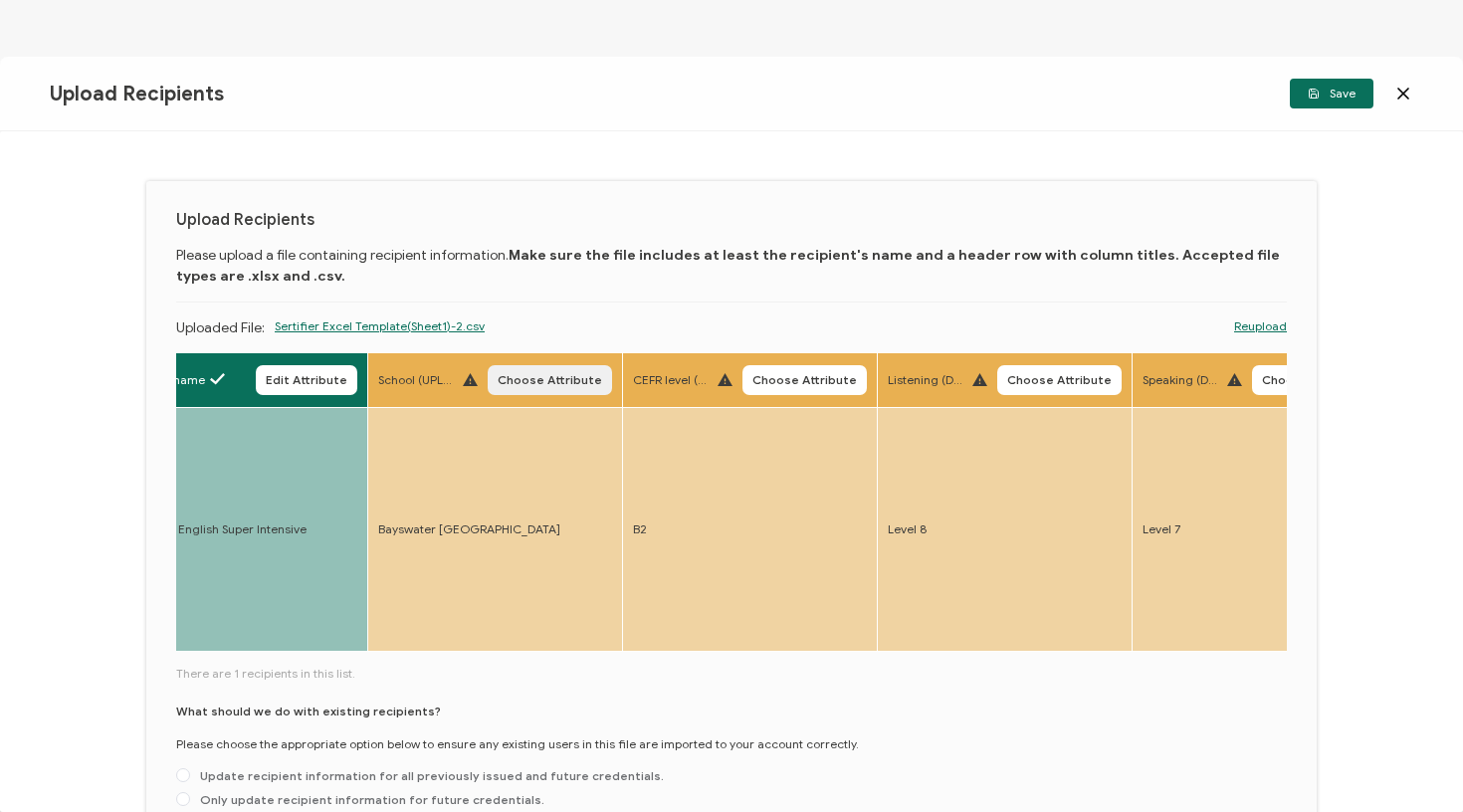 scroll, scrollTop: 0, scrollLeft: 1572, axis: horizontal 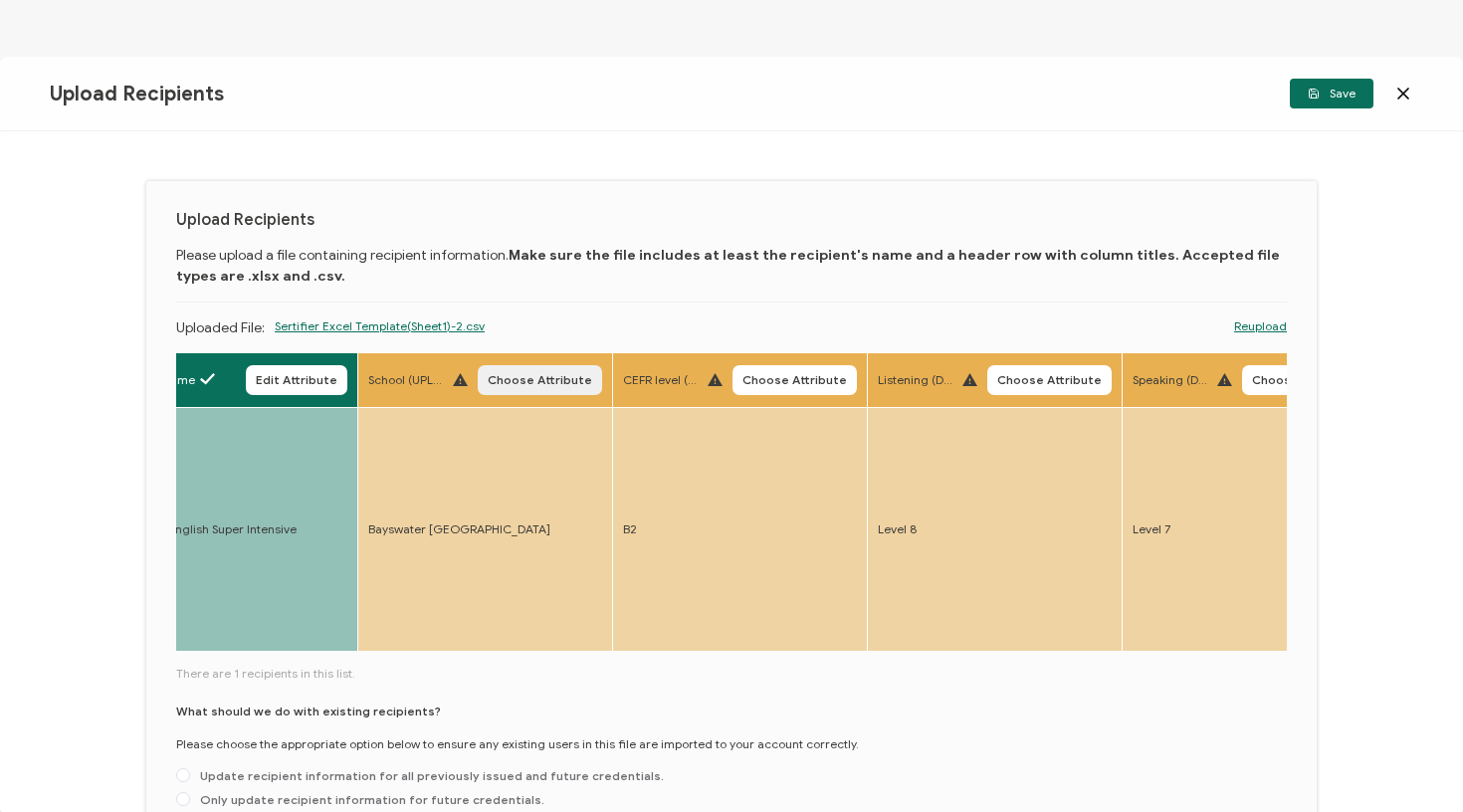 click on "Choose Attribute" at bounding box center (539, 380) 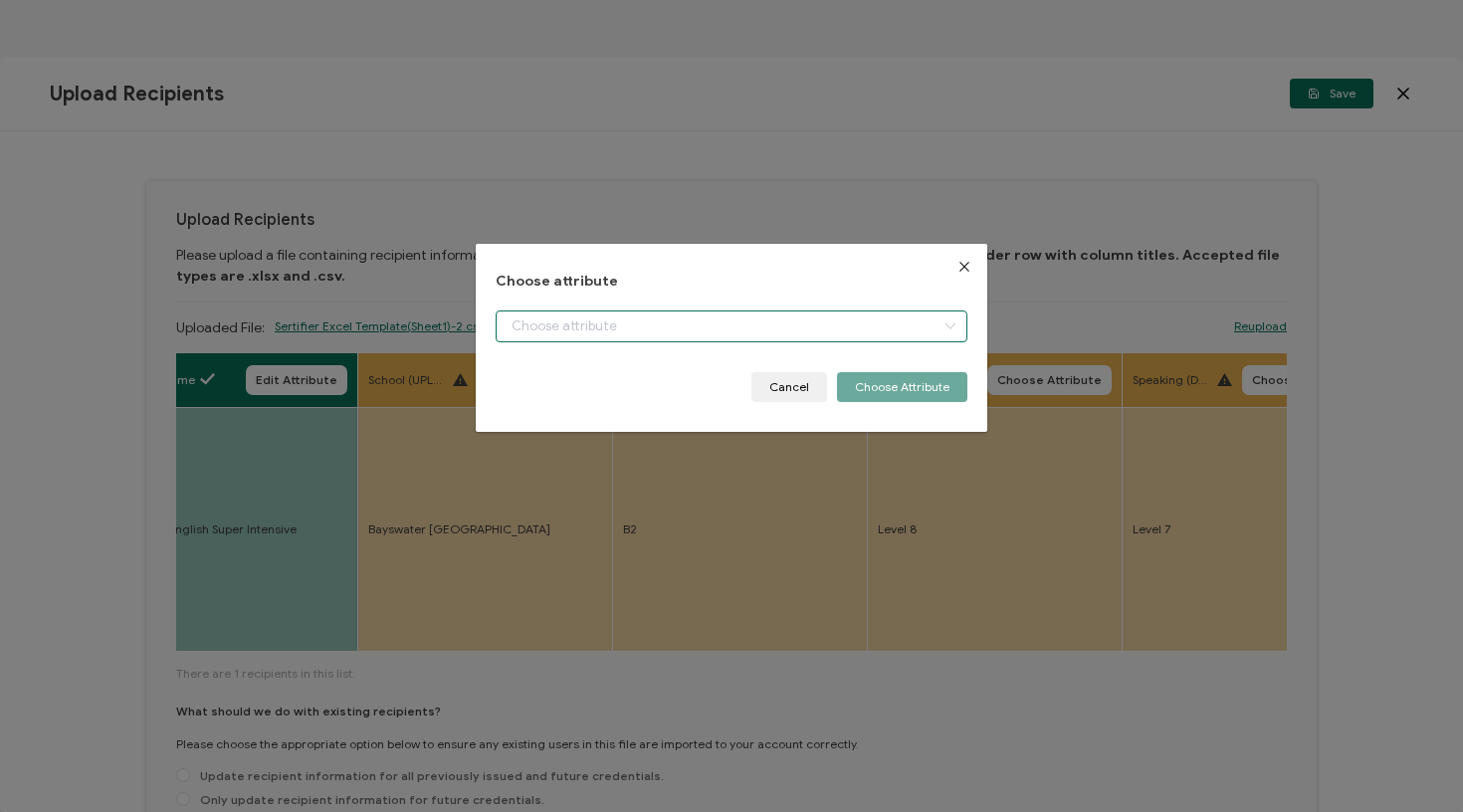 click at bounding box center [732, 326] 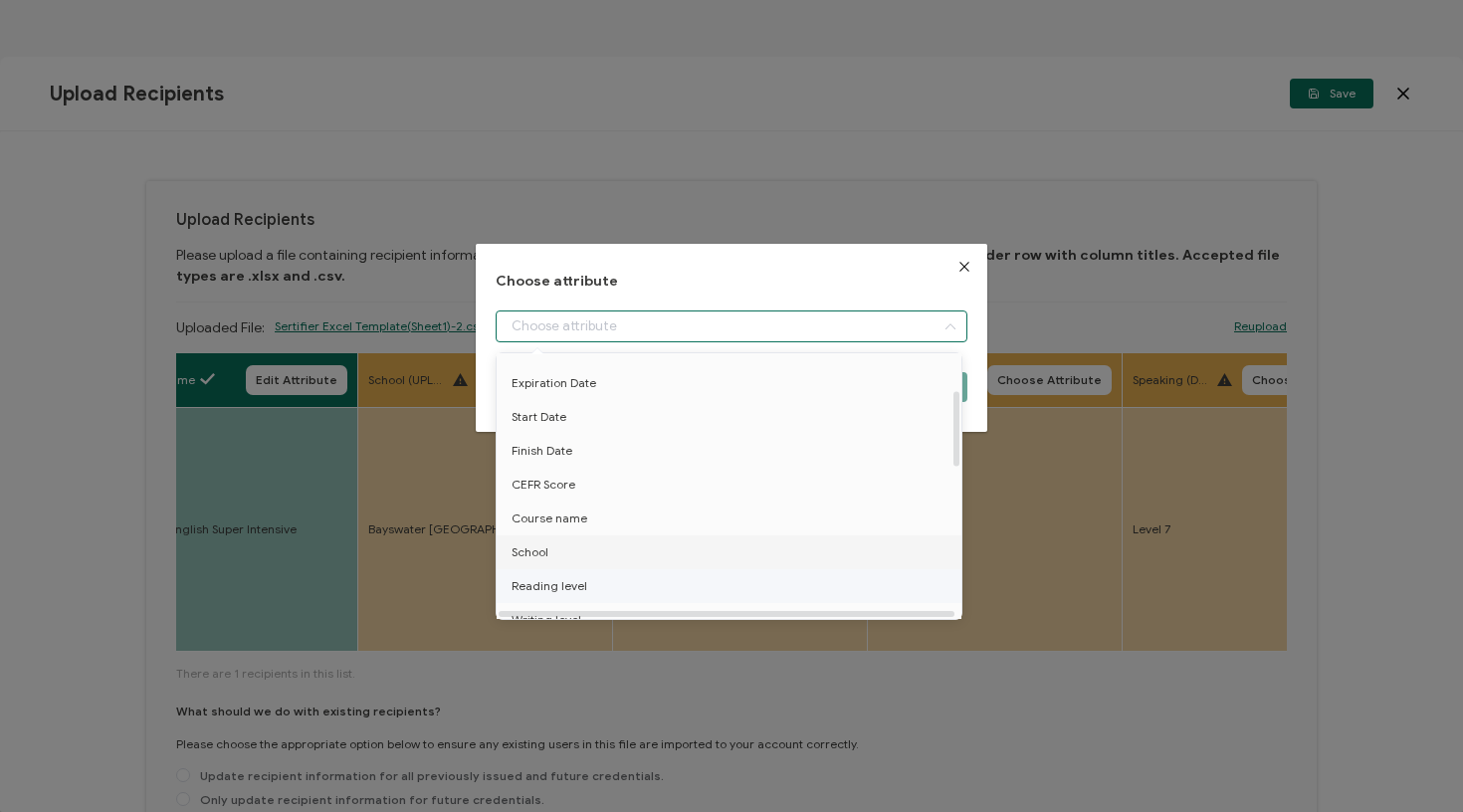 scroll, scrollTop: 153, scrollLeft: 0, axis: vertical 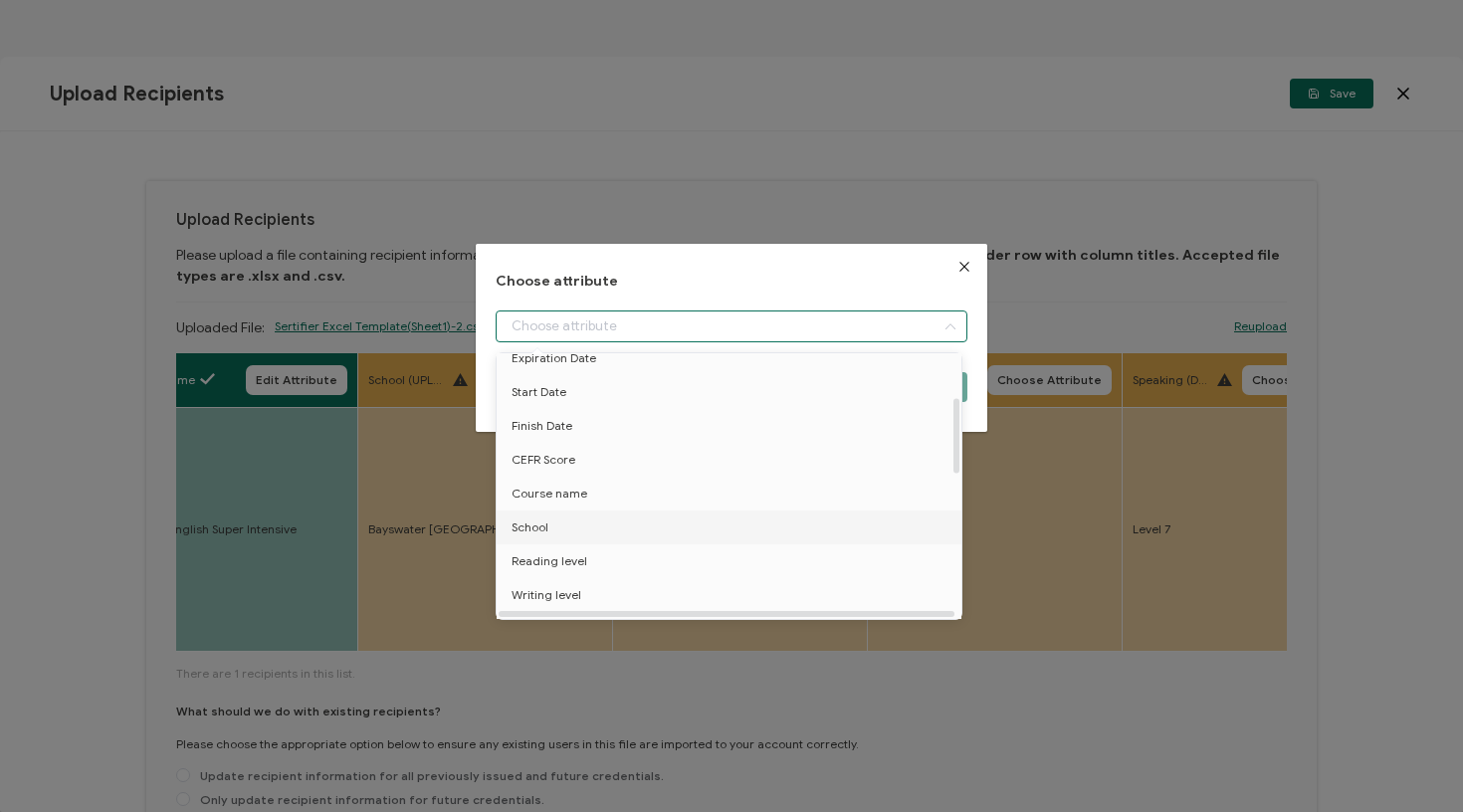 click on "School" at bounding box center (529, 527) 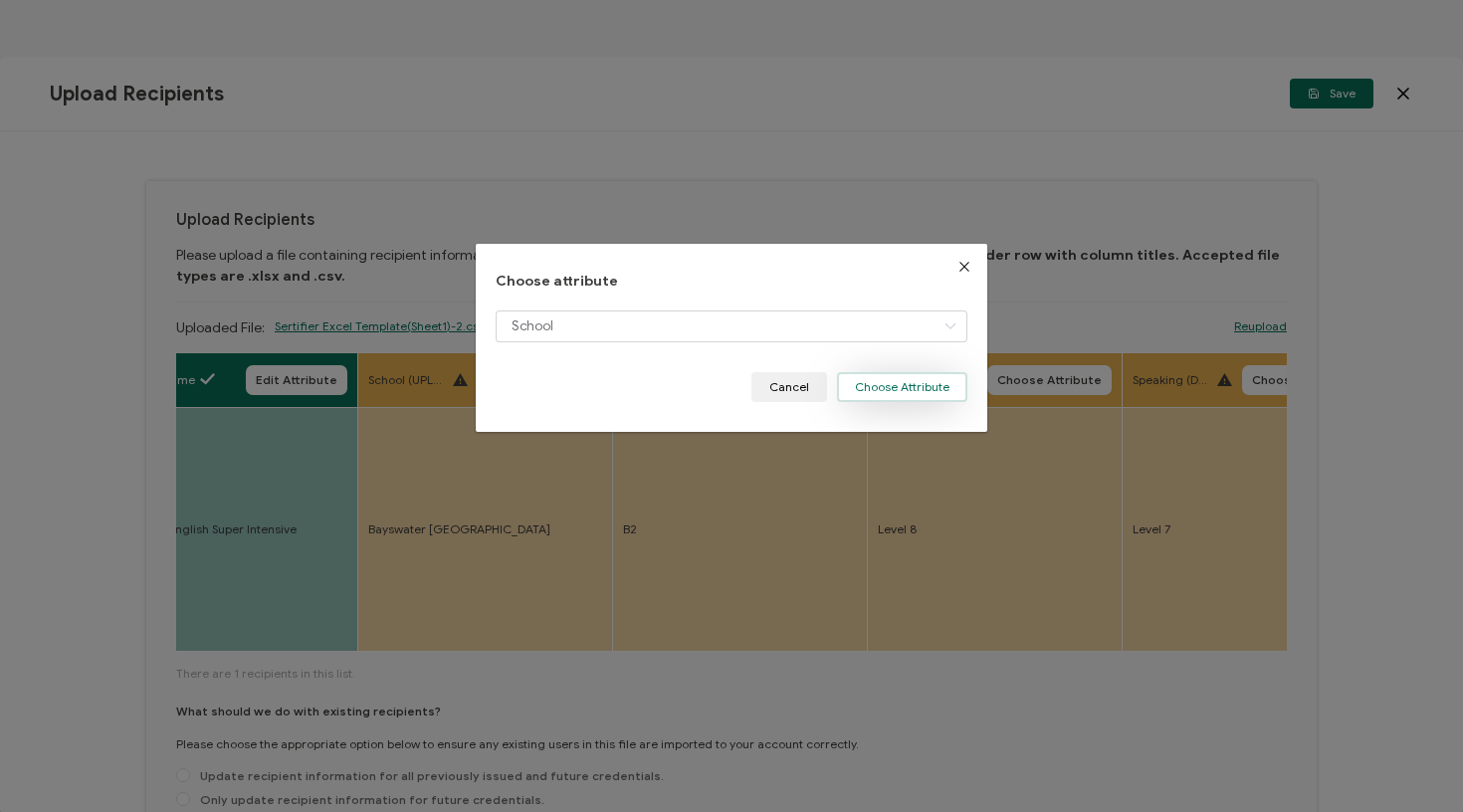 drag, startPoint x: 911, startPoint y: 379, endPoint x: 860, endPoint y: 383, distance: 51.156622 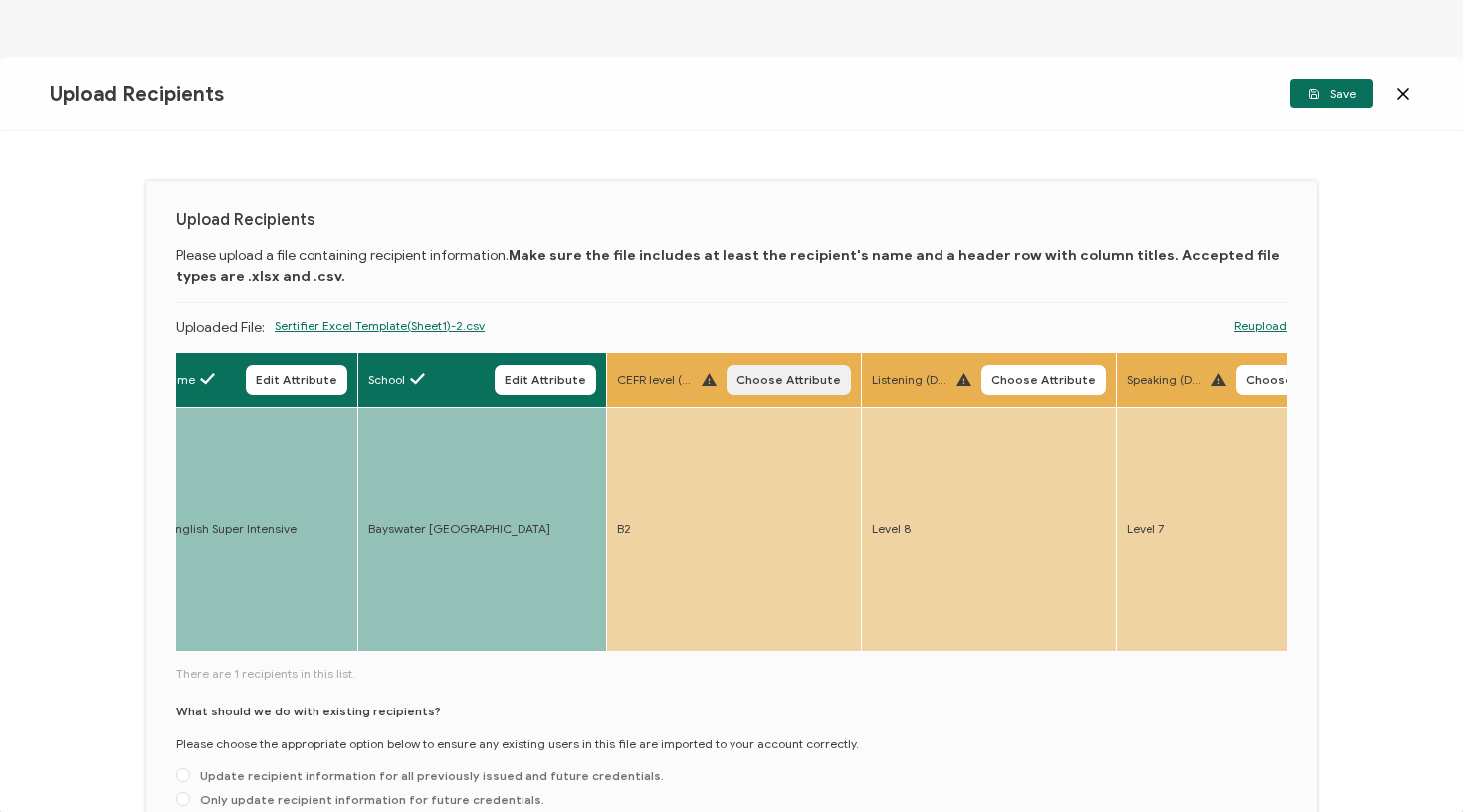 click on "Choose Attribute" at bounding box center (788, 380) 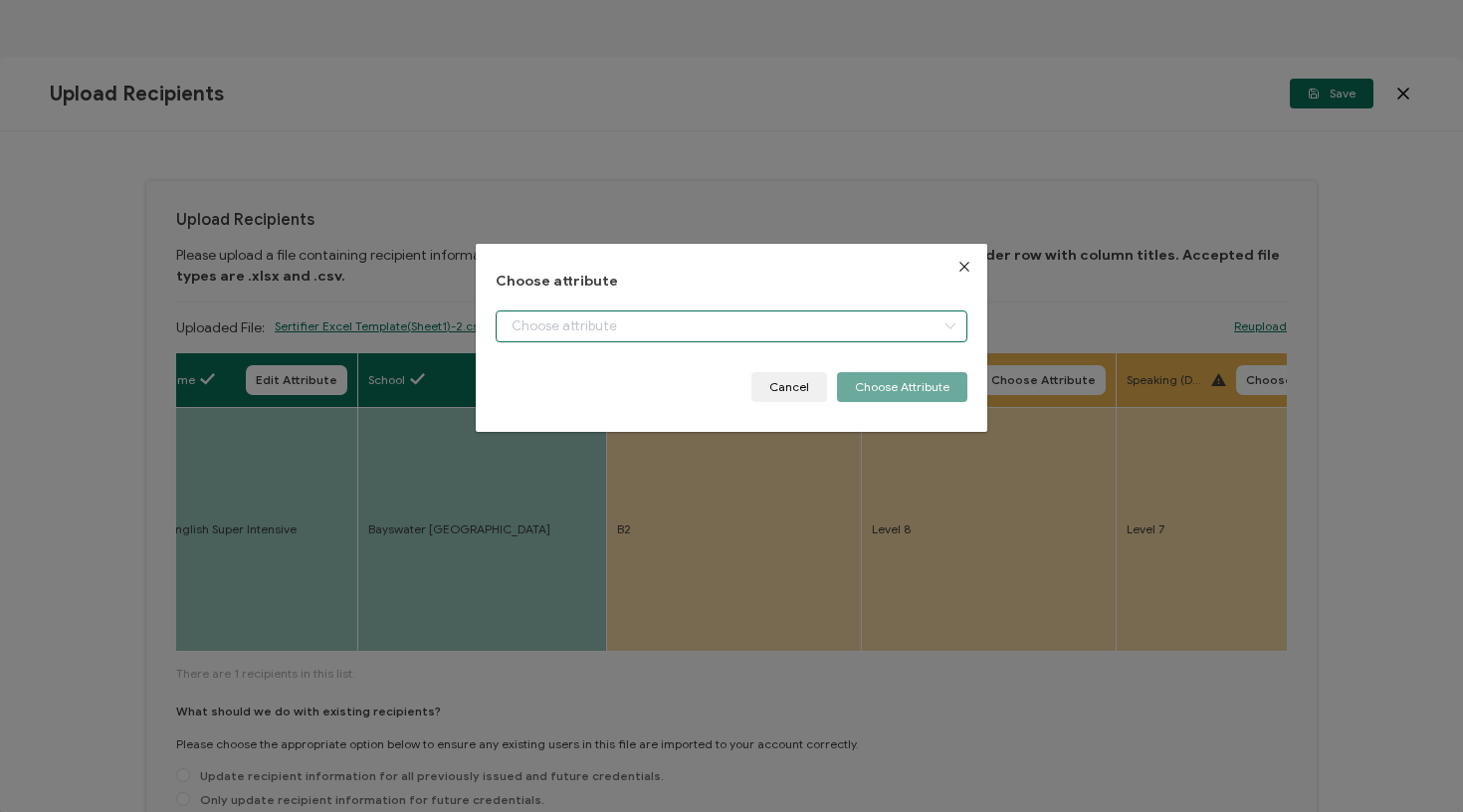 click at bounding box center (732, 326) 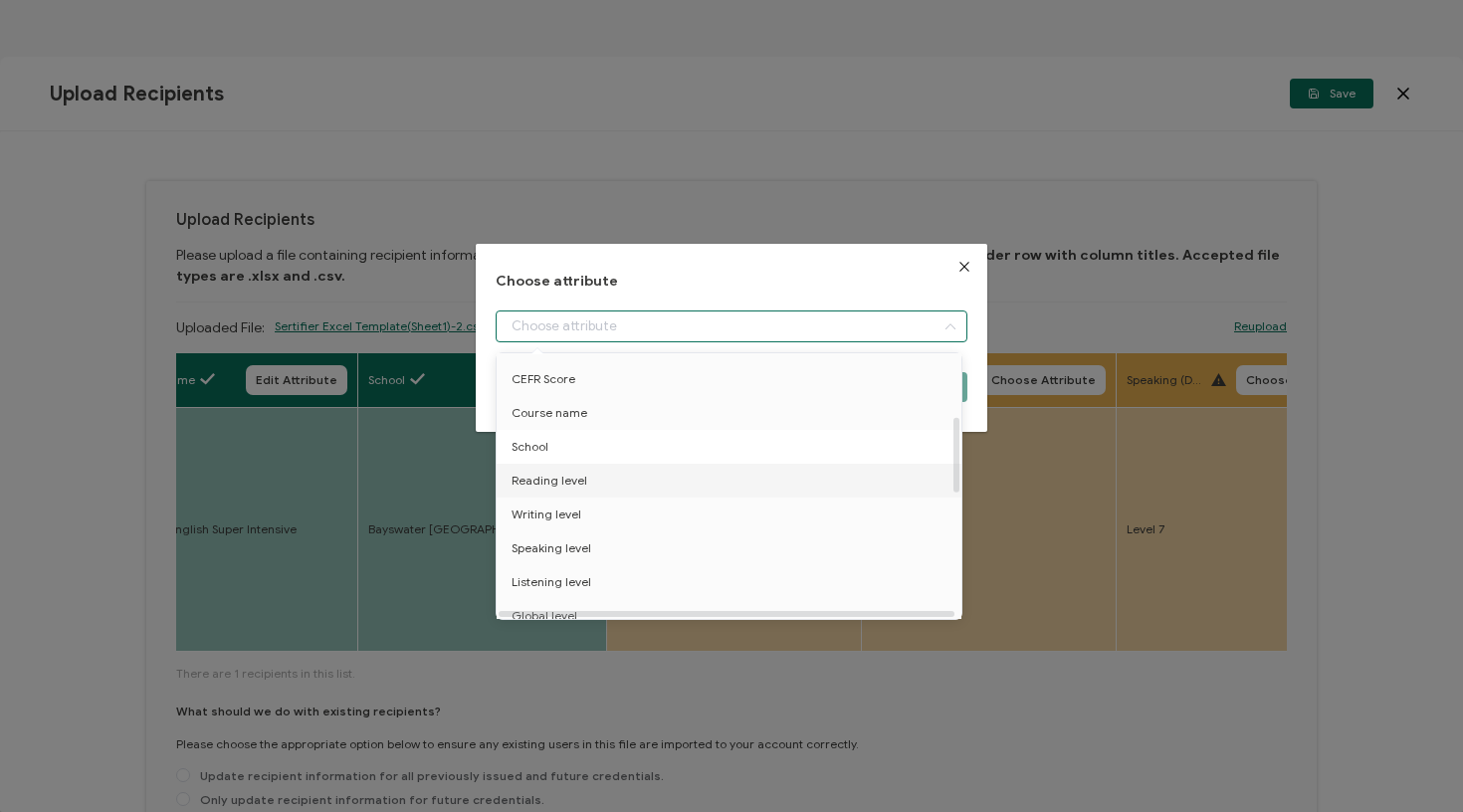 scroll, scrollTop: 220, scrollLeft: 0, axis: vertical 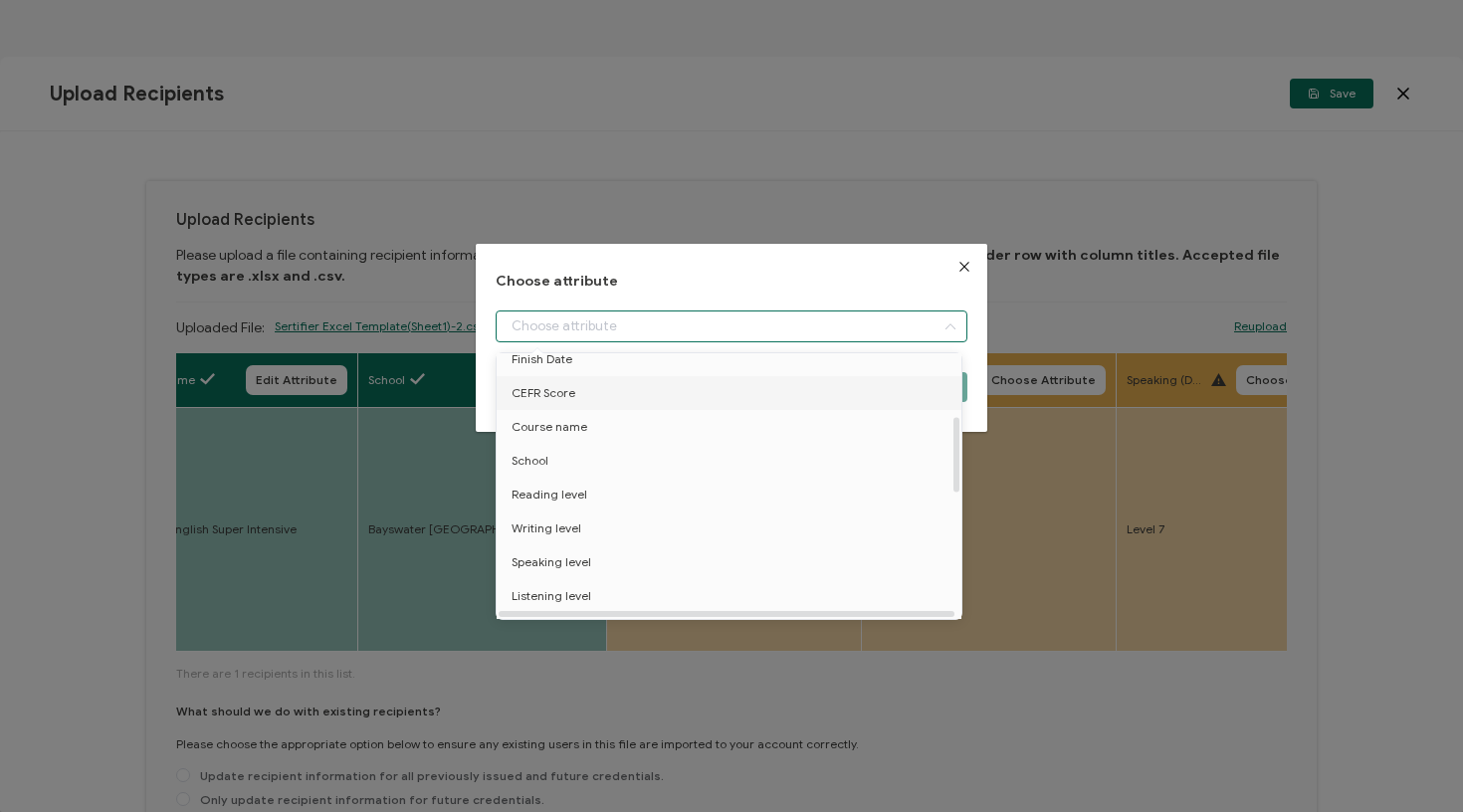 click on "CEFR Score" at bounding box center [732, 393] 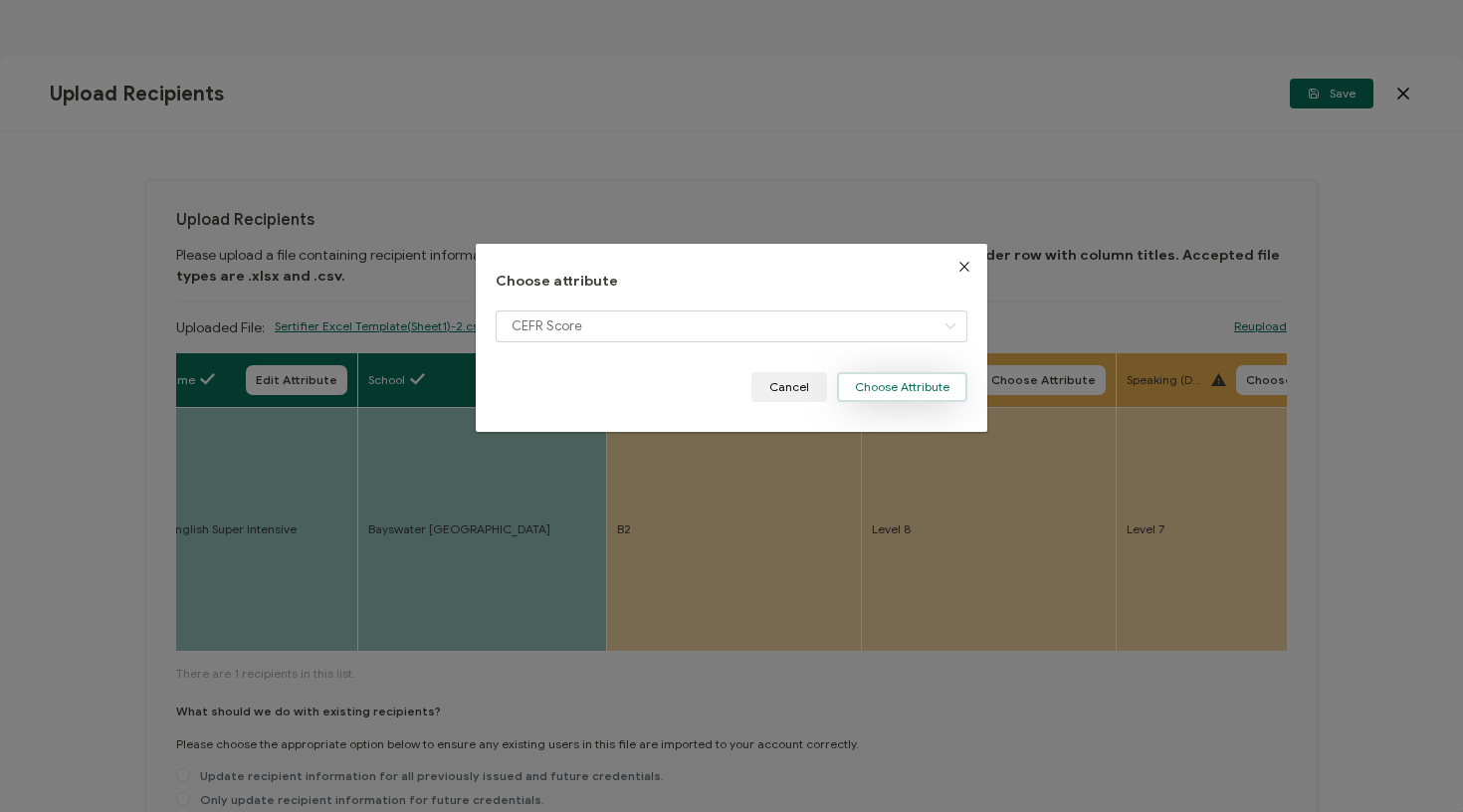 click on "Choose Attribute" at bounding box center (902, 387) 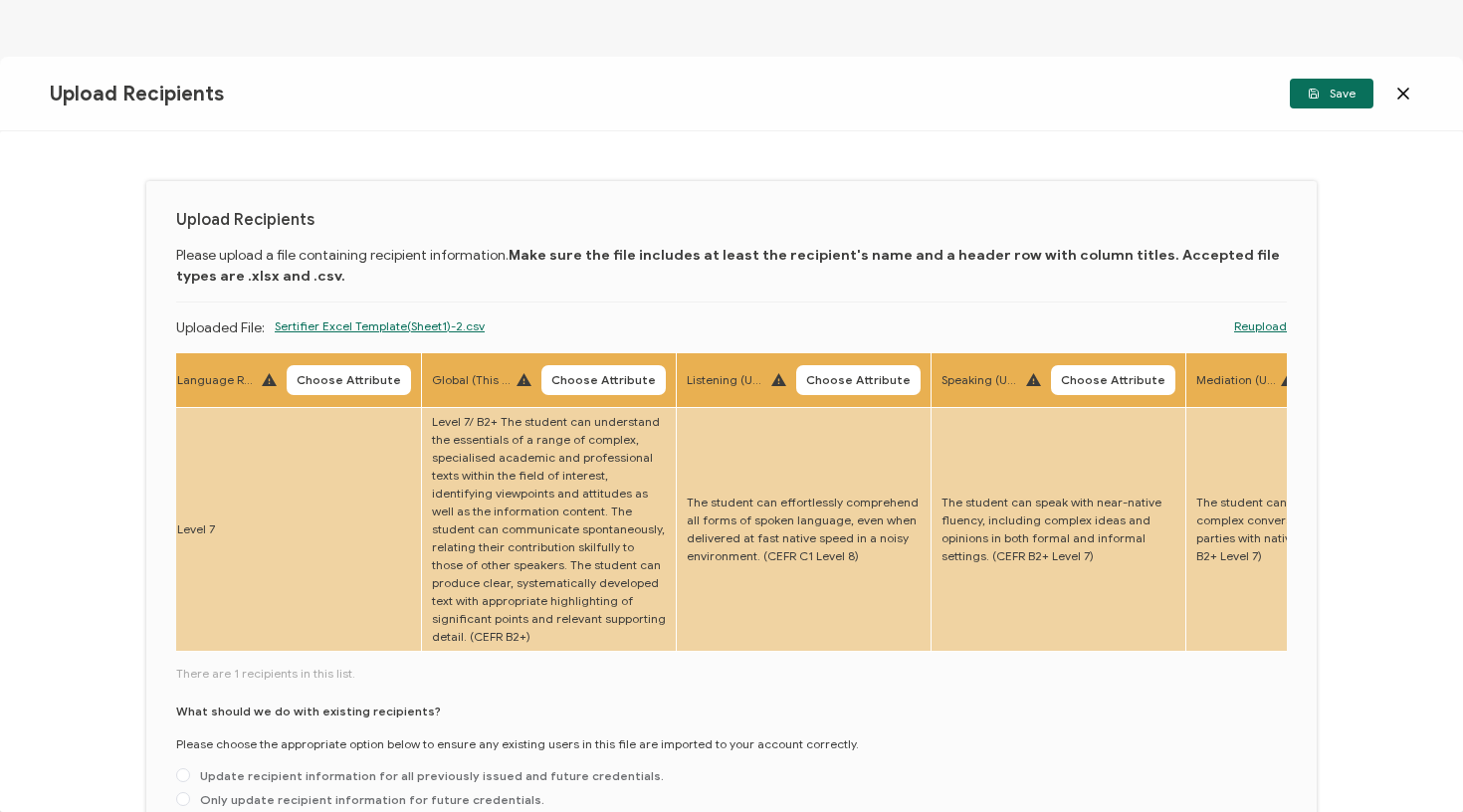 scroll, scrollTop: 0, scrollLeft: 3579, axis: horizontal 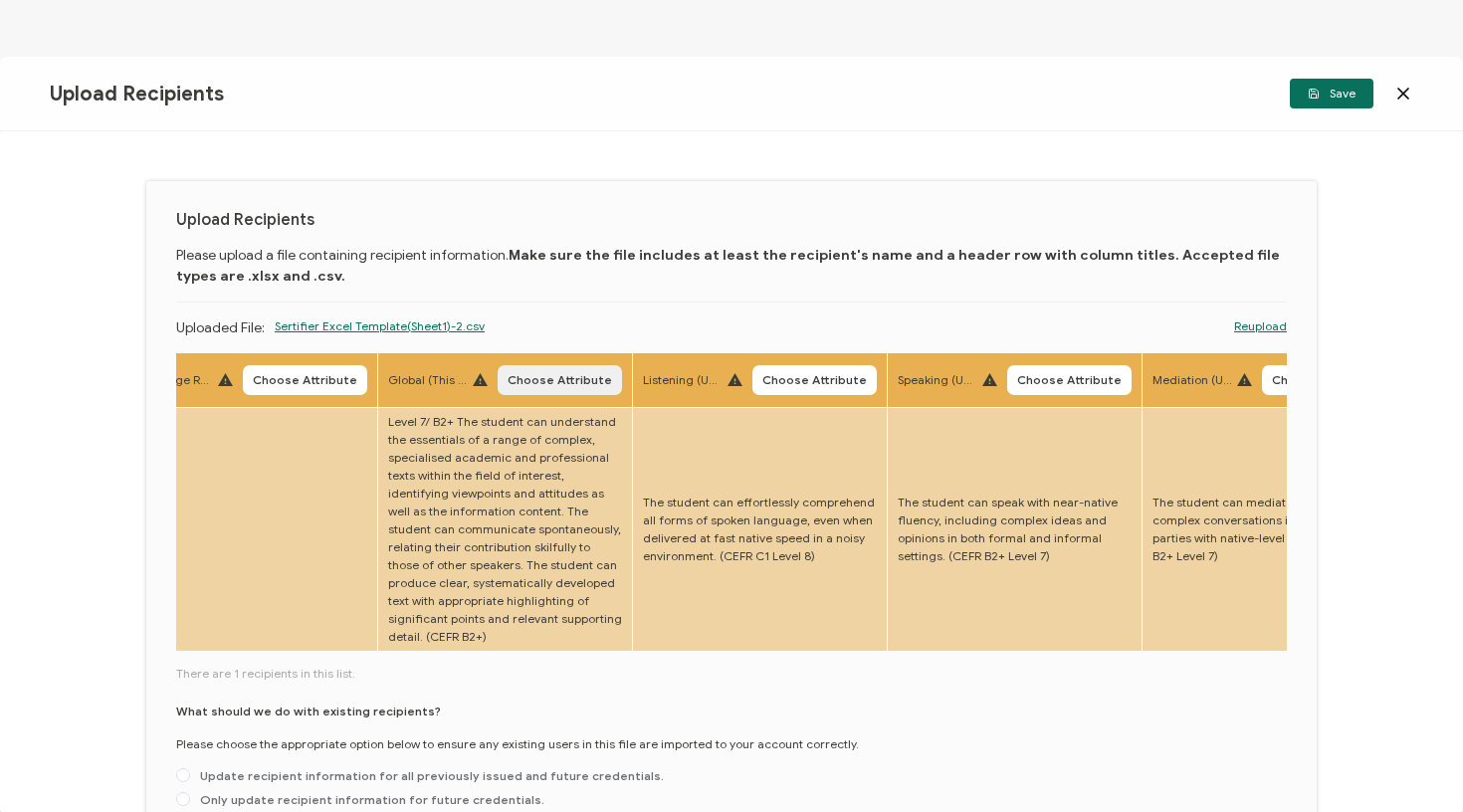 click on "Choose Attribute" at bounding box center [559, 380] 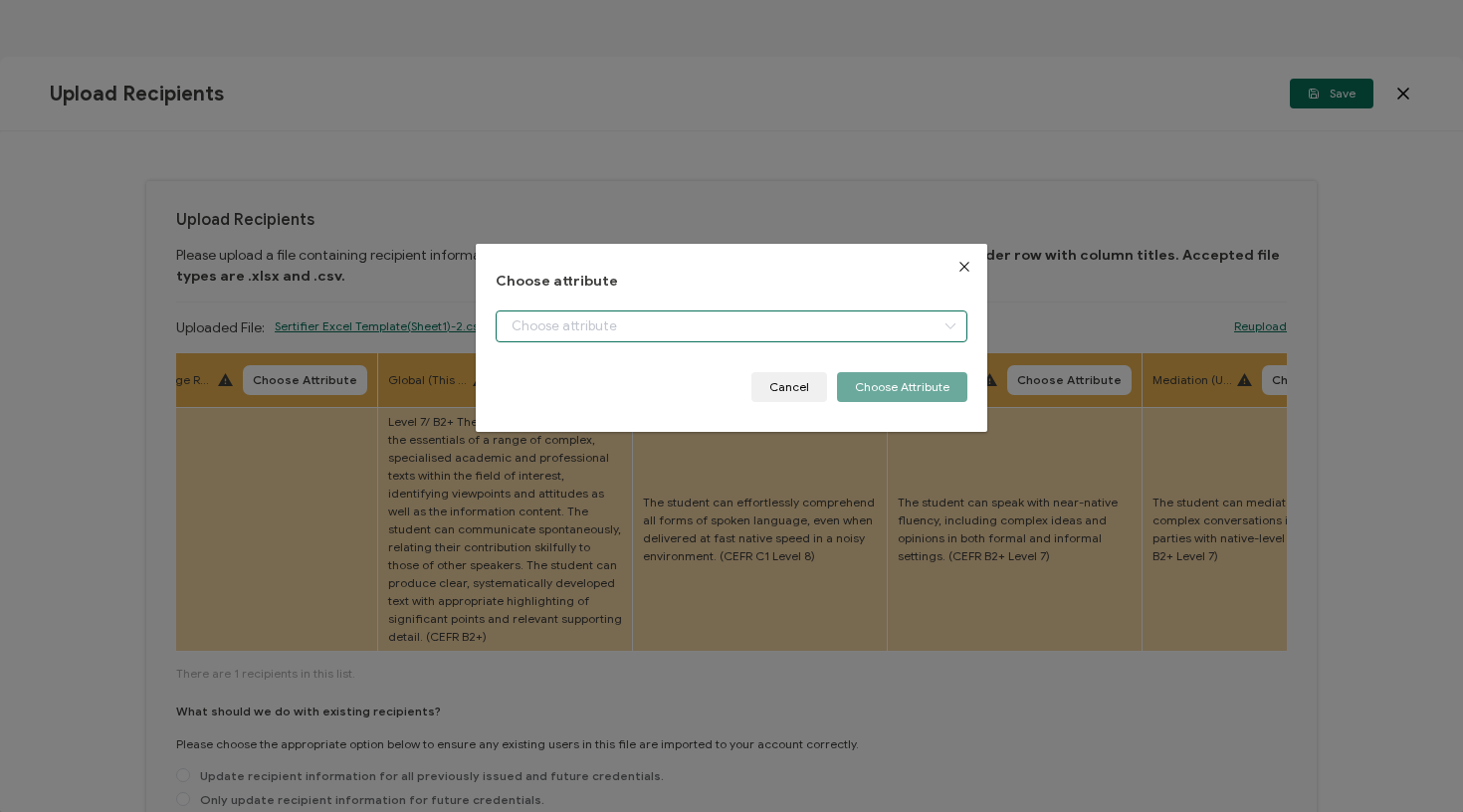 click at bounding box center [732, 326] 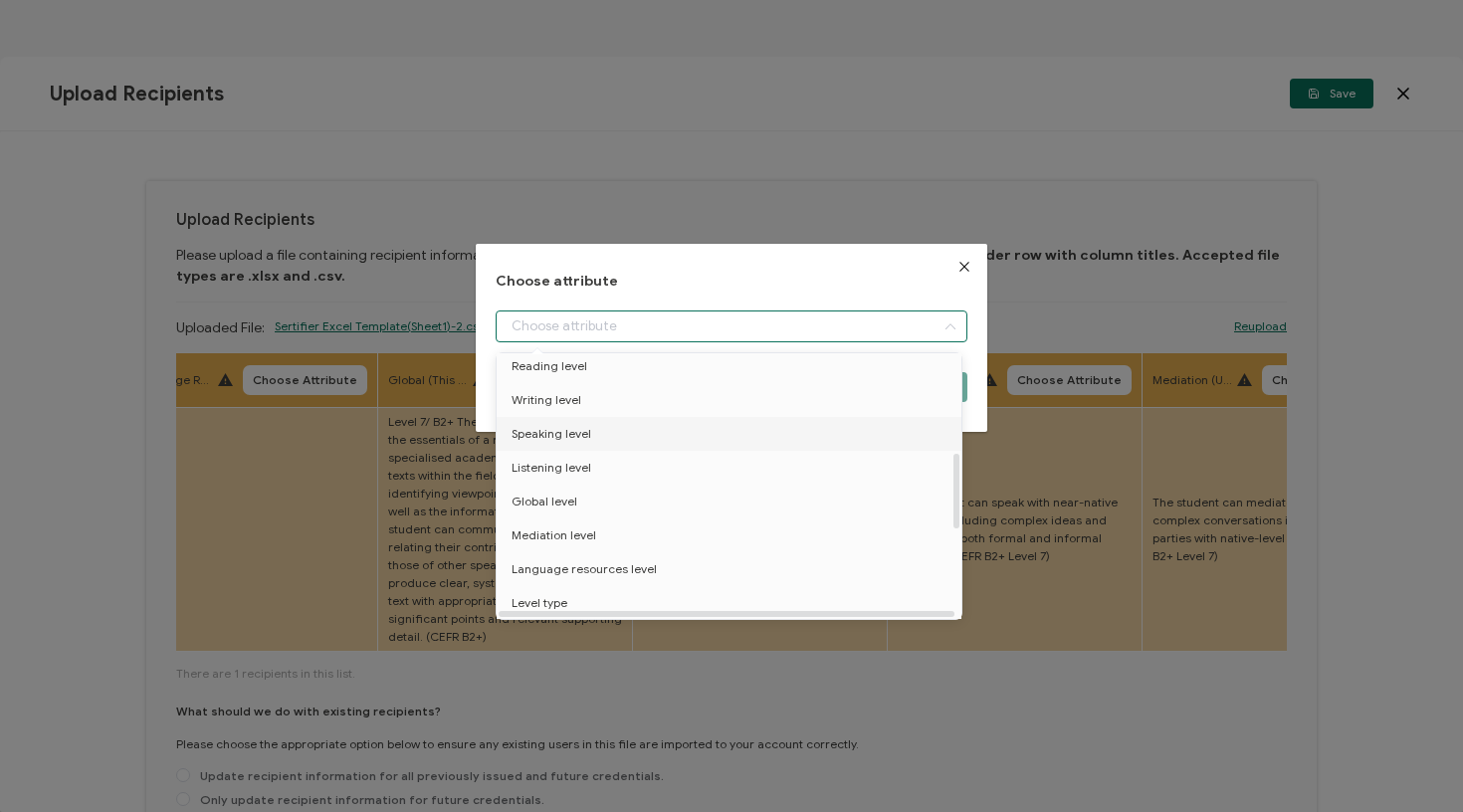 scroll, scrollTop: 352, scrollLeft: 0, axis: vertical 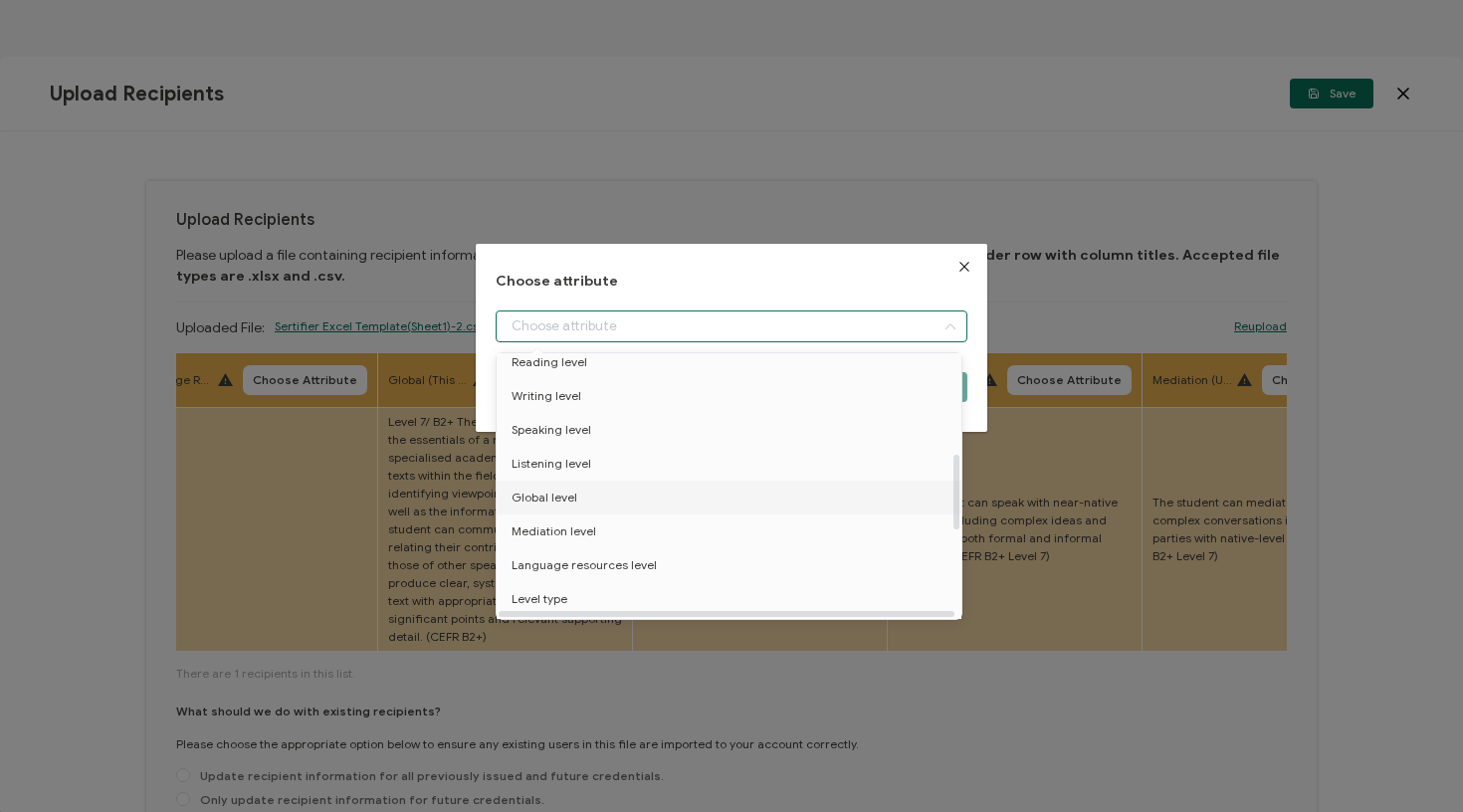 click on "Global level" at bounding box center (732, 498) 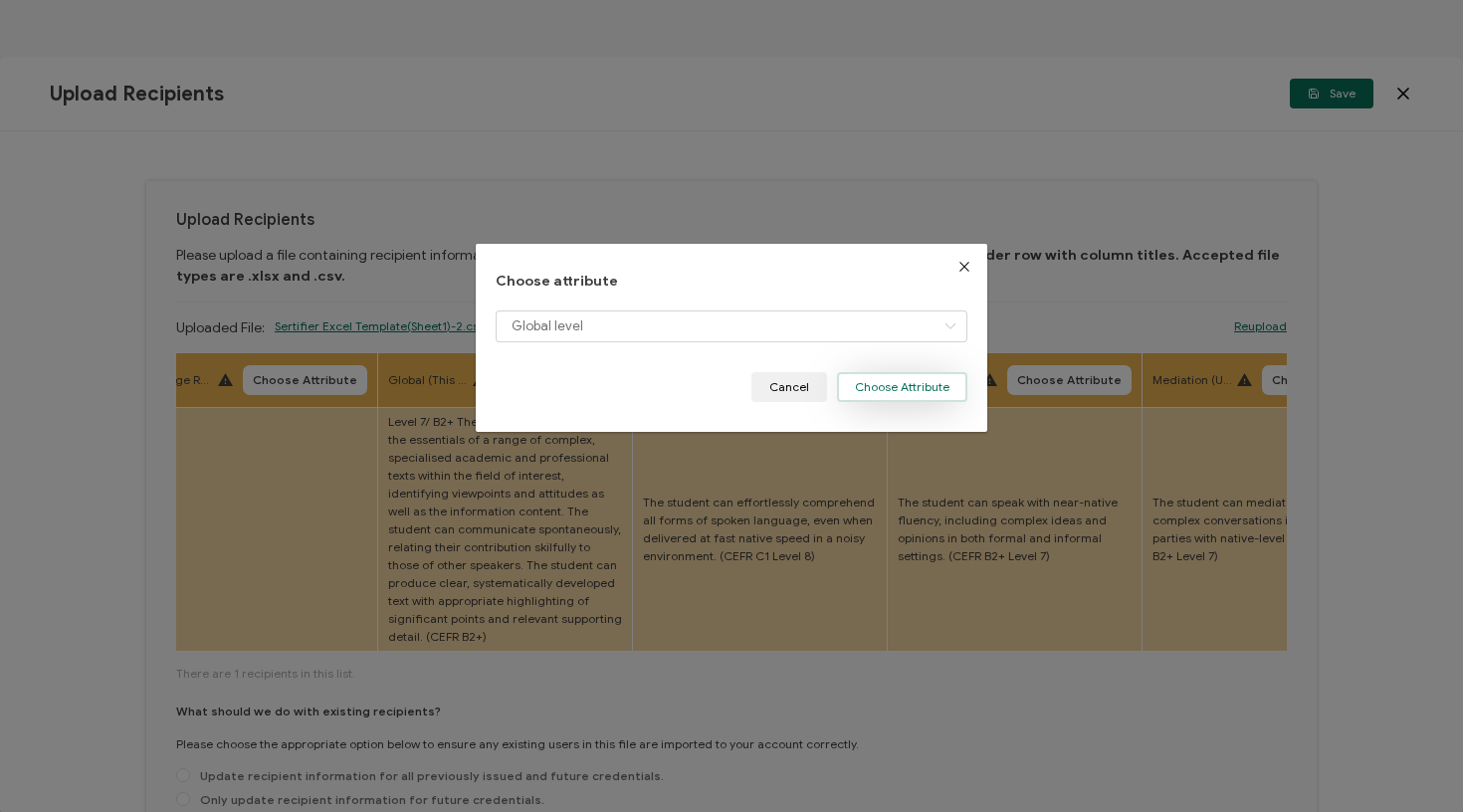 click on "Choose Attribute" at bounding box center [902, 387] 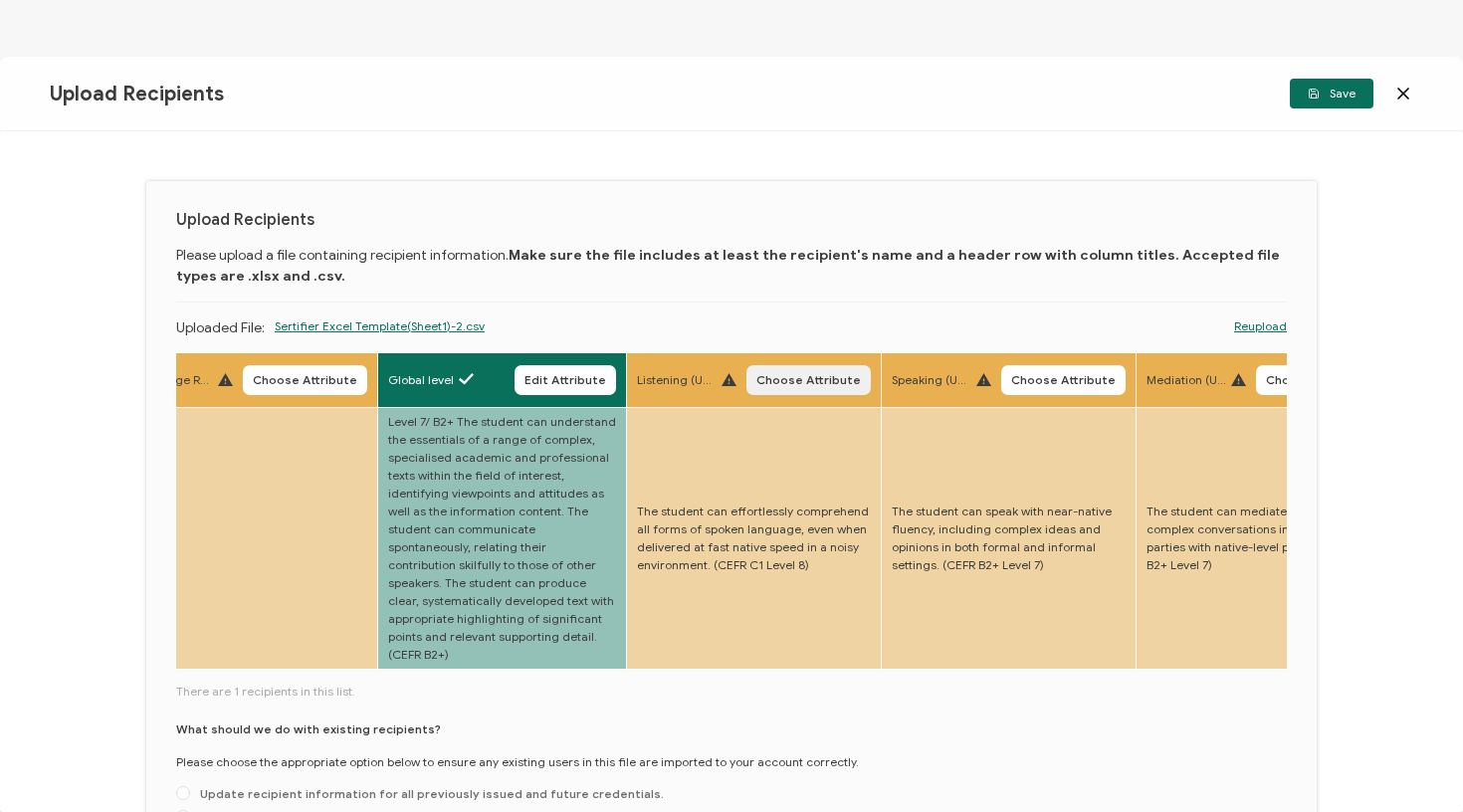 click on "Choose Attribute" at bounding box center [808, 380] 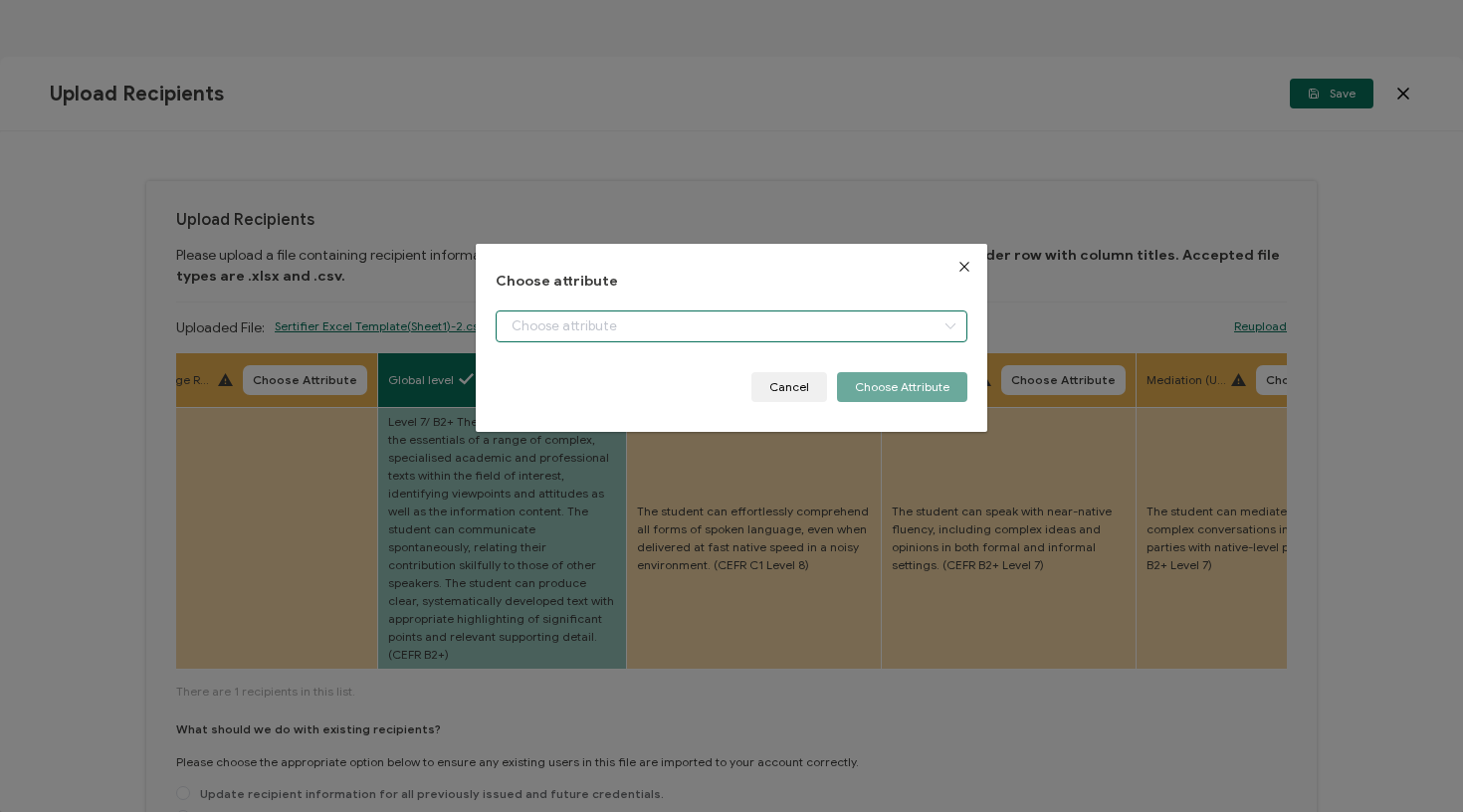click at bounding box center [732, 326] 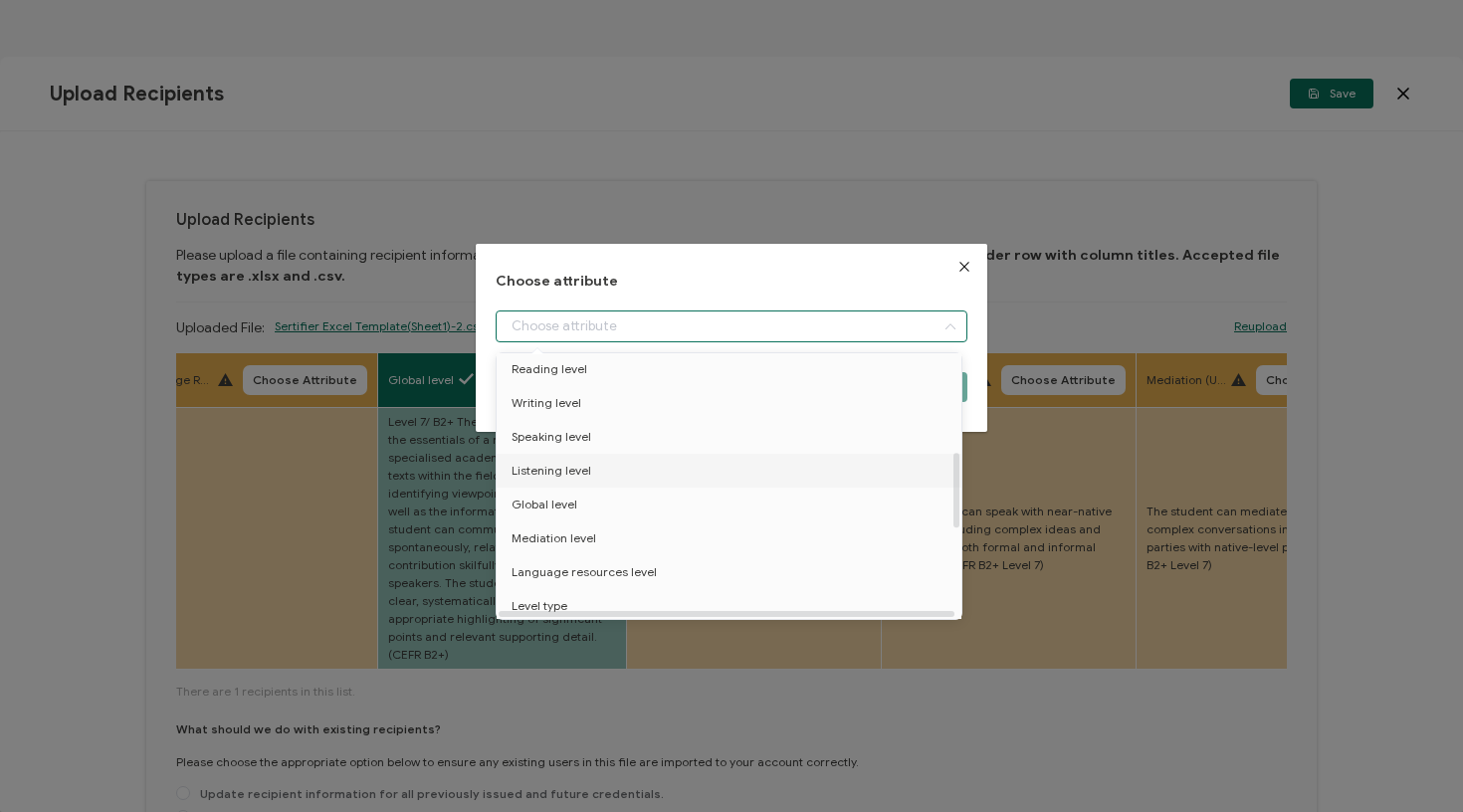 scroll, scrollTop: 335, scrollLeft: 0, axis: vertical 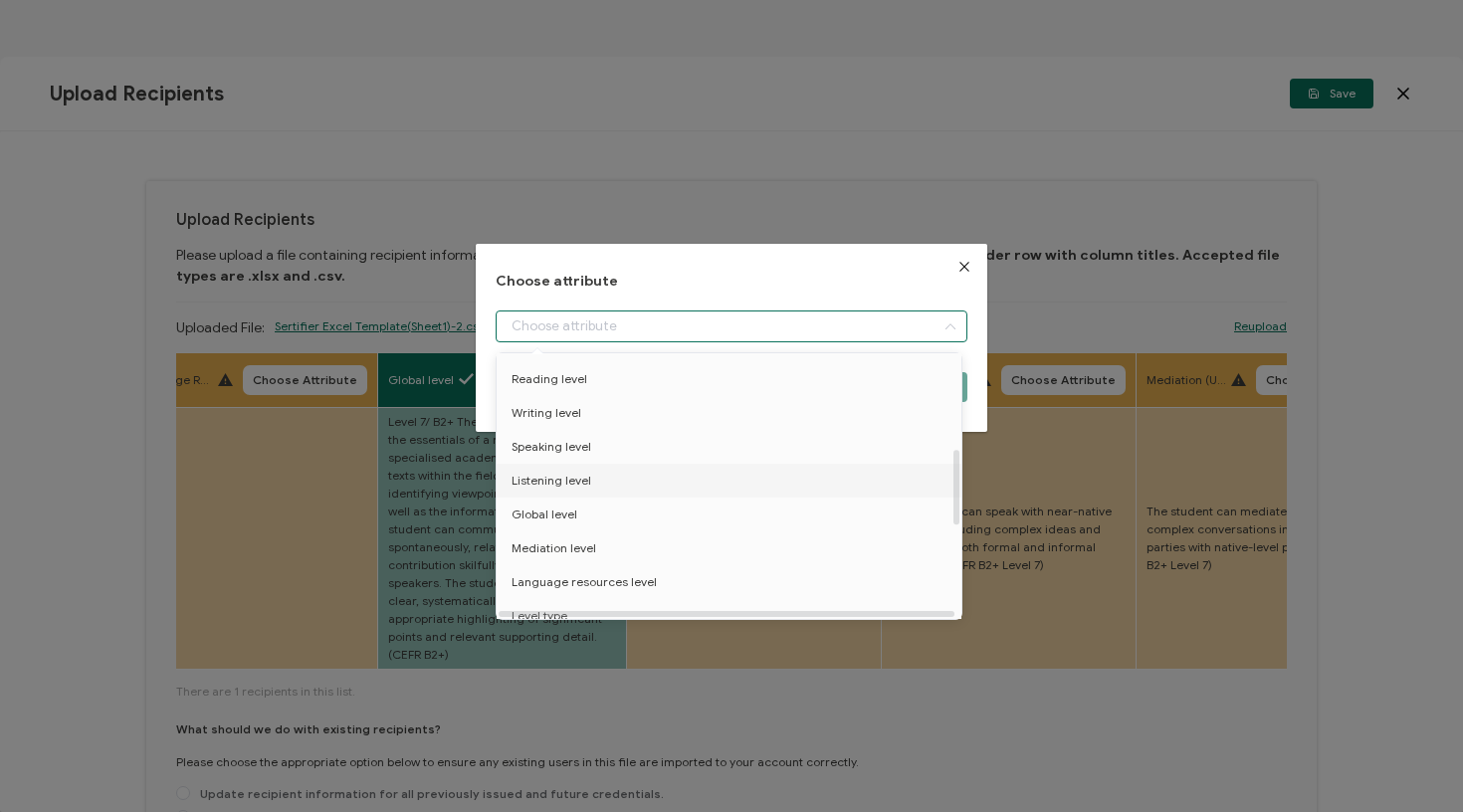 click on "Listening level" at bounding box center (732, 481) 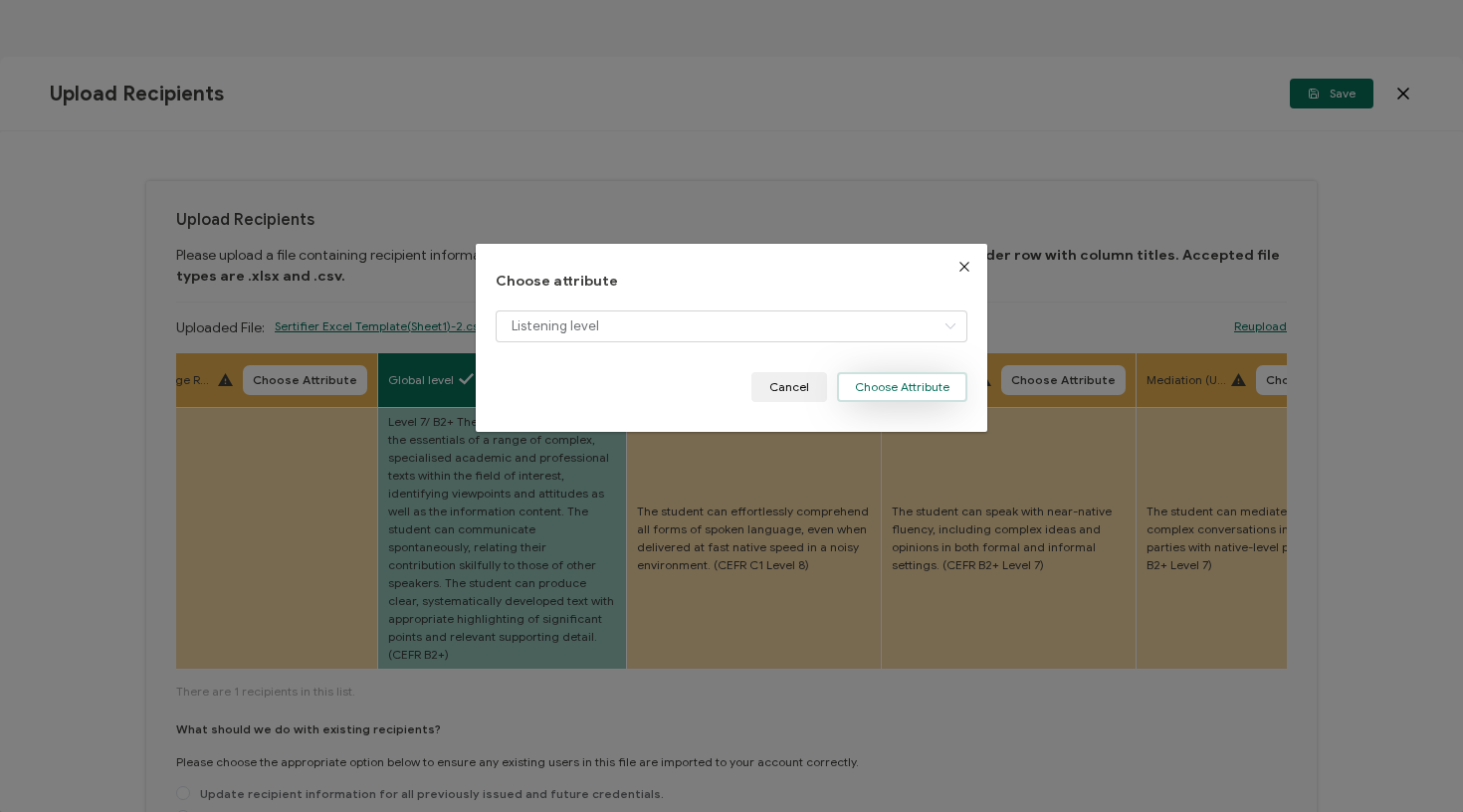 click on "Choose Attribute" at bounding box center [902, 387] 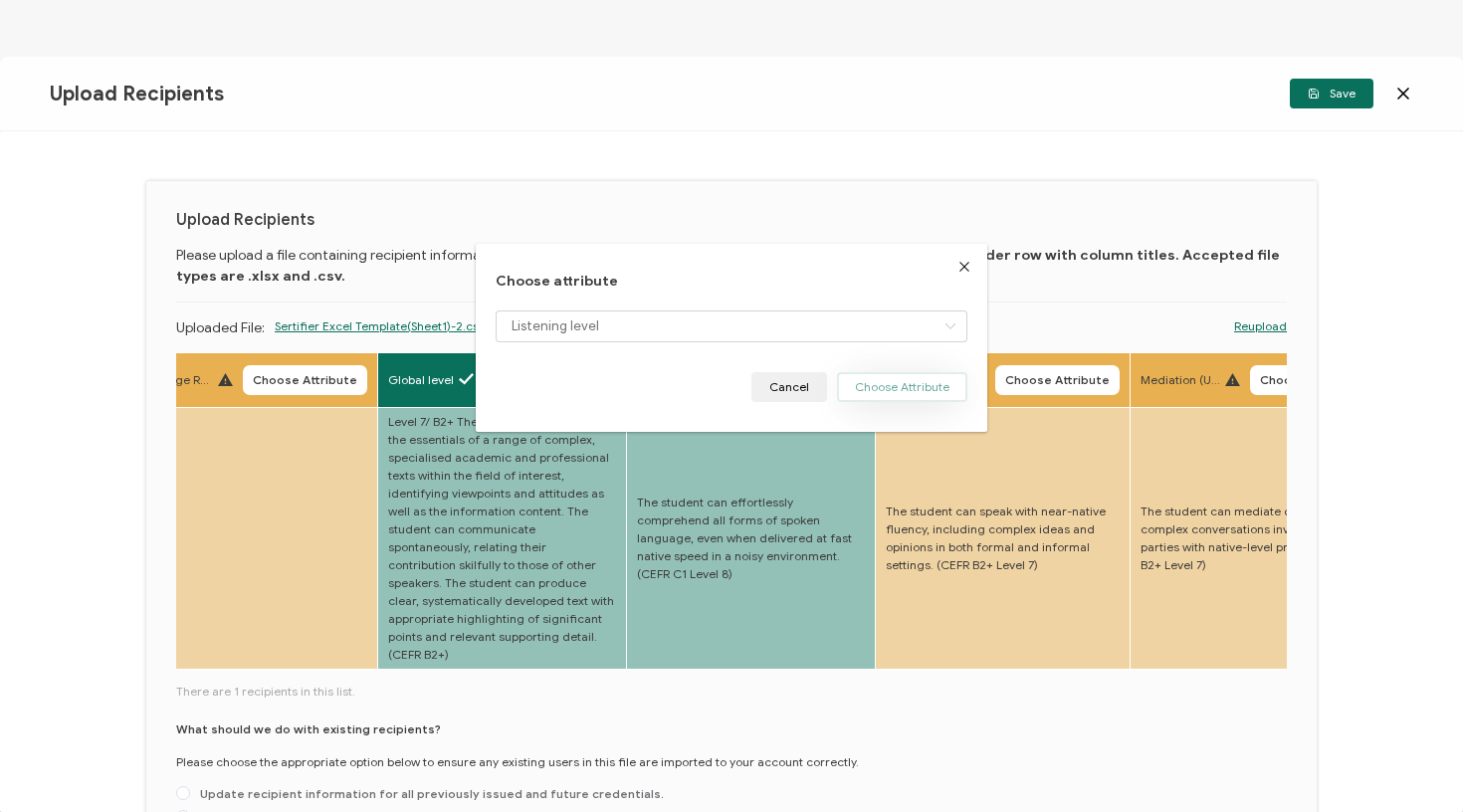 type 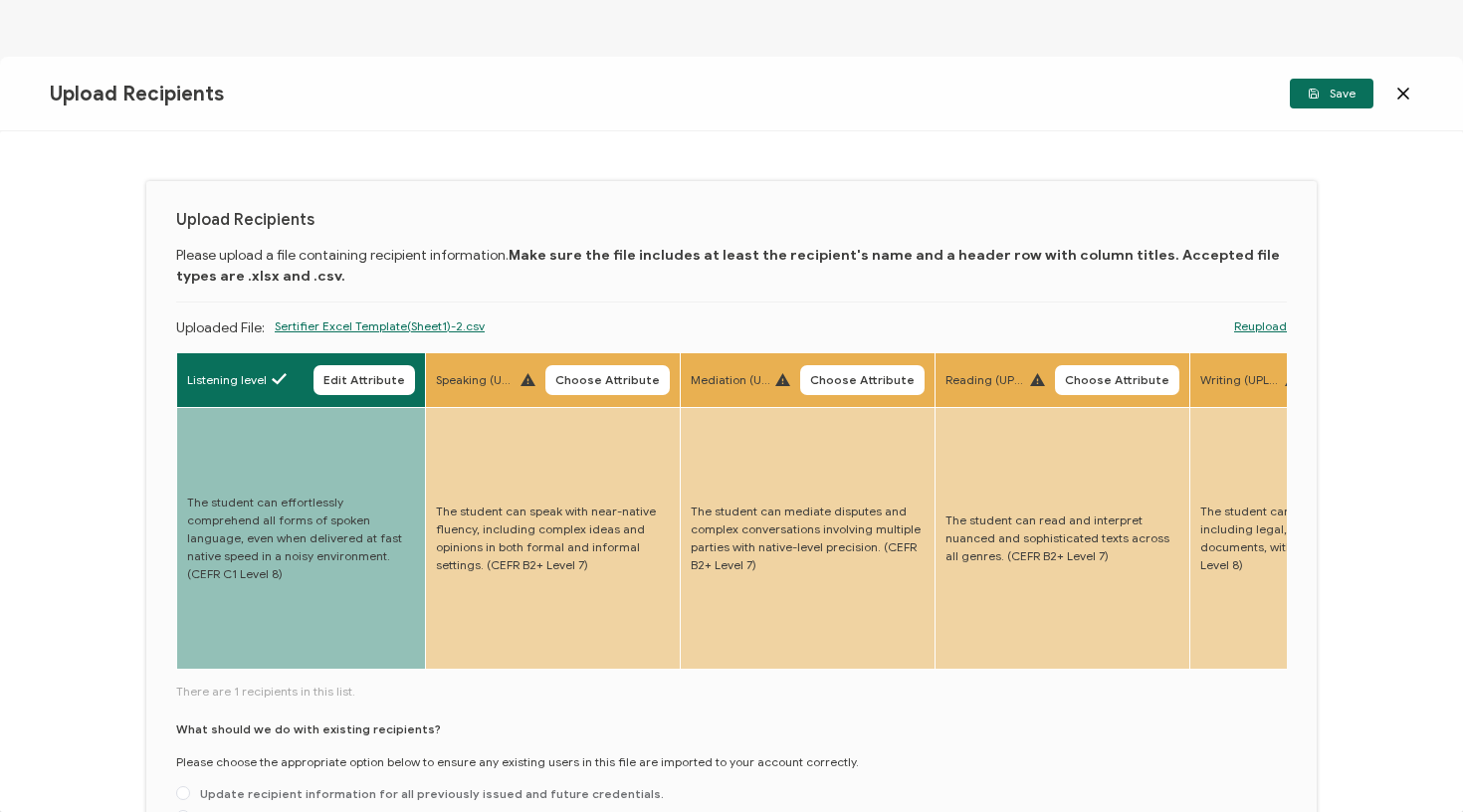 scroll, scrollTop: 0, scrollLeft: 4050, axis: horizontal 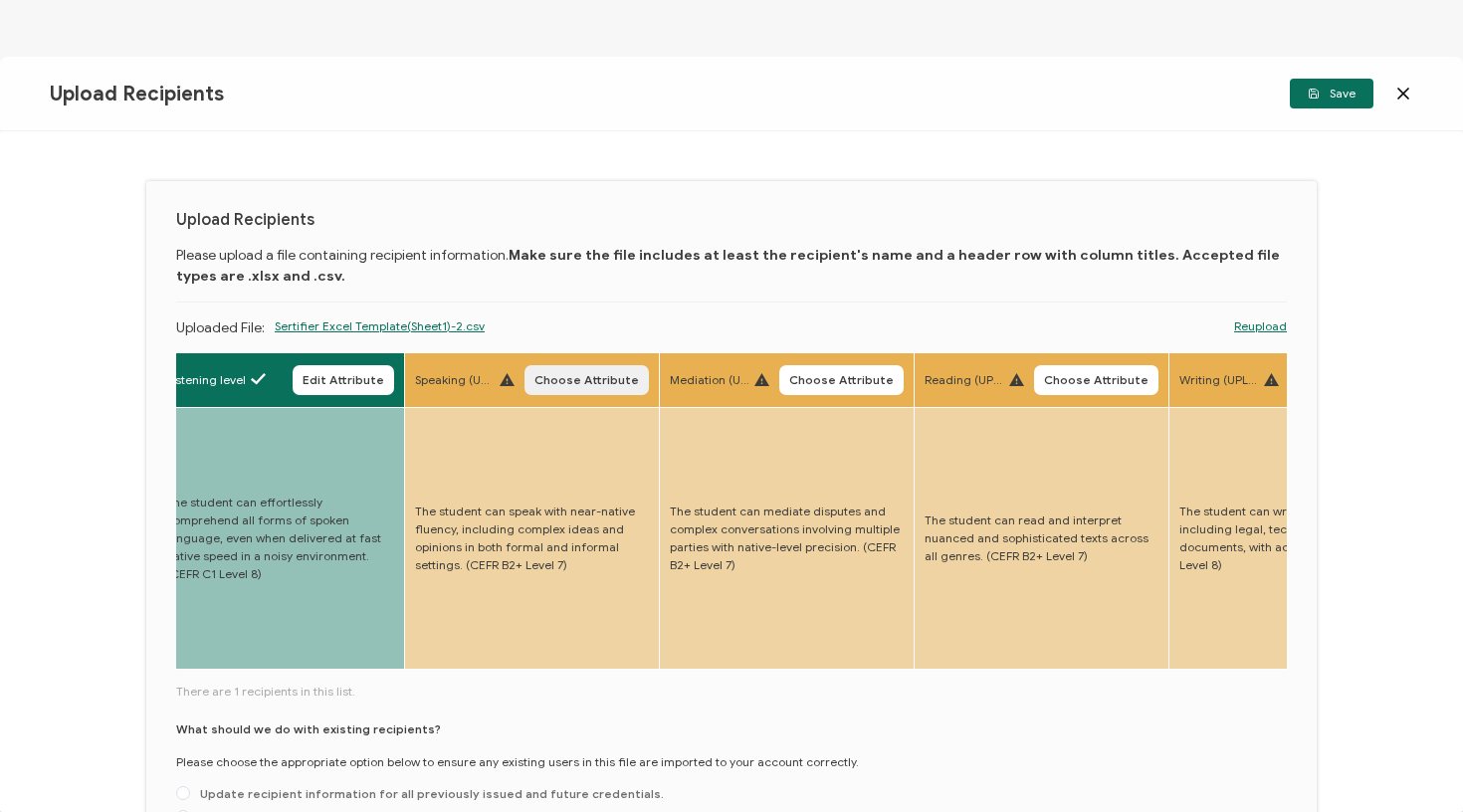 click on "Choose Attribute" at bounding box center [586, 380] 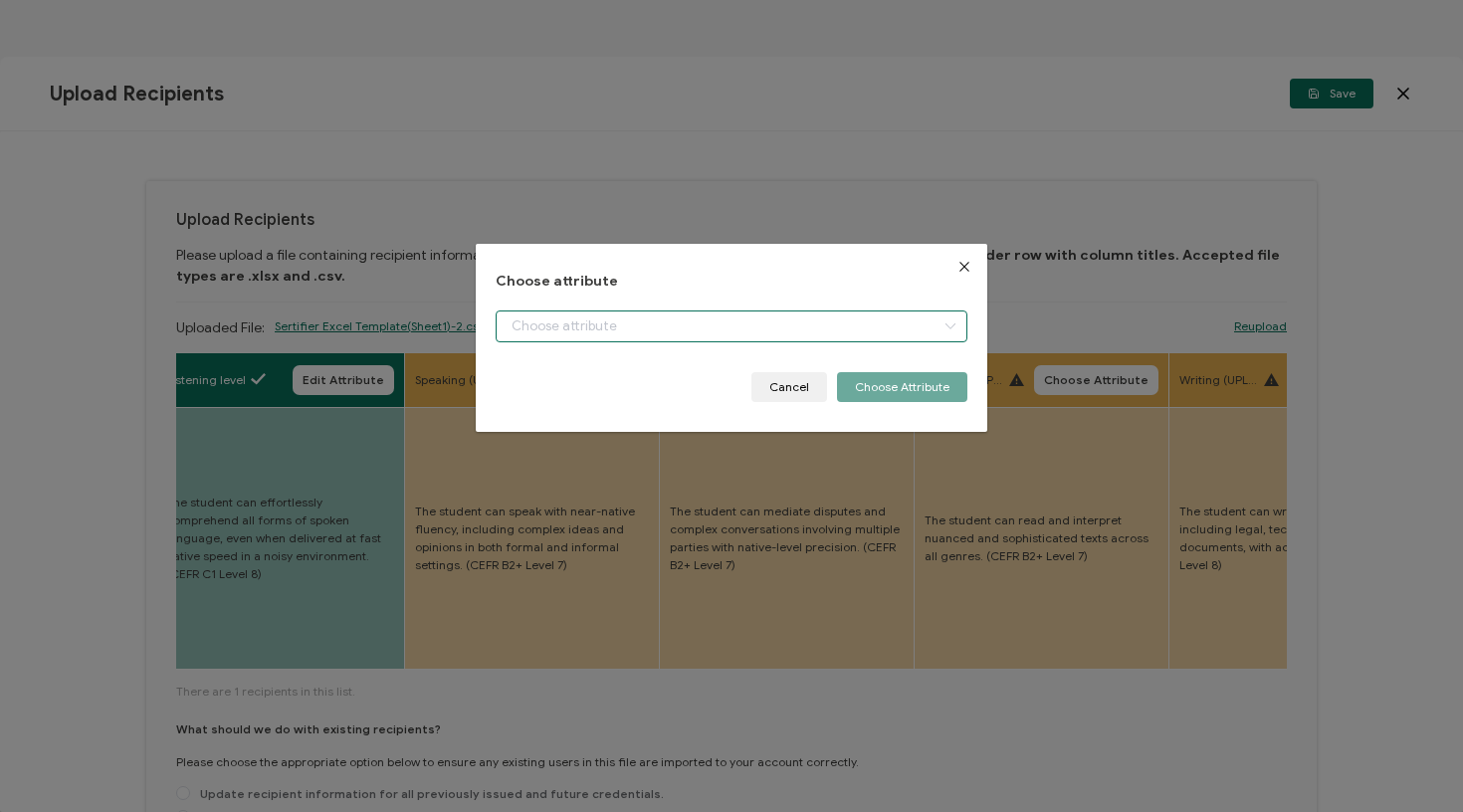 click at bounding box center (732, 326) 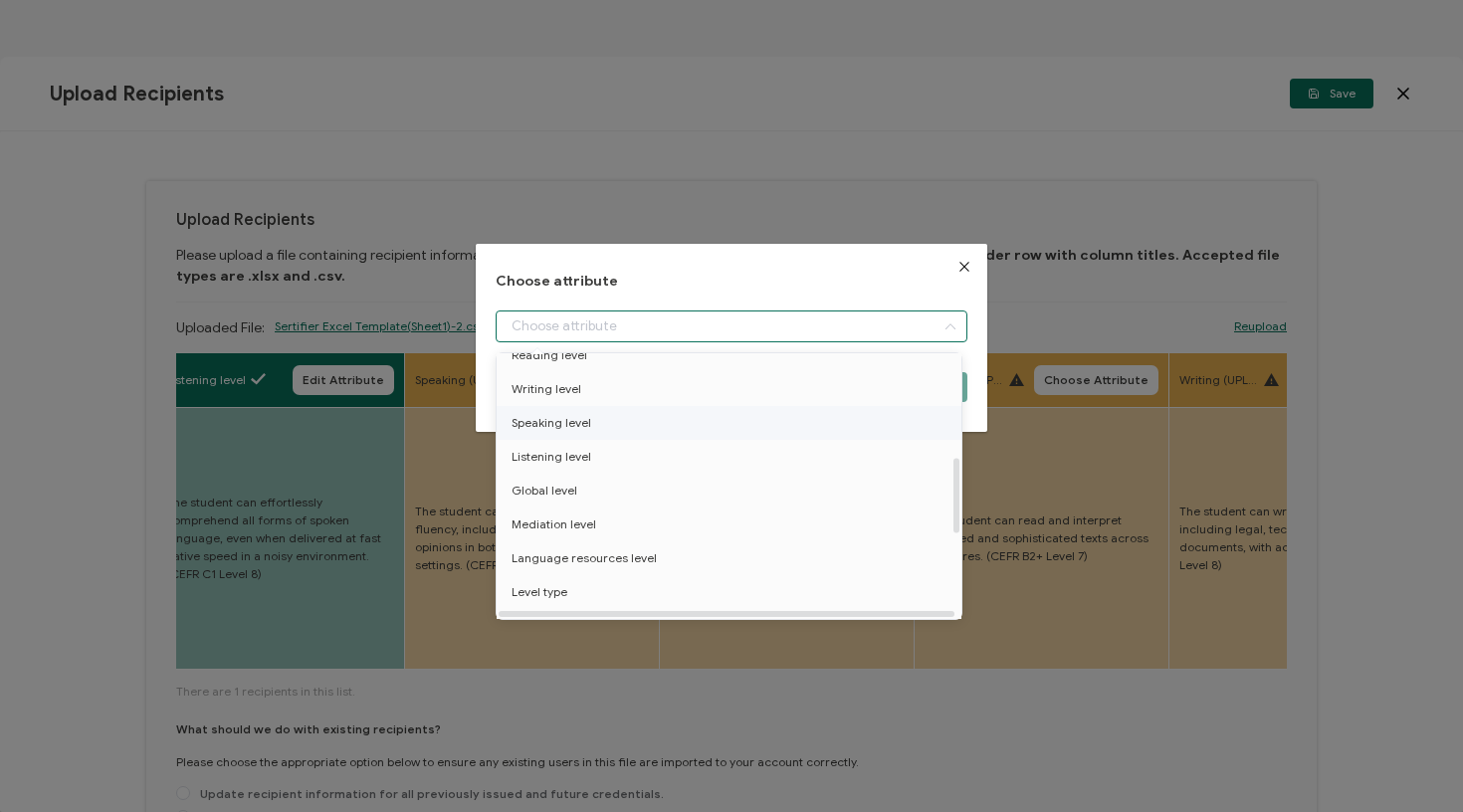 scroll, scrollTop: 357, scrollLeft: 0, axis: vertical 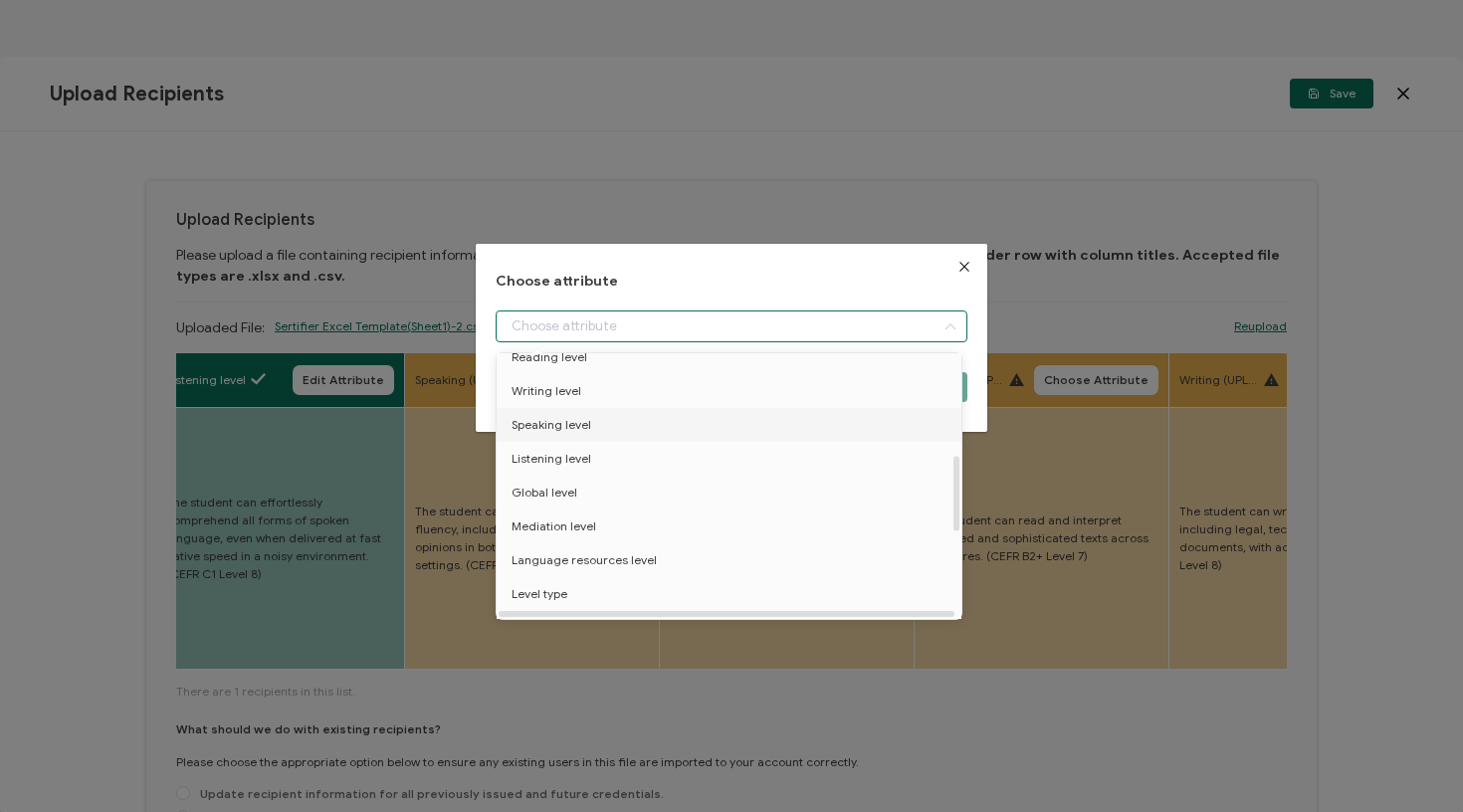 click on "Speaking level" at bounding box center [732, 425] 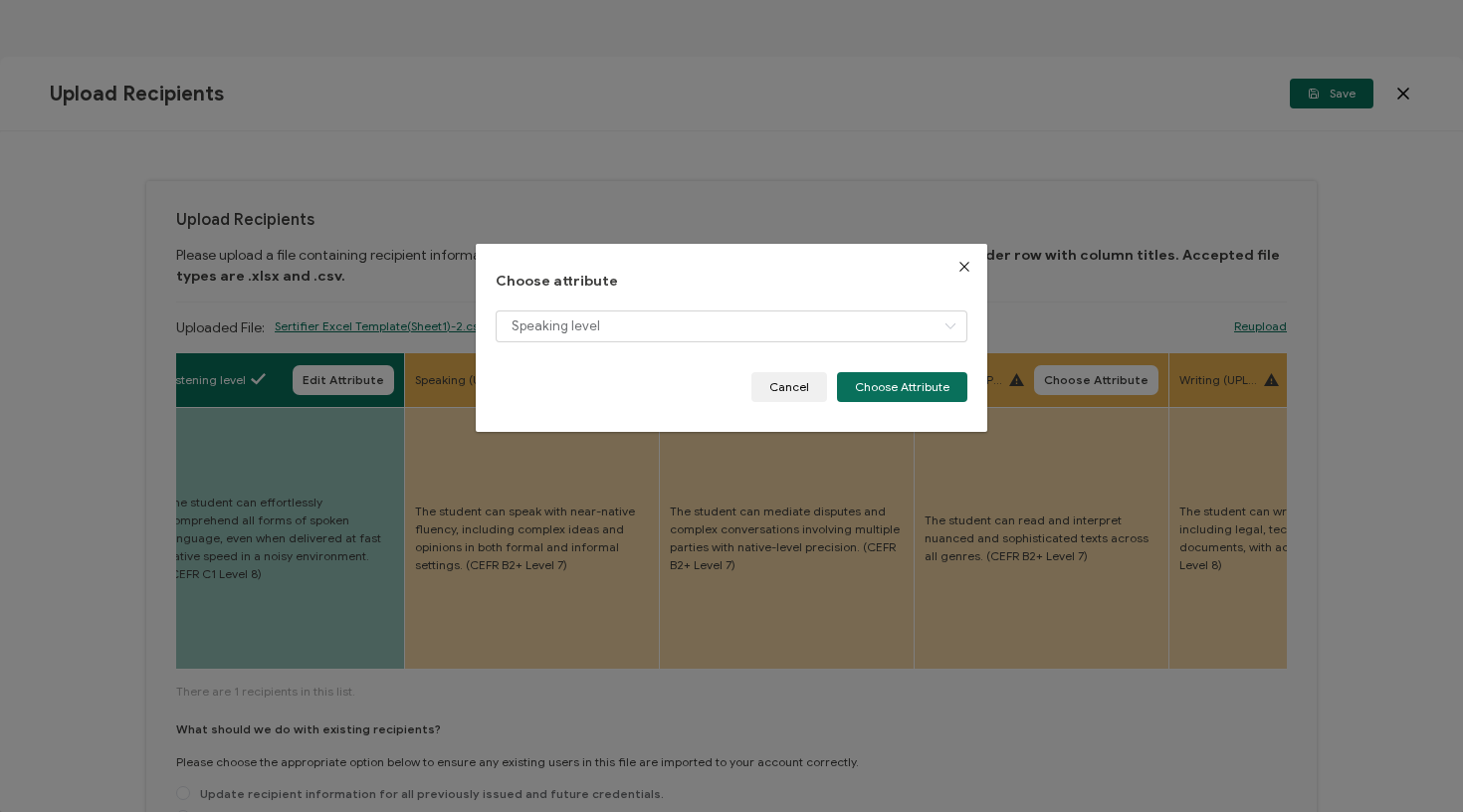 drag, startPoint x: 892, startPoint y: 388, endPoint x: 795, endPoint y: 441, distance: 110.535062 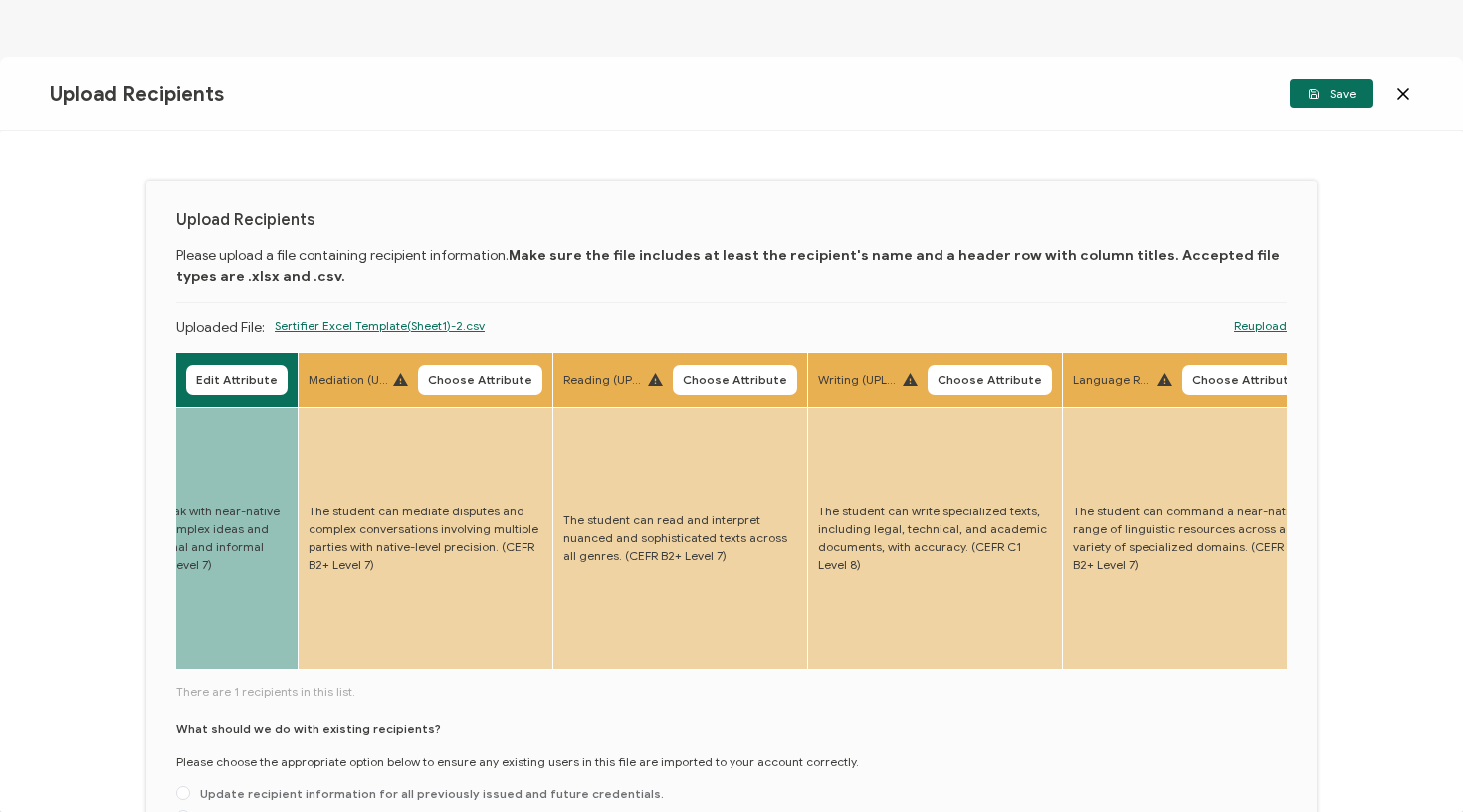scroll, scrollTop: 0, scrollLeft: 4416, axis: horizontal 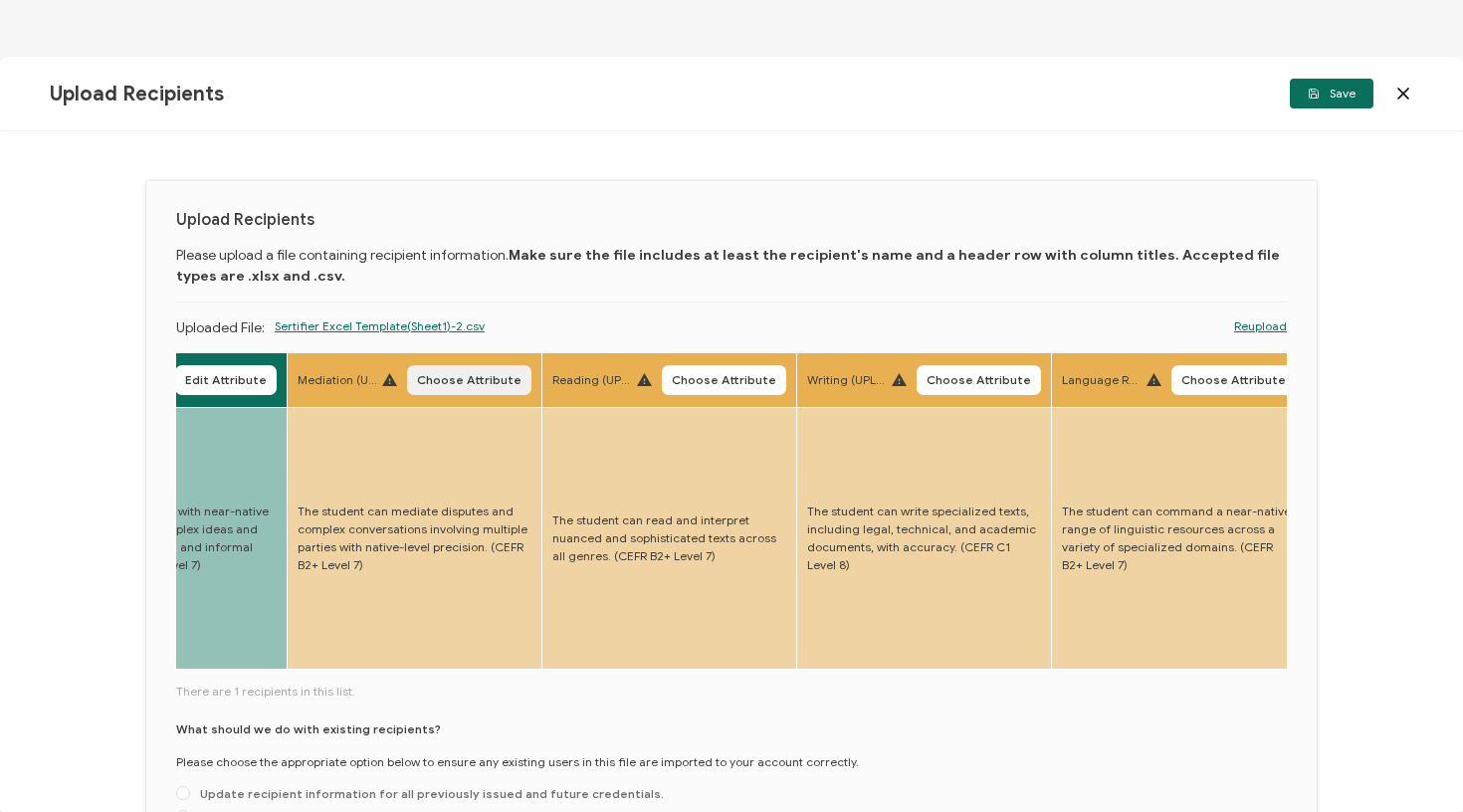 click on "Choose Attribute" at bounding box center [469, 380] 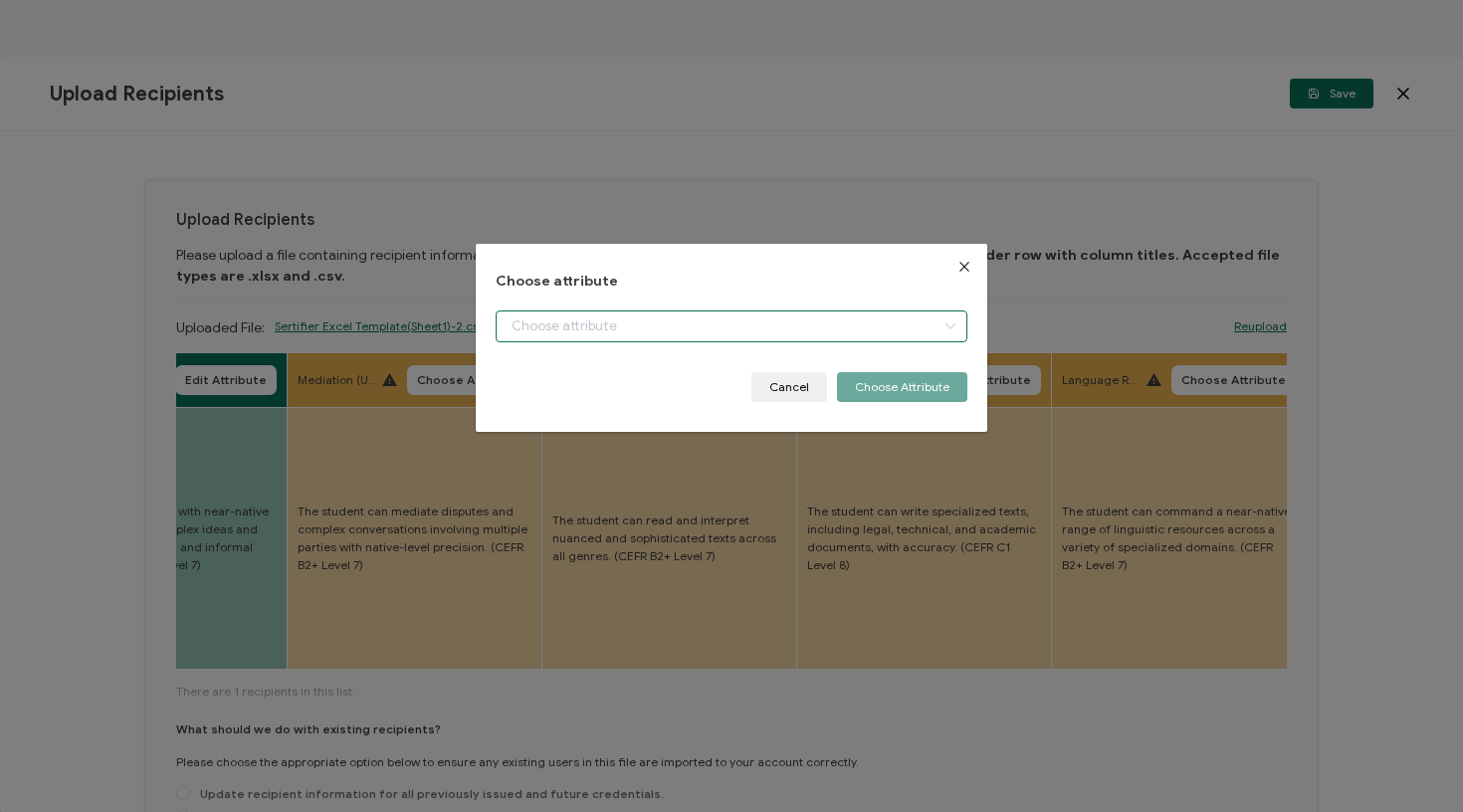 click at bounding box center (732, 326) 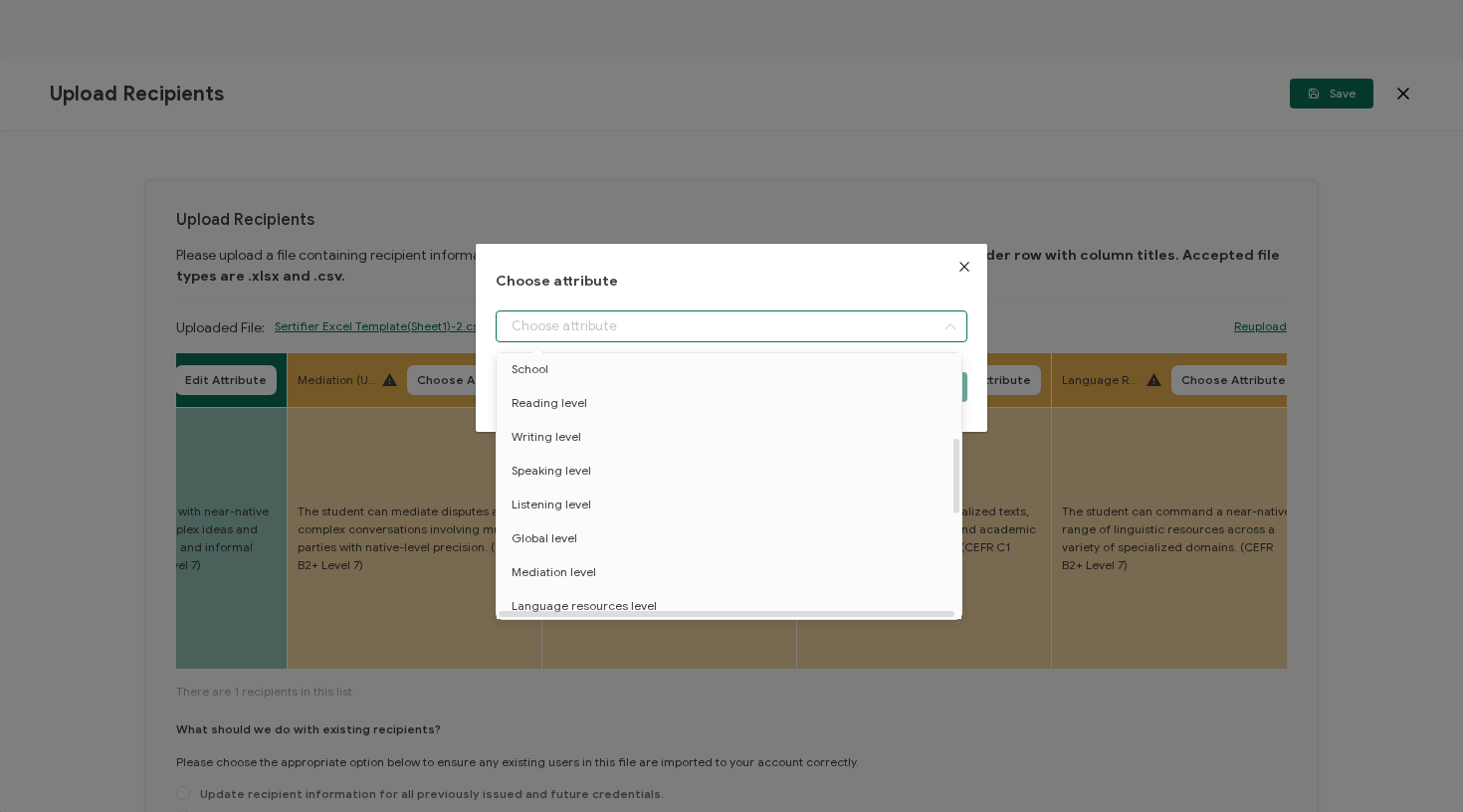 scroll, scrollTop: 324, scrollLeft: 0, axis: vertical 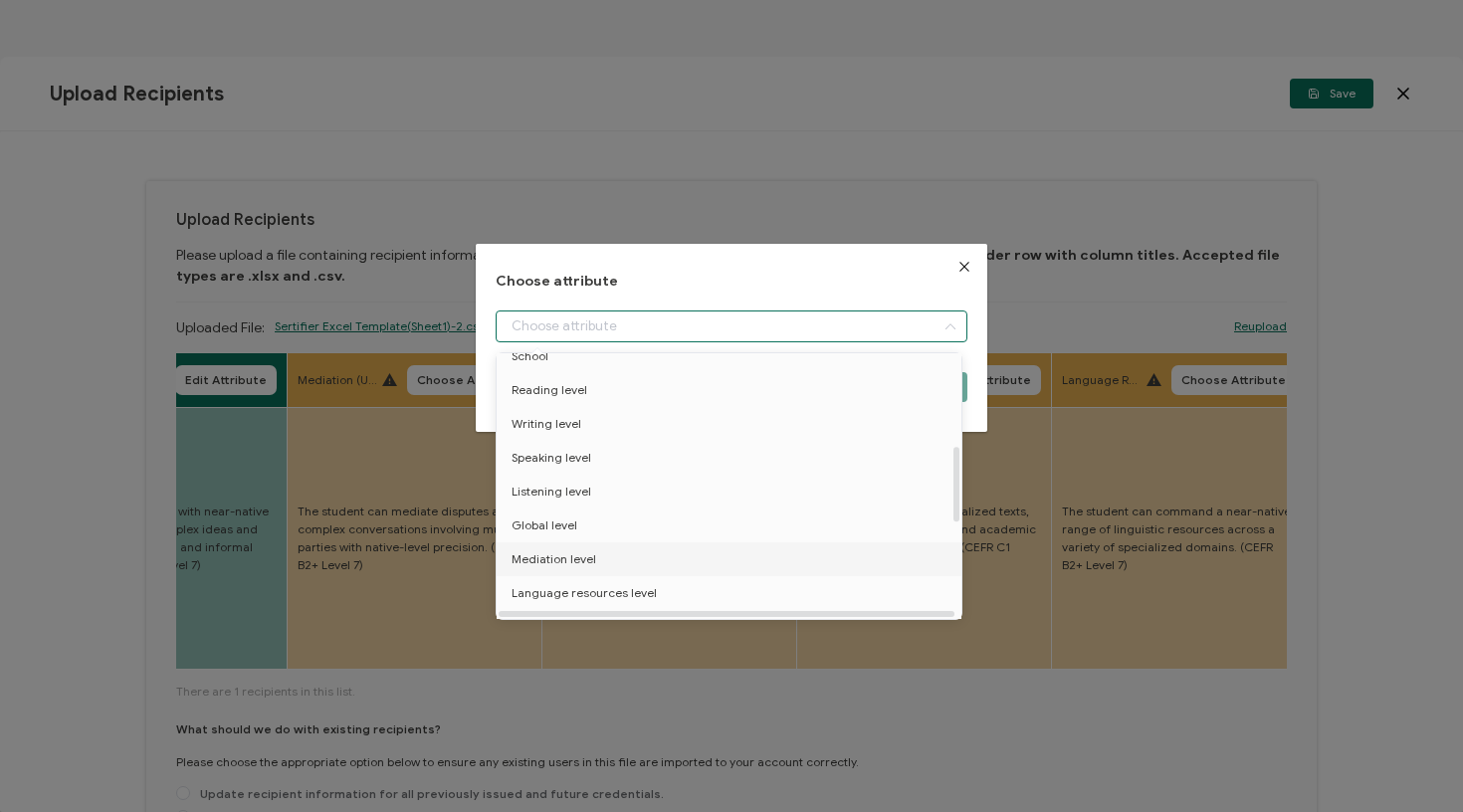 click on "Mediation level" at bounding box center (553, 559) 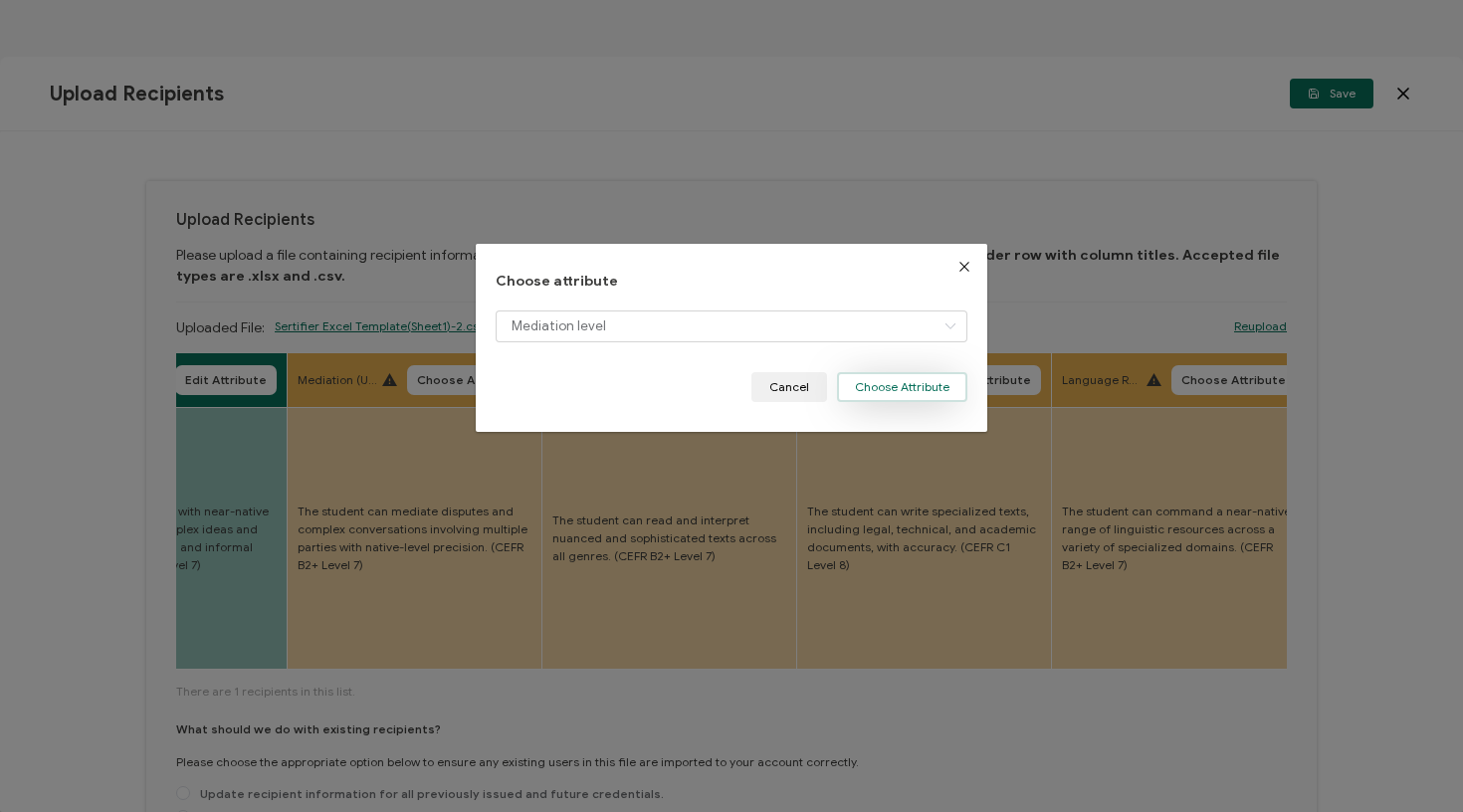 click on "Choose Attribute" at bounding box center (902, 387) 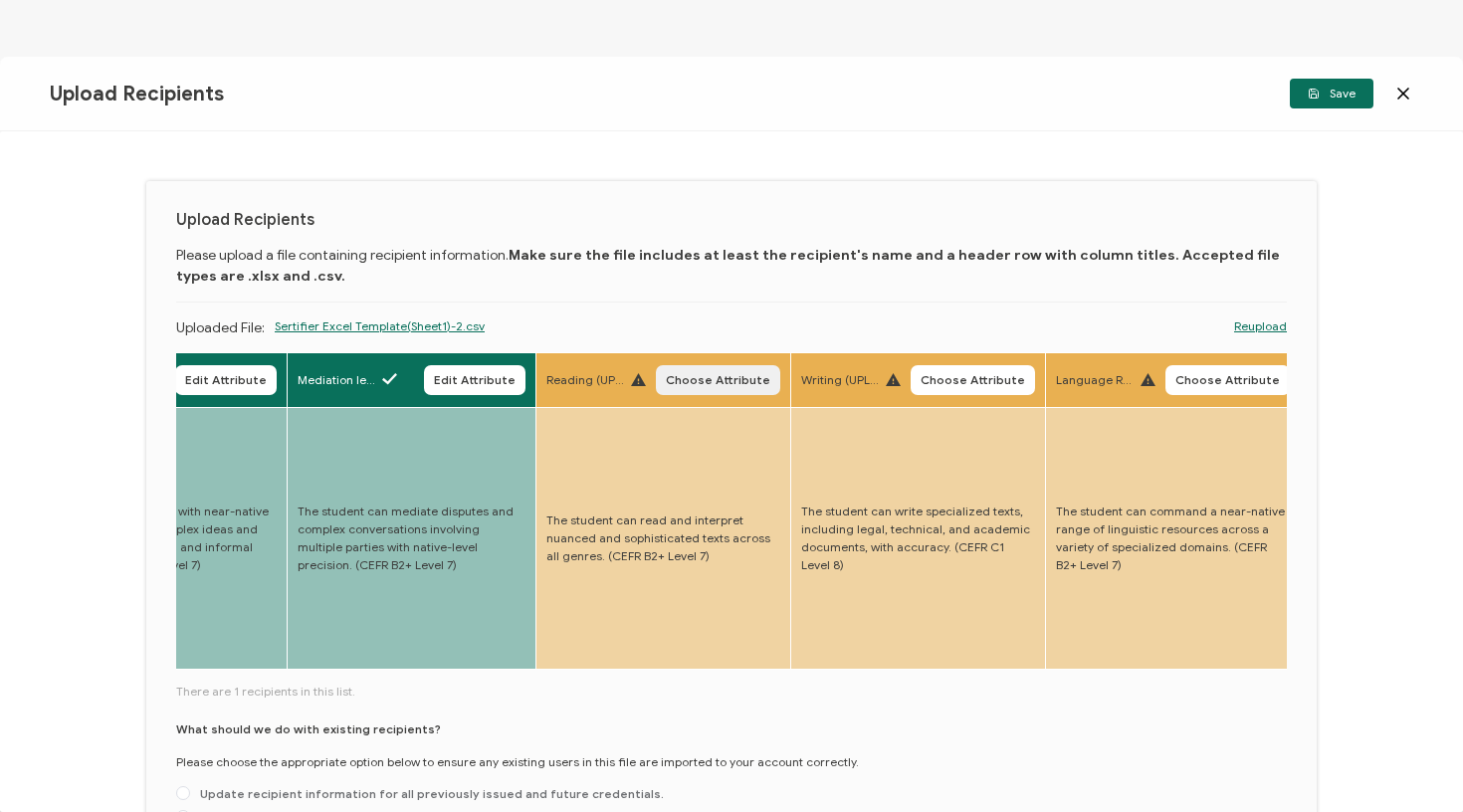 click on "Choose Attribute" at bounding box center [718, 380] 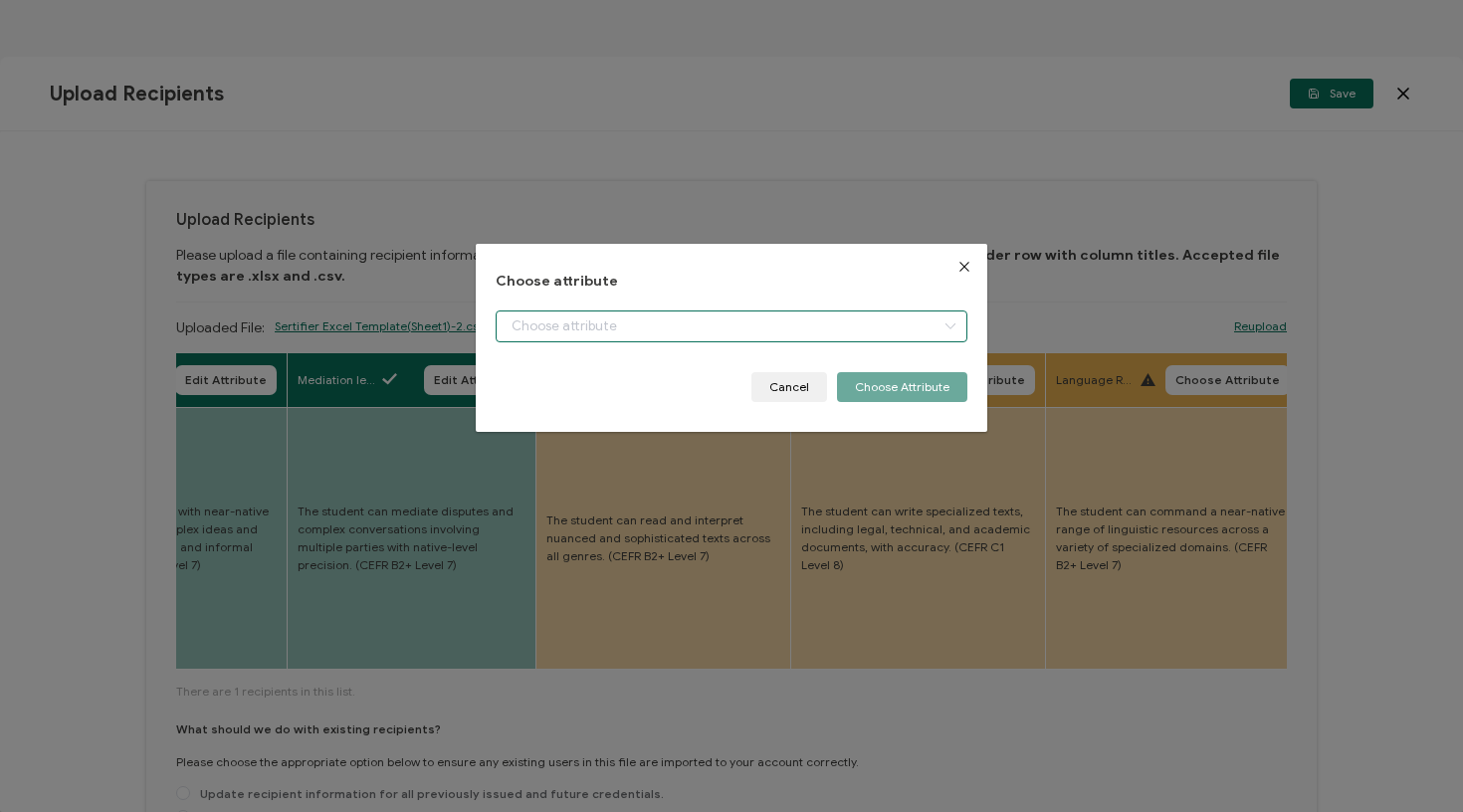 click at bounding box center [732, 326] 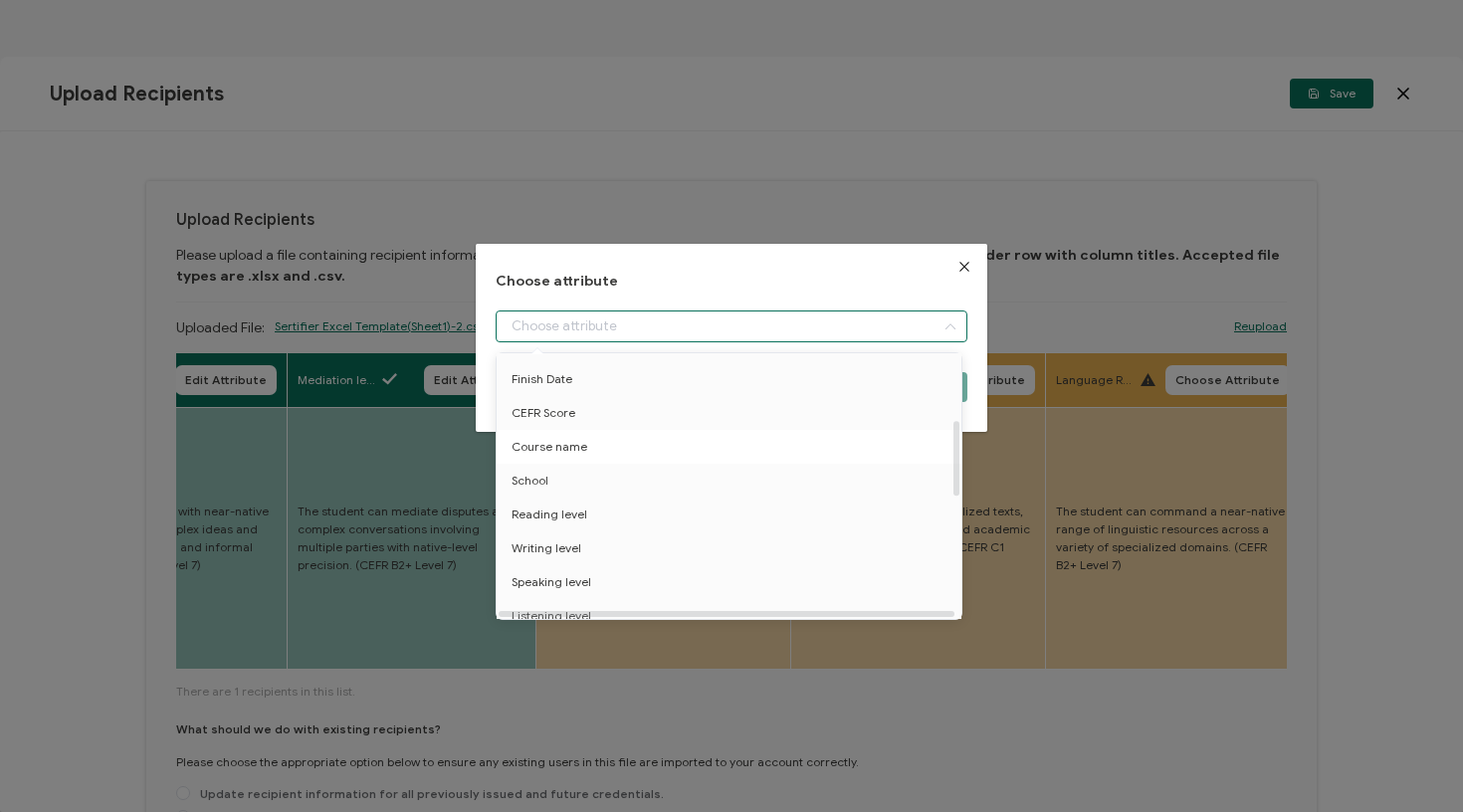 scroll, scrollTop: 288, scrollLeft: 0, axis: vertical 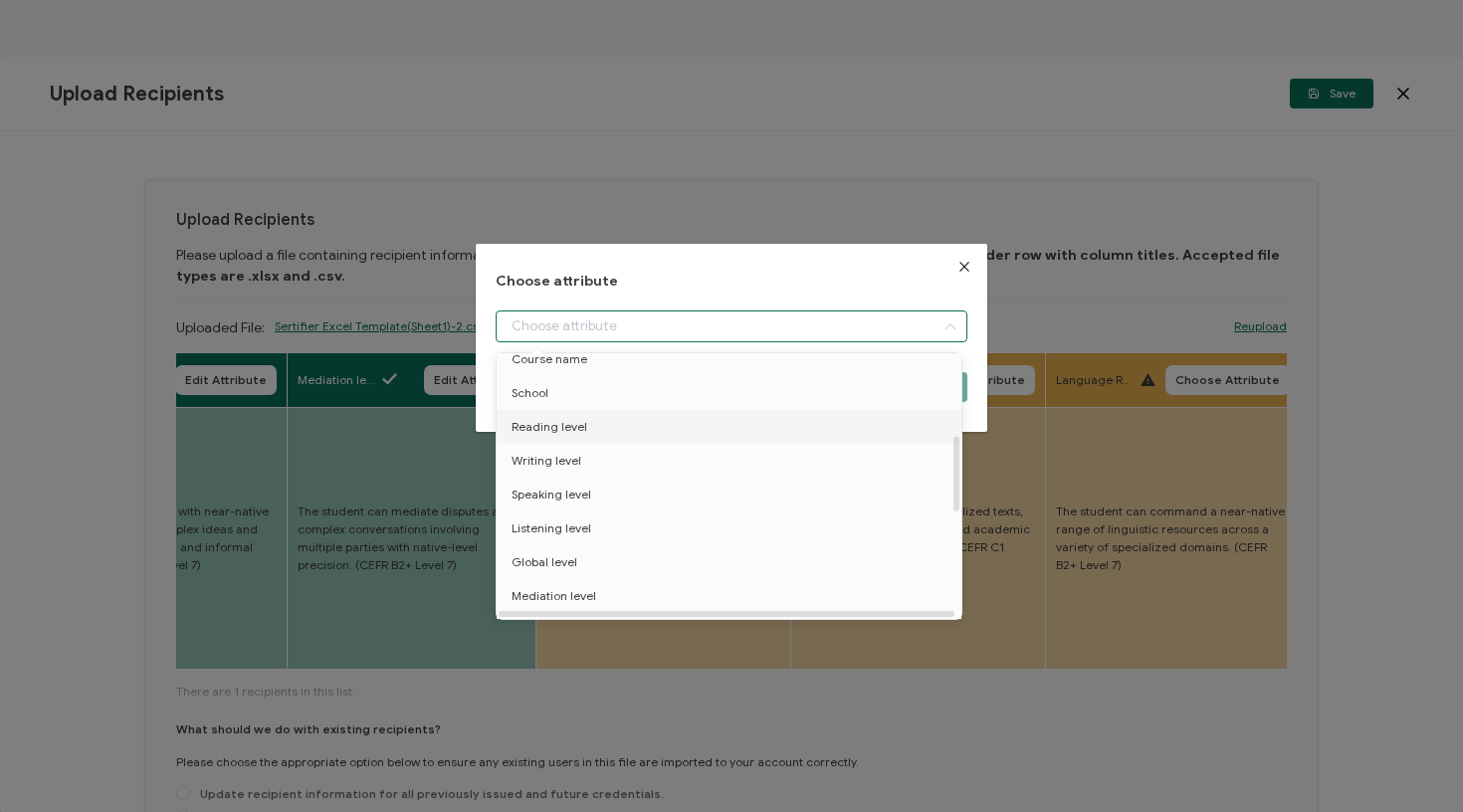 click on "Reading level" at bounding box center (732, 427) 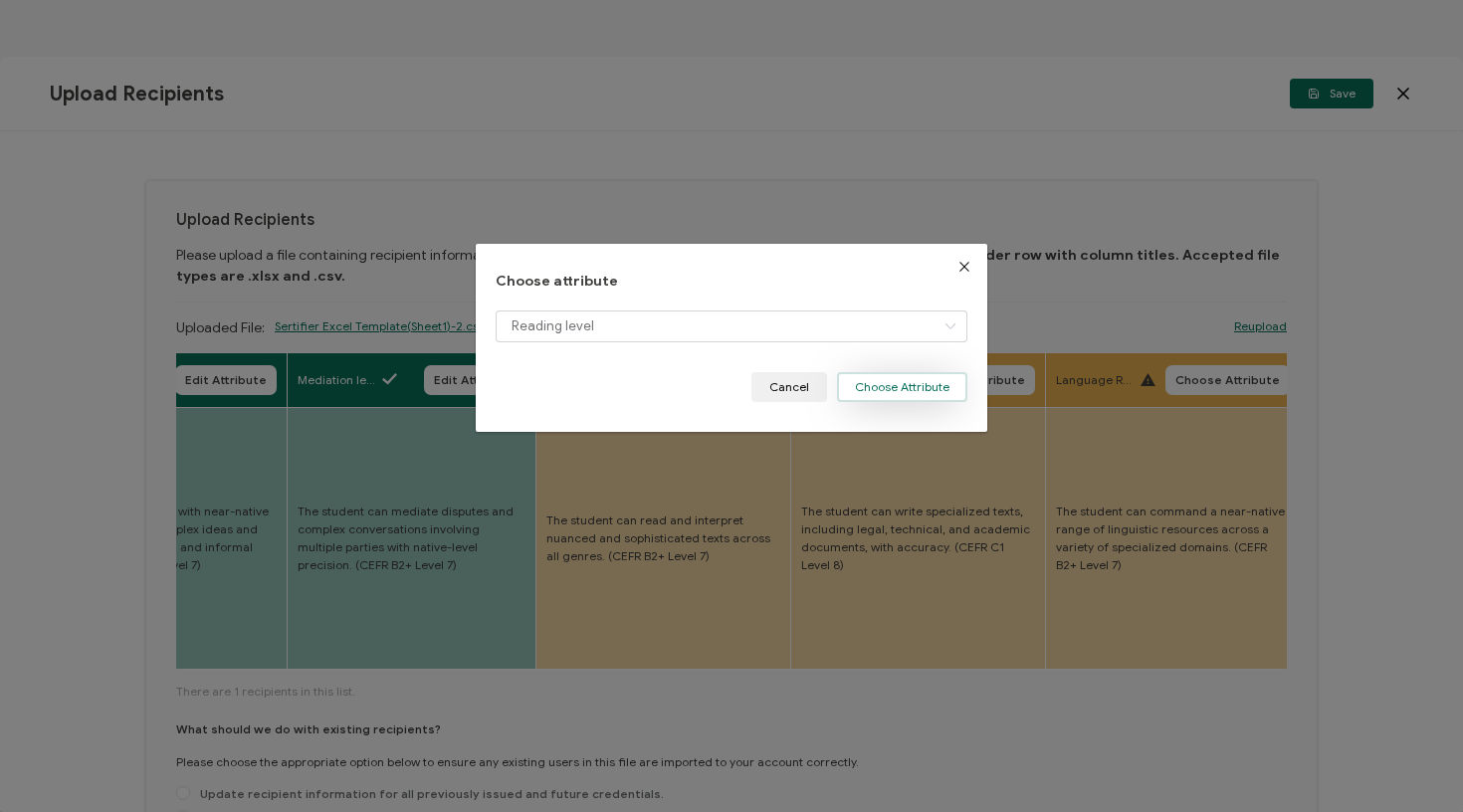 click on "Choose Attribute" at bounding box center (902, 387) 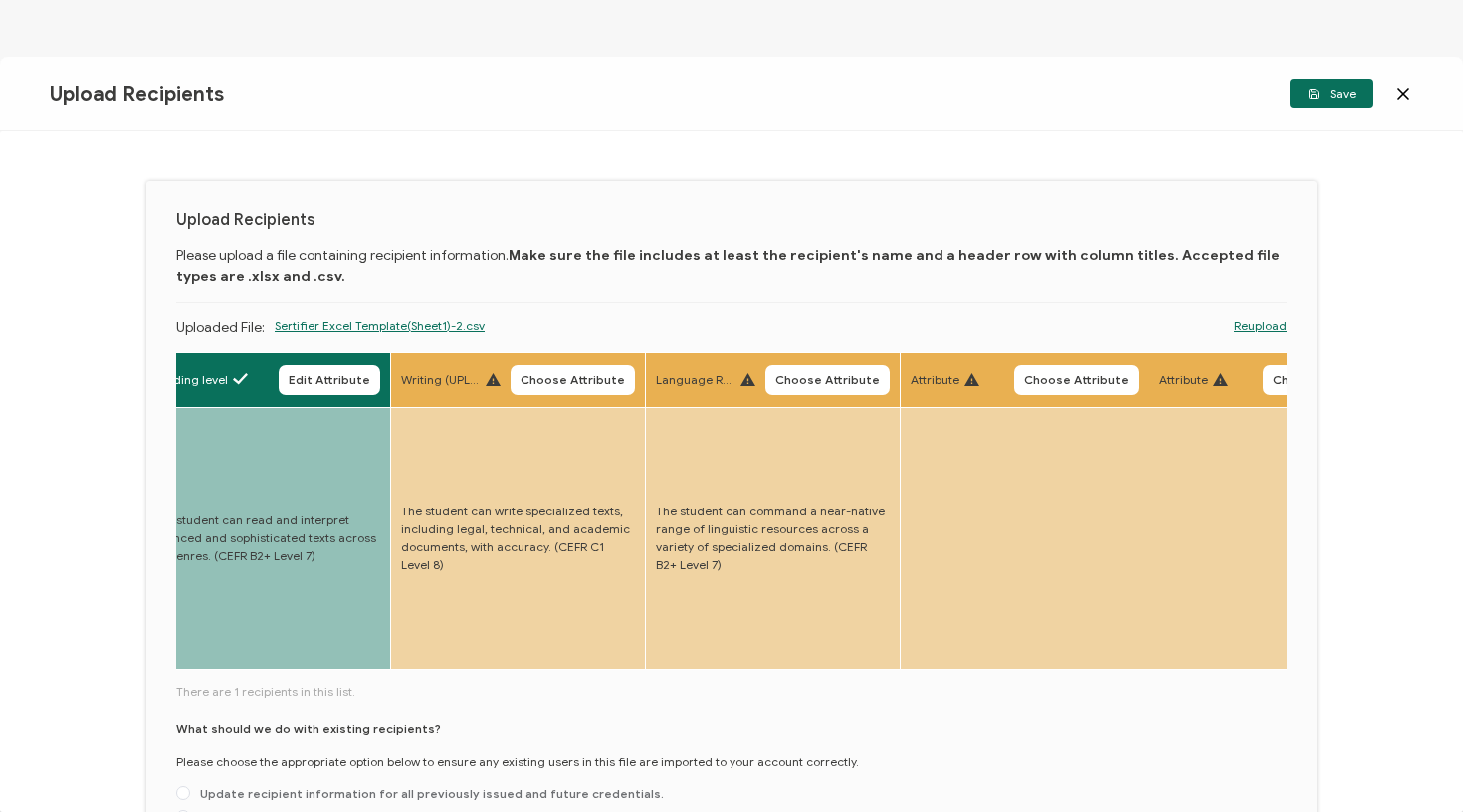 scroll, scrollTop: 0, scrollLeft: 4821, axis: horizontal 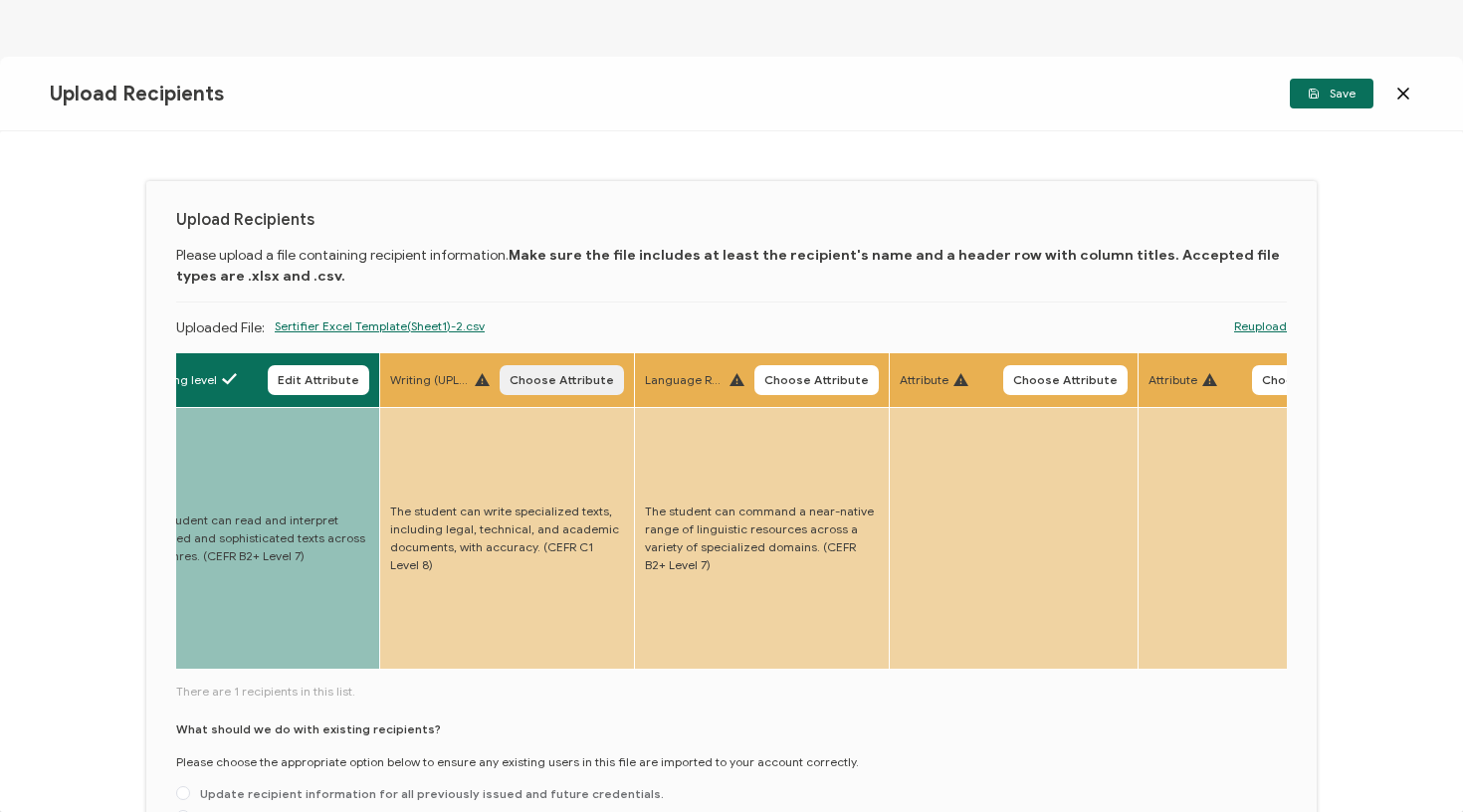 click on "Choose Attribute" at bounding box center [561, 380] 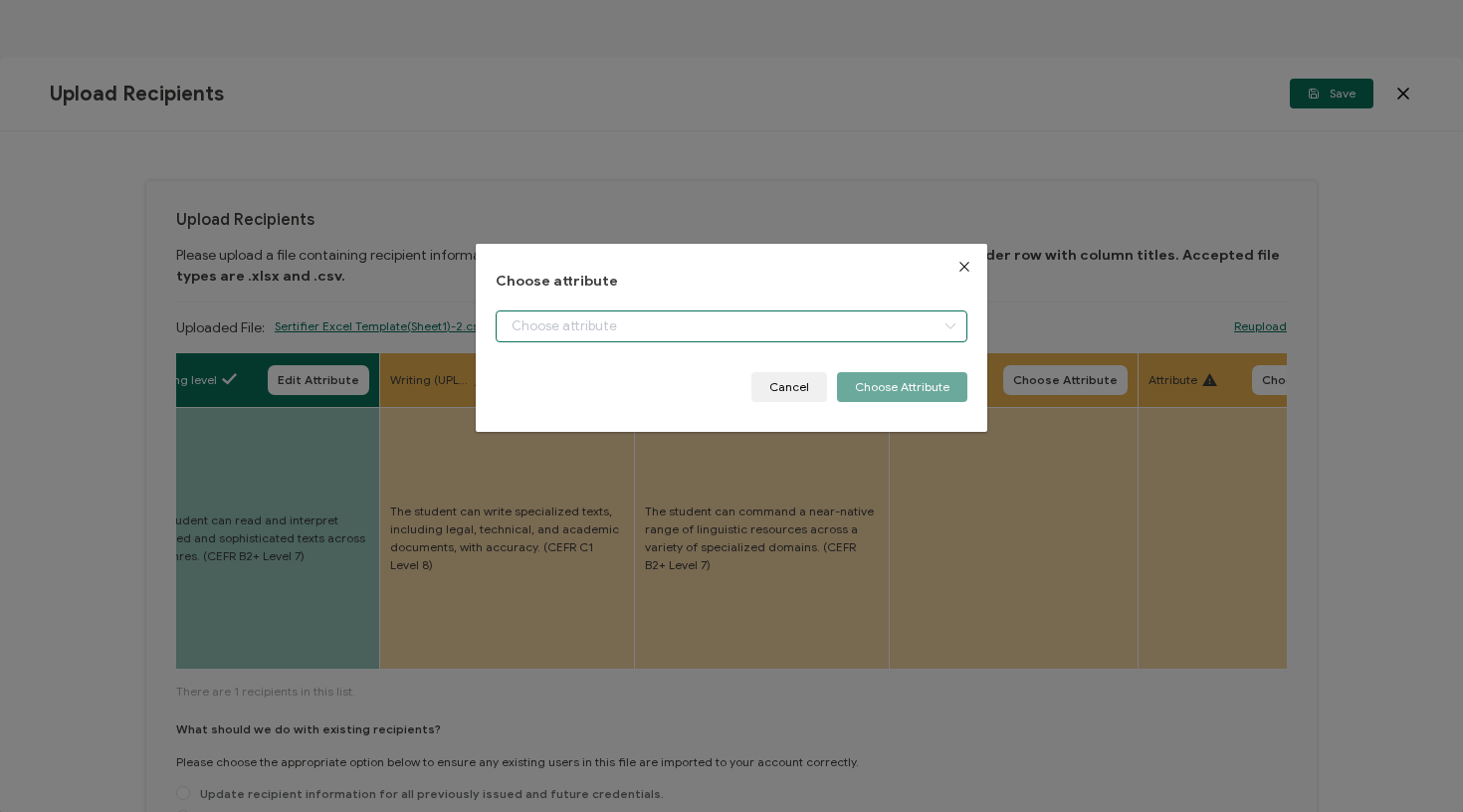 click at bounding box center (732, 326) 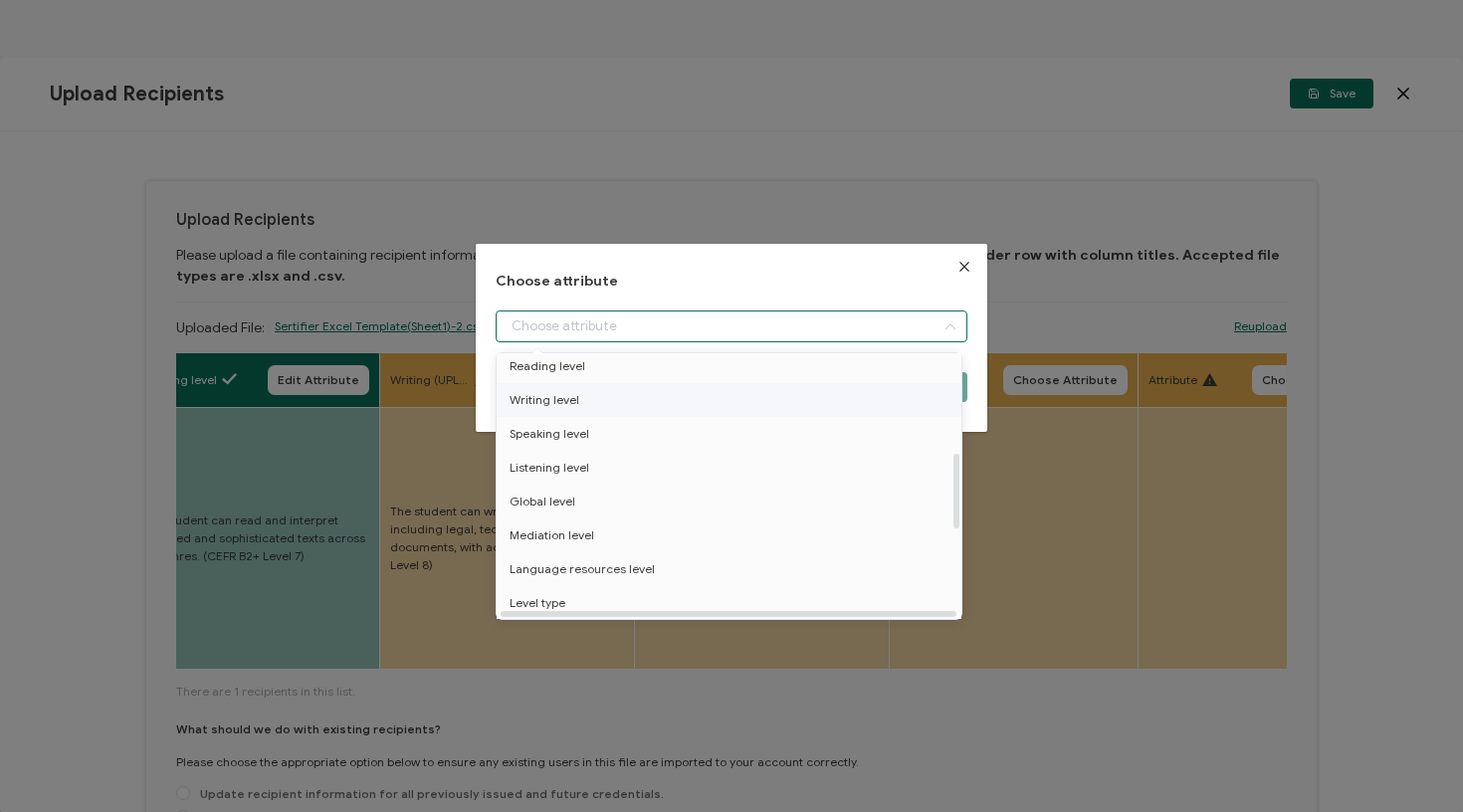 scroll, scrollTop: 348, scrollLeft: 3, axis: both 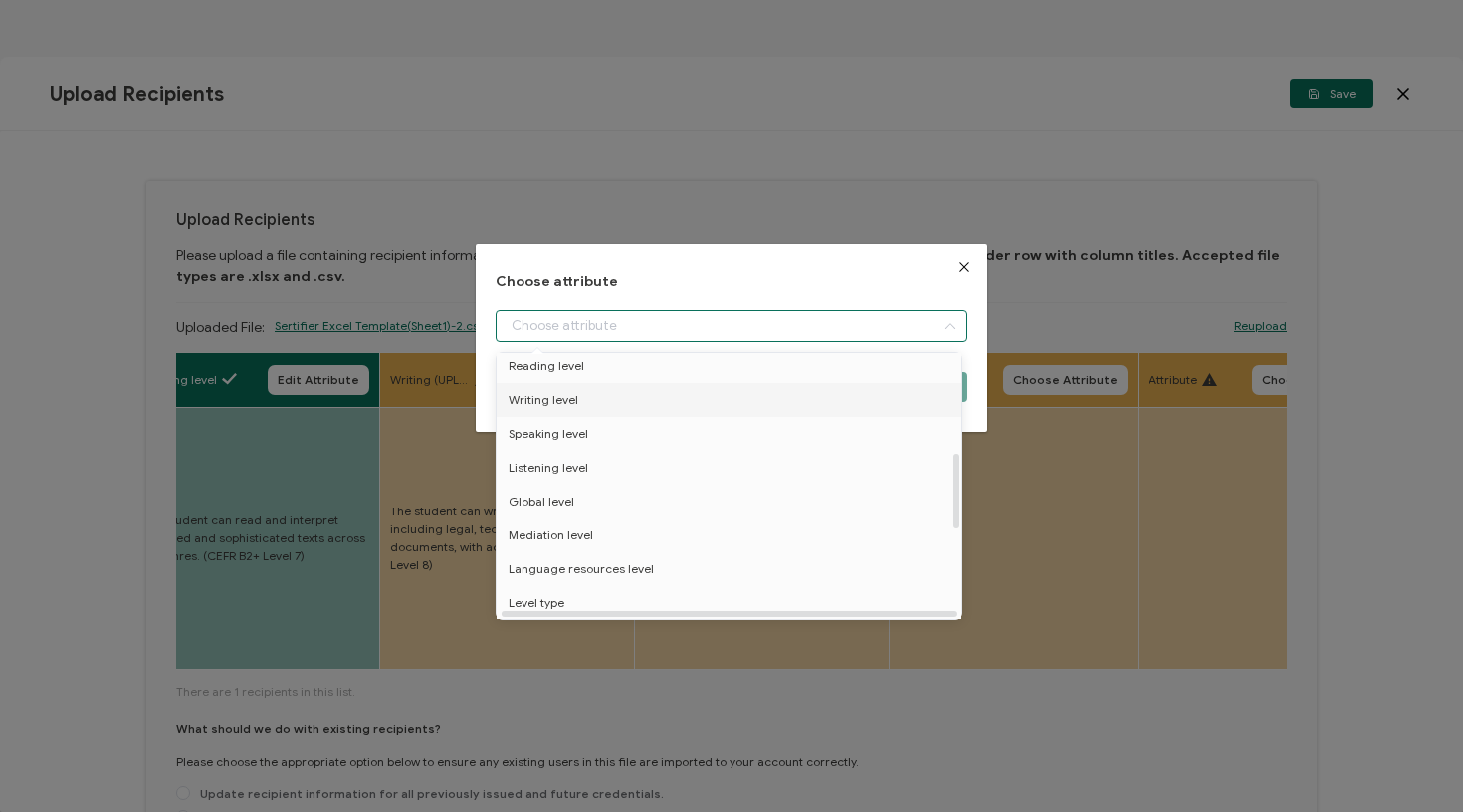 click on "Writing level" at bounding box center [730, 400] 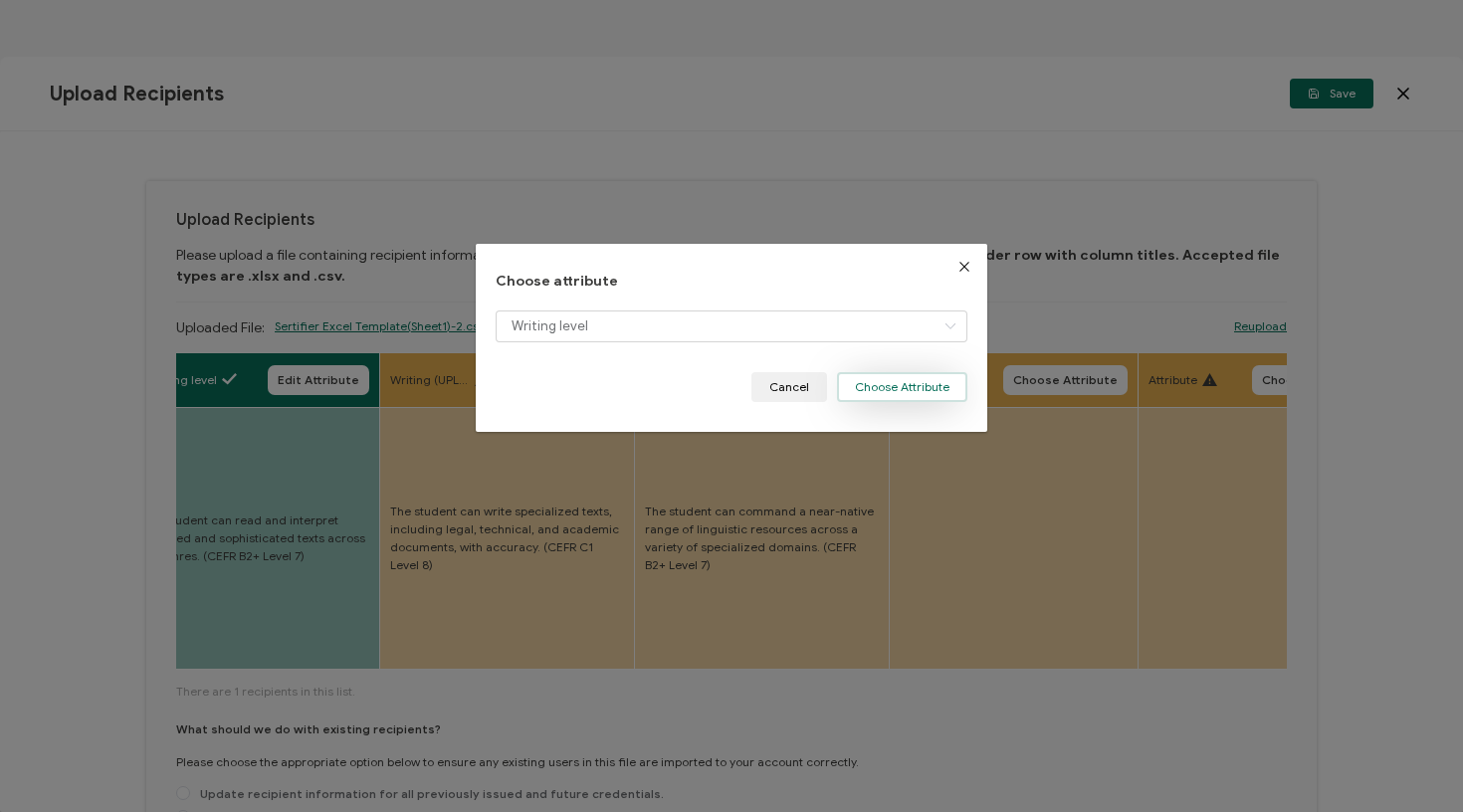 drag, startPoint x: 978, startPoint y: 389, endPoint x: 944, endPoint y: 388, distance: 34.0147 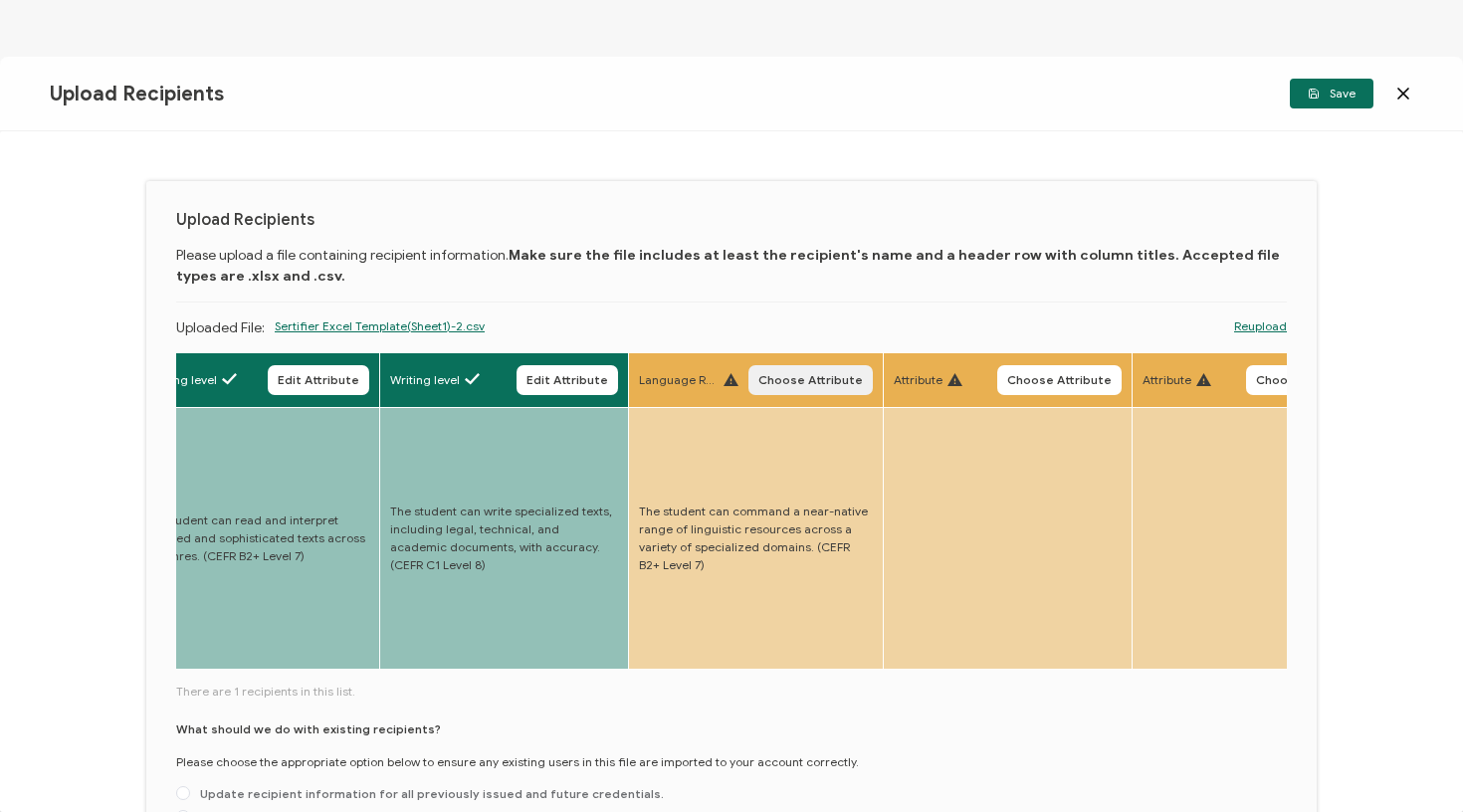 click on "Choose Attribute" at bounding box center [810, 380] 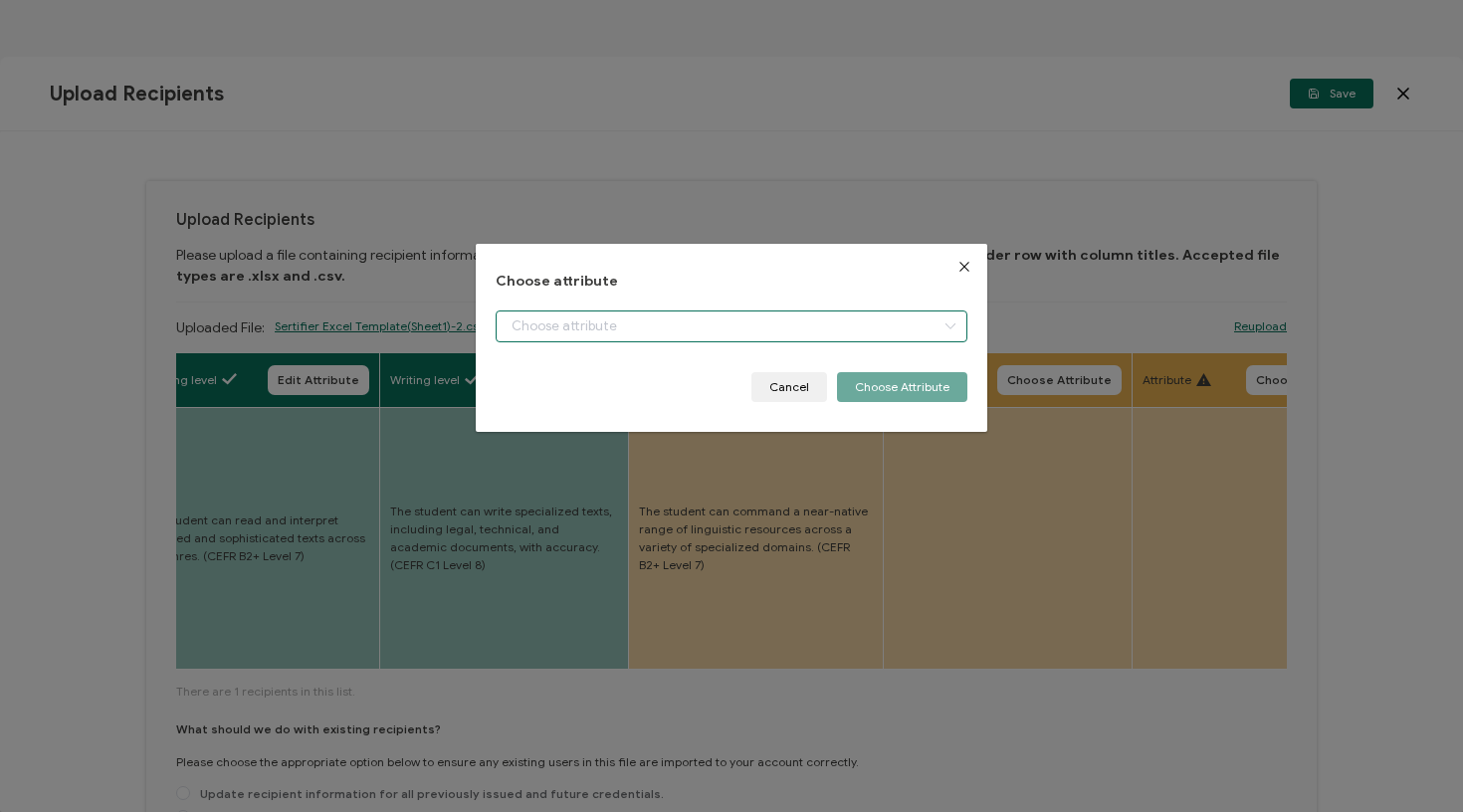 click at bounding box center (732, 326) 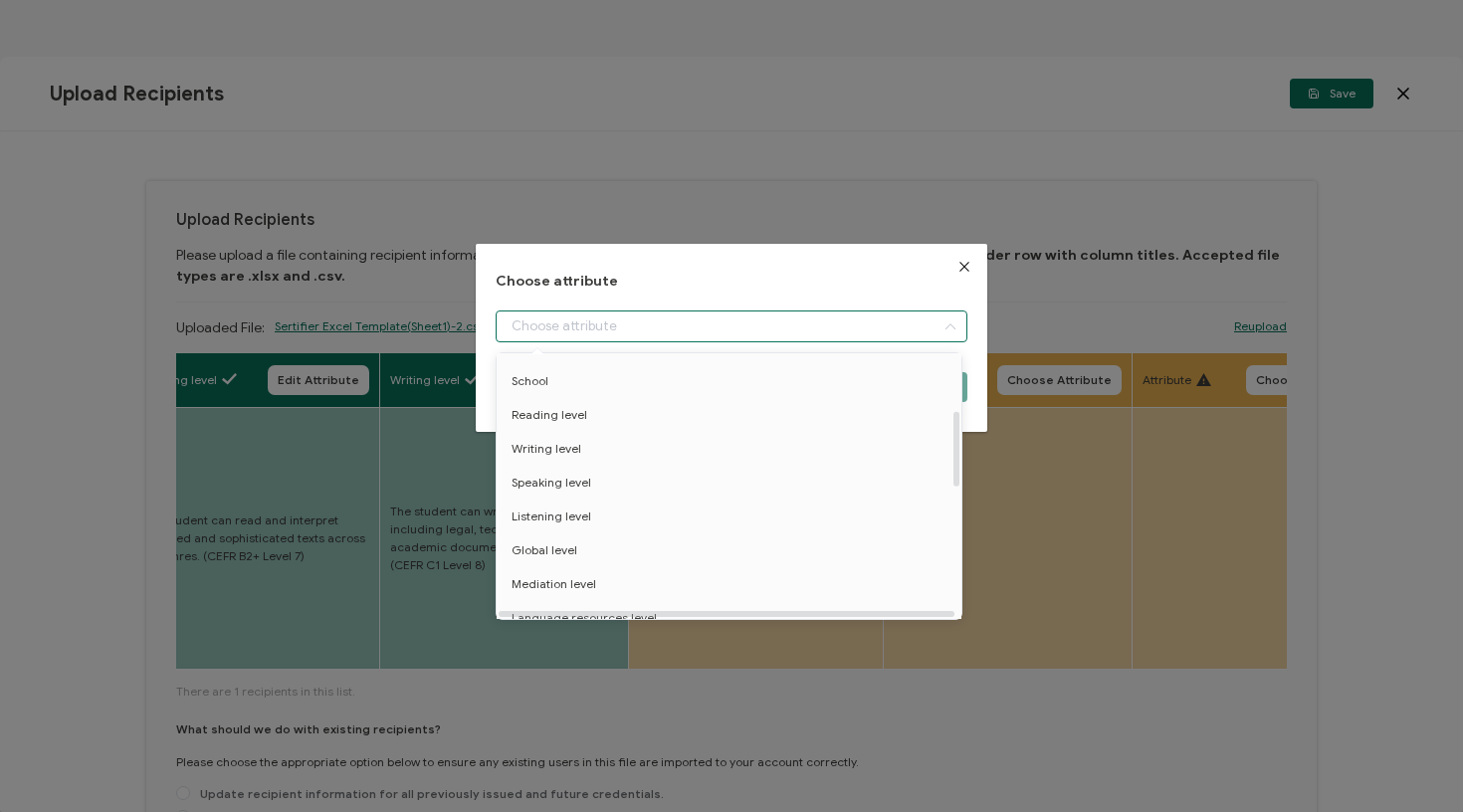 scroll, scrollTop: 359, scrollLeft: 0, axis: vertical 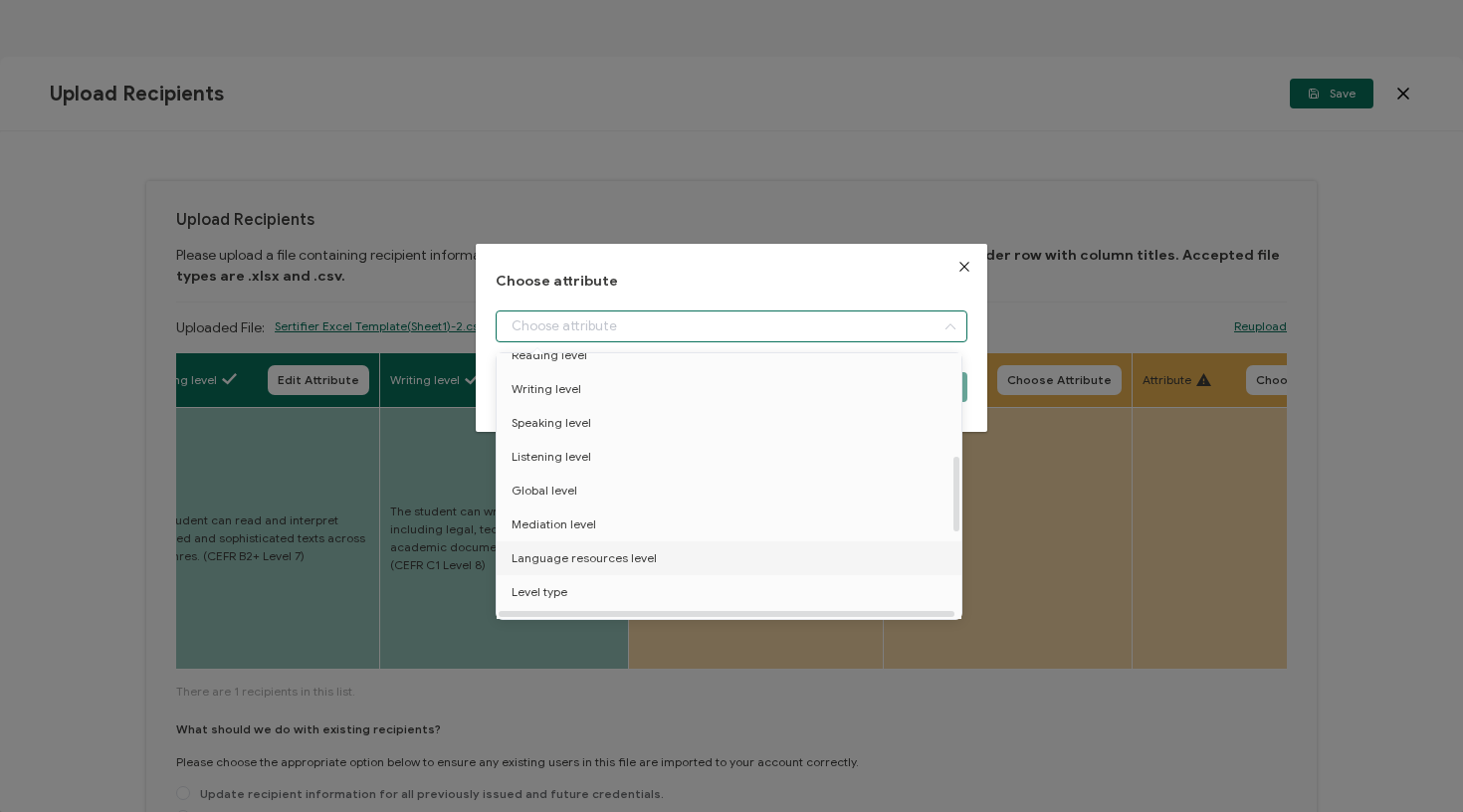 click on "Language resources level" at bounding box center (584, 558) 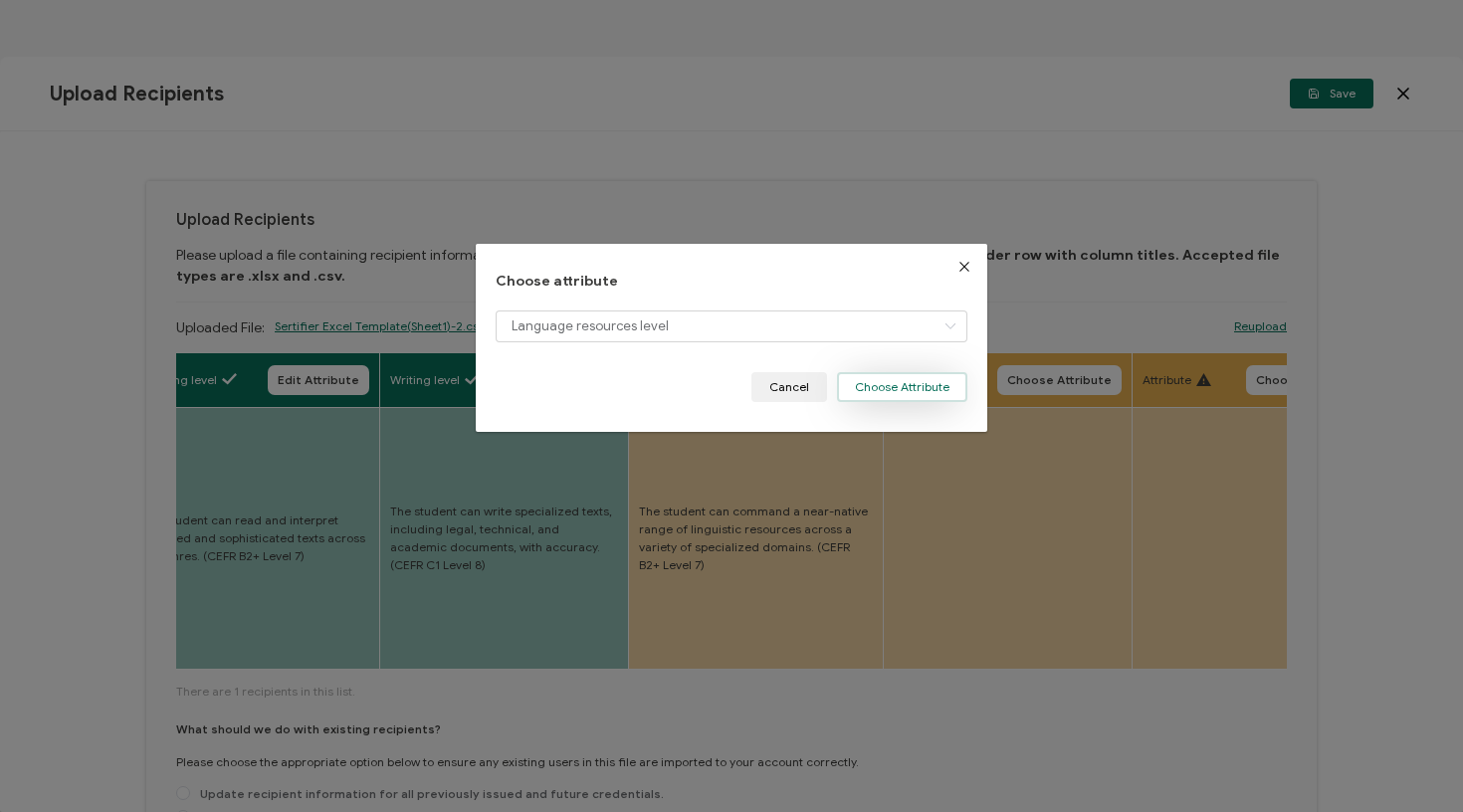 click on "Choose Attribute" at bounding box center [902, 387] 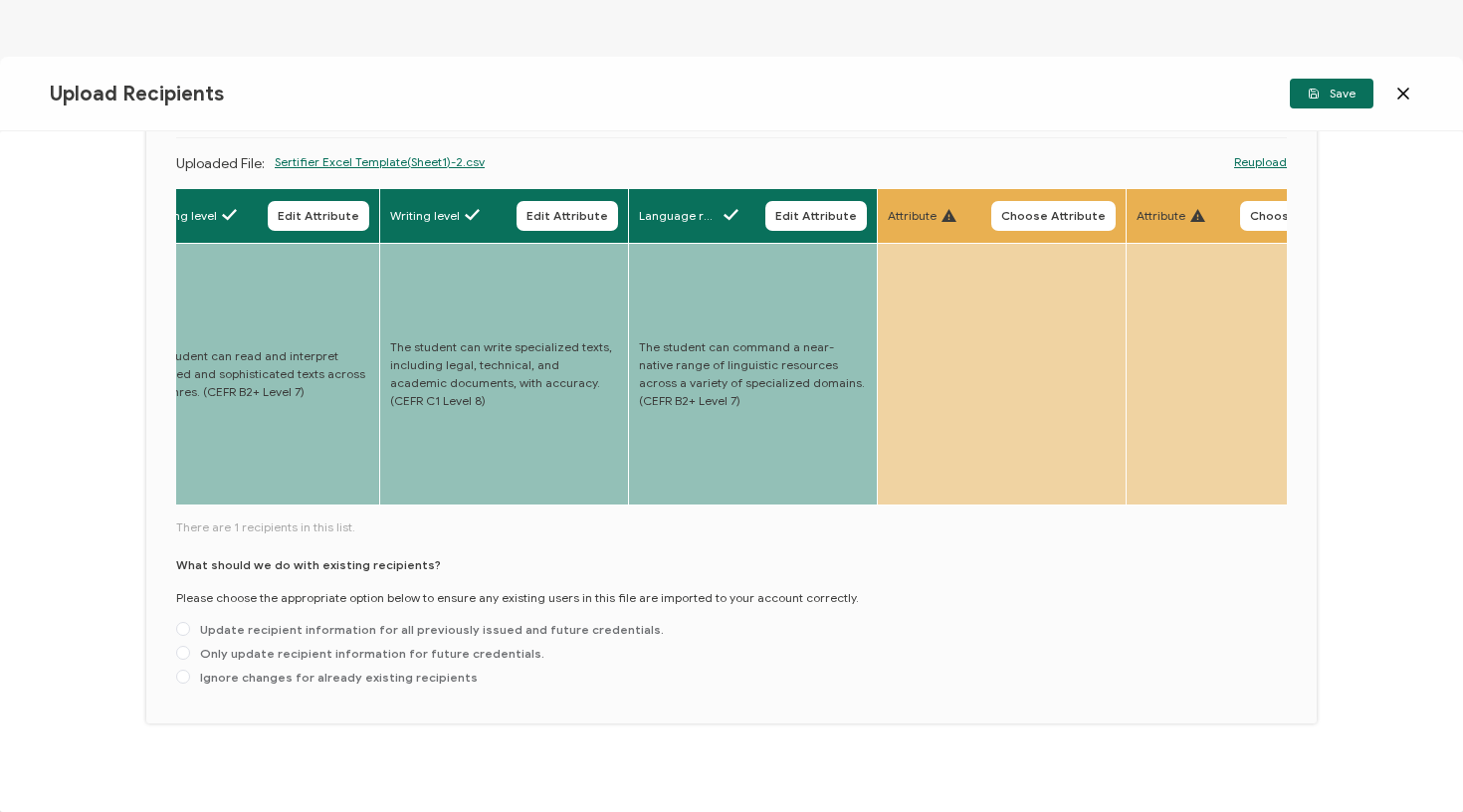 scroll, scrollTop: 163, scrollLeft: 0, axis: vertical 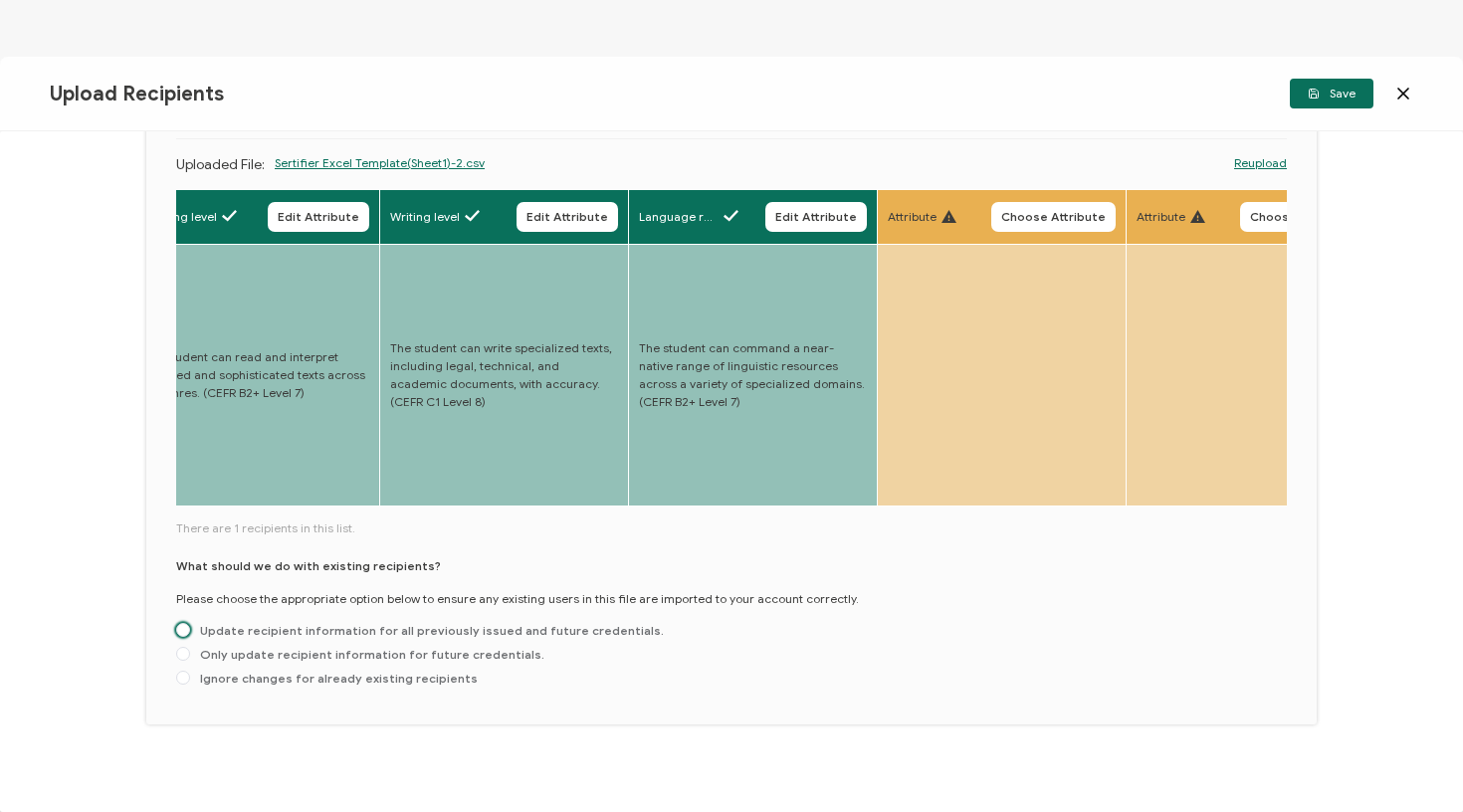 click on "Update recipient information for all previously issued and future credentials." at bounding box center [427, 630] 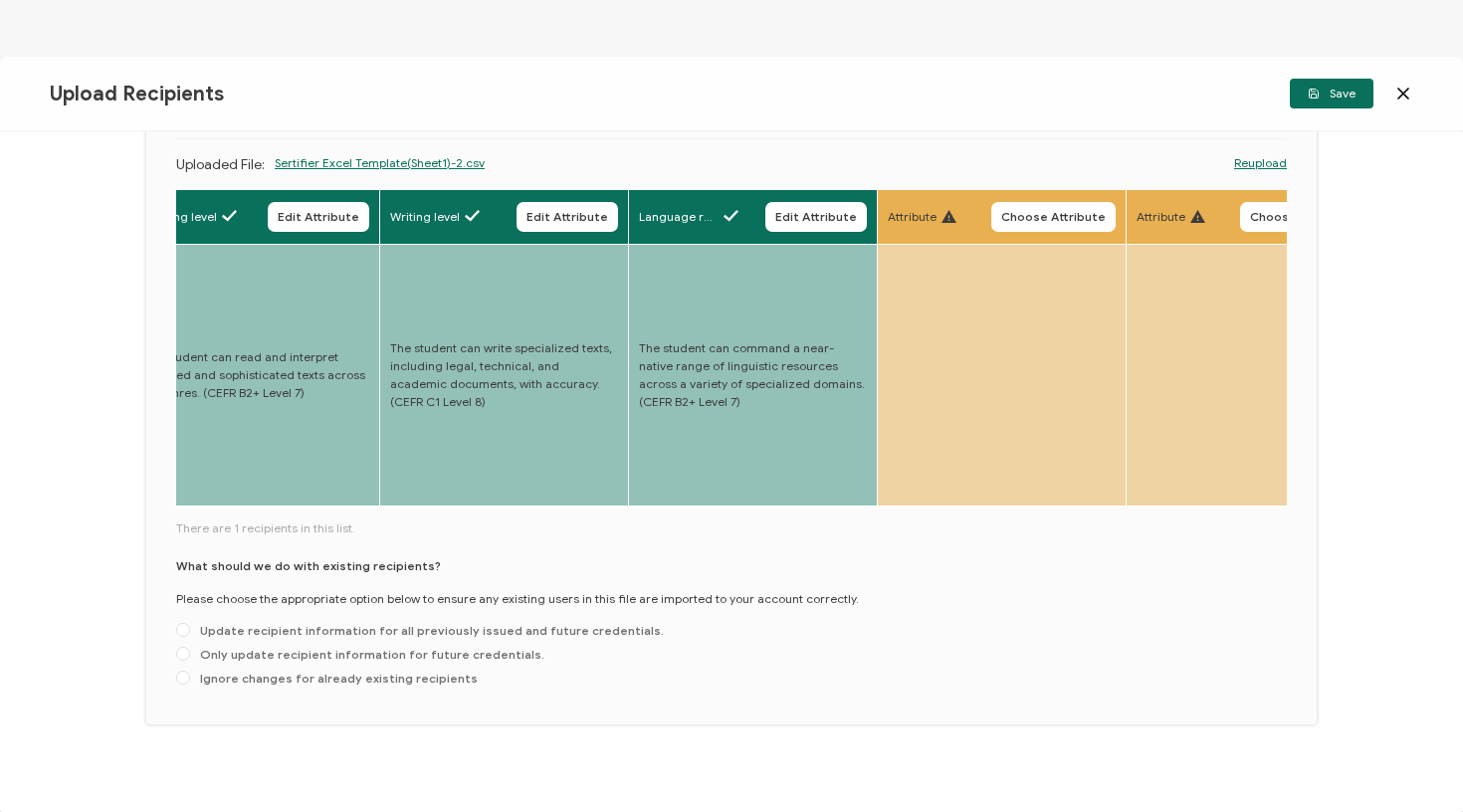 radio on "true" 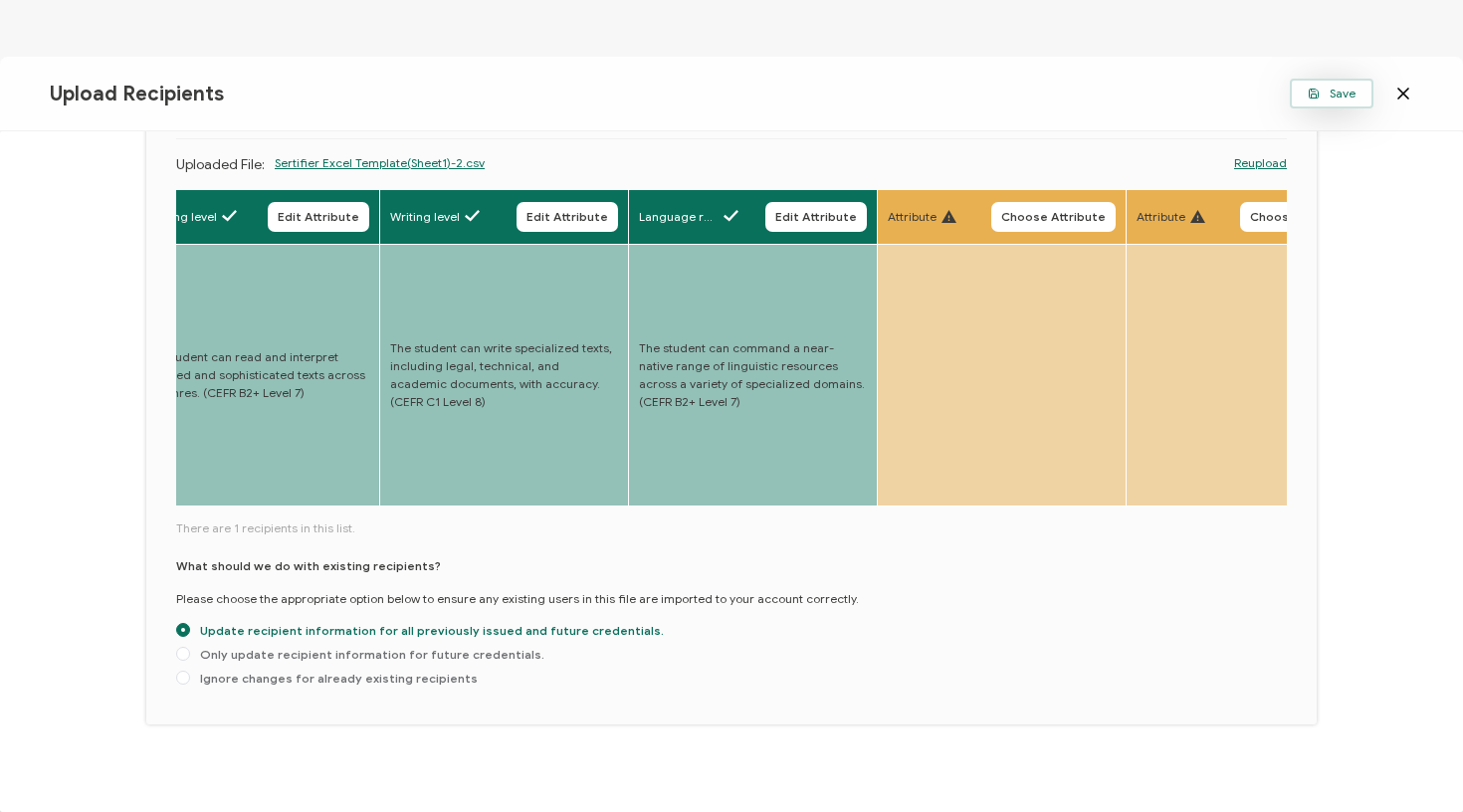 click on "Save" at bounding box center (1332, 94) 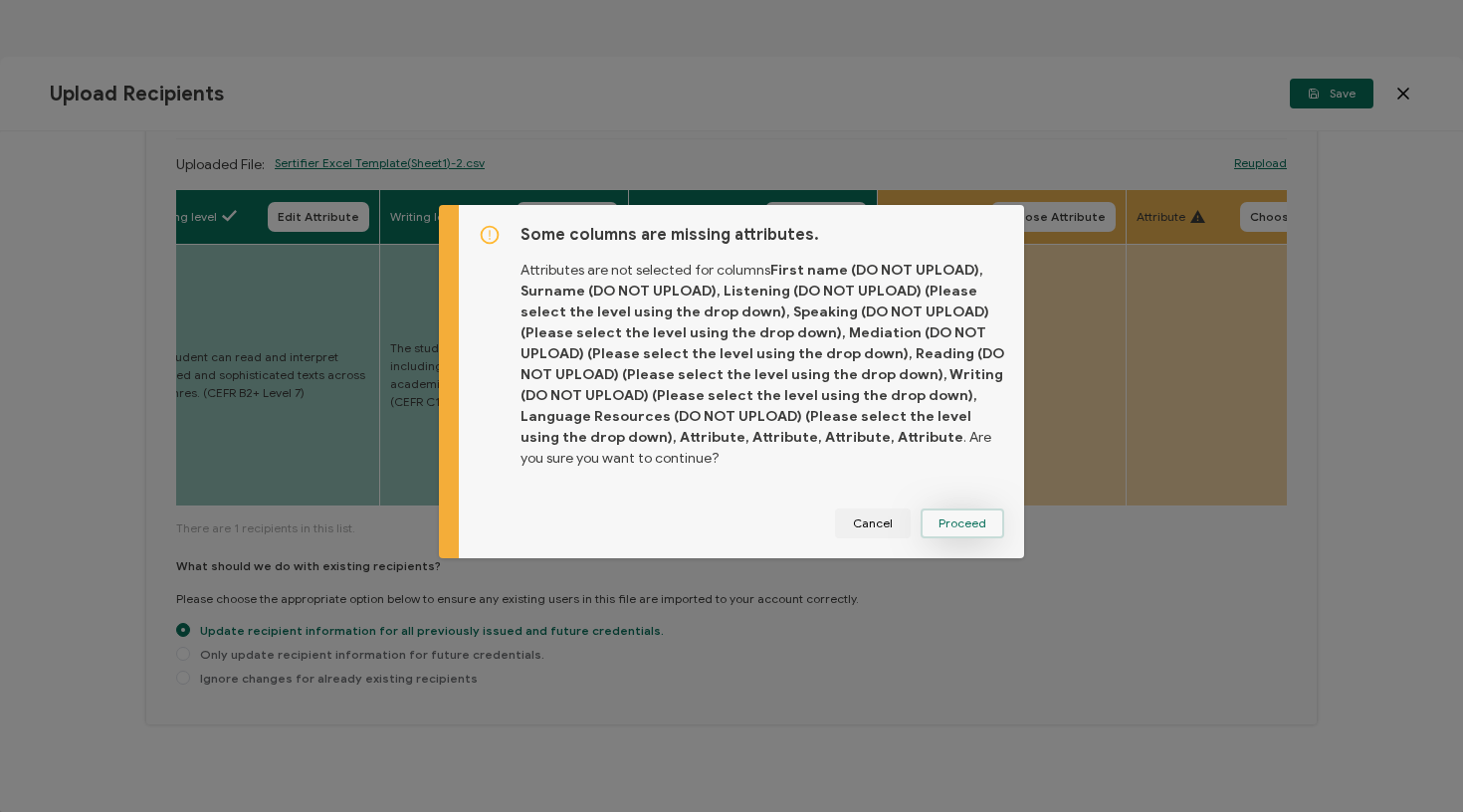 click on "Proceed" at bounding box center [962, 523] 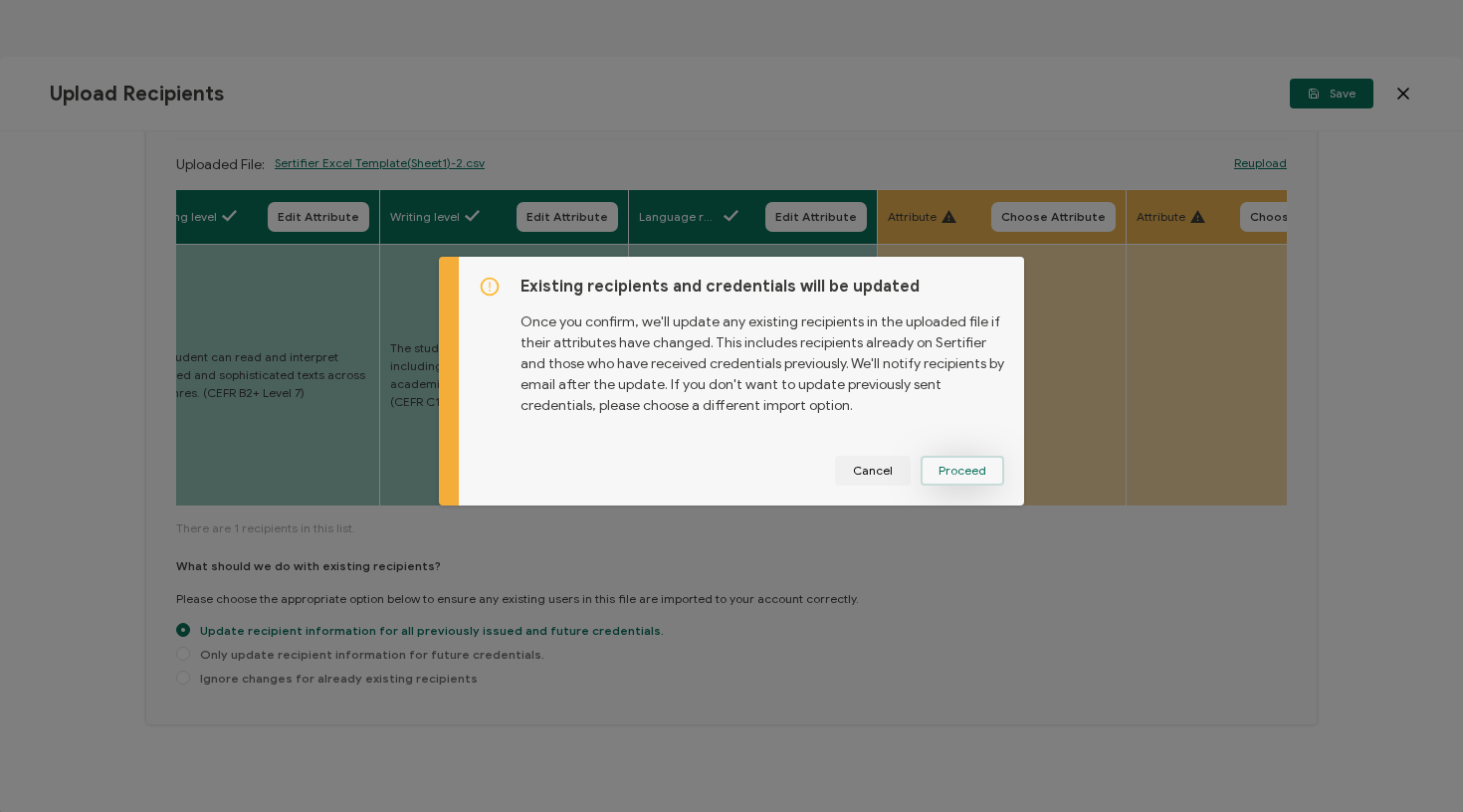 click on "Proceed" at bounding box center [0, 0] 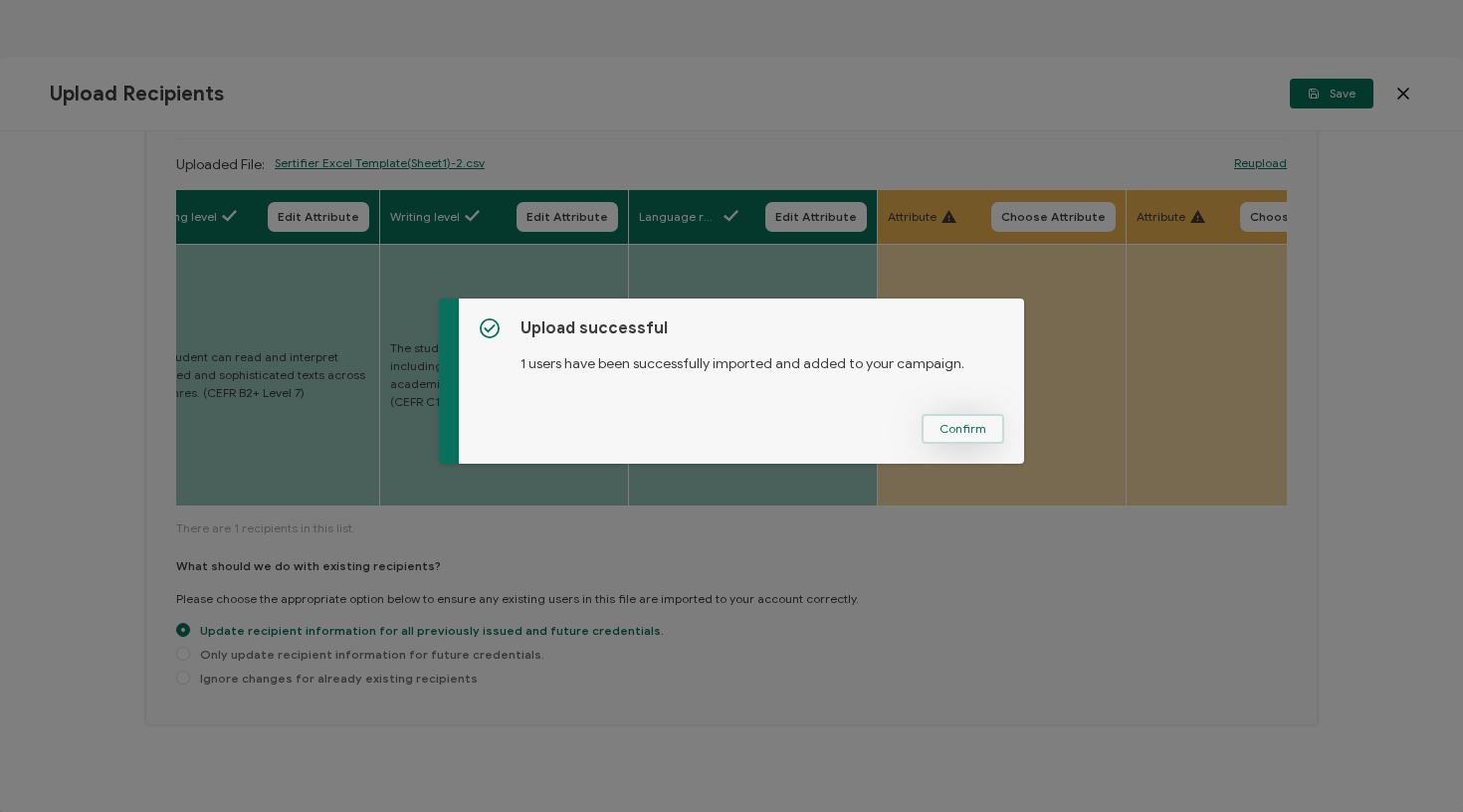click on "Confirm" at bounding box center (962, 429) 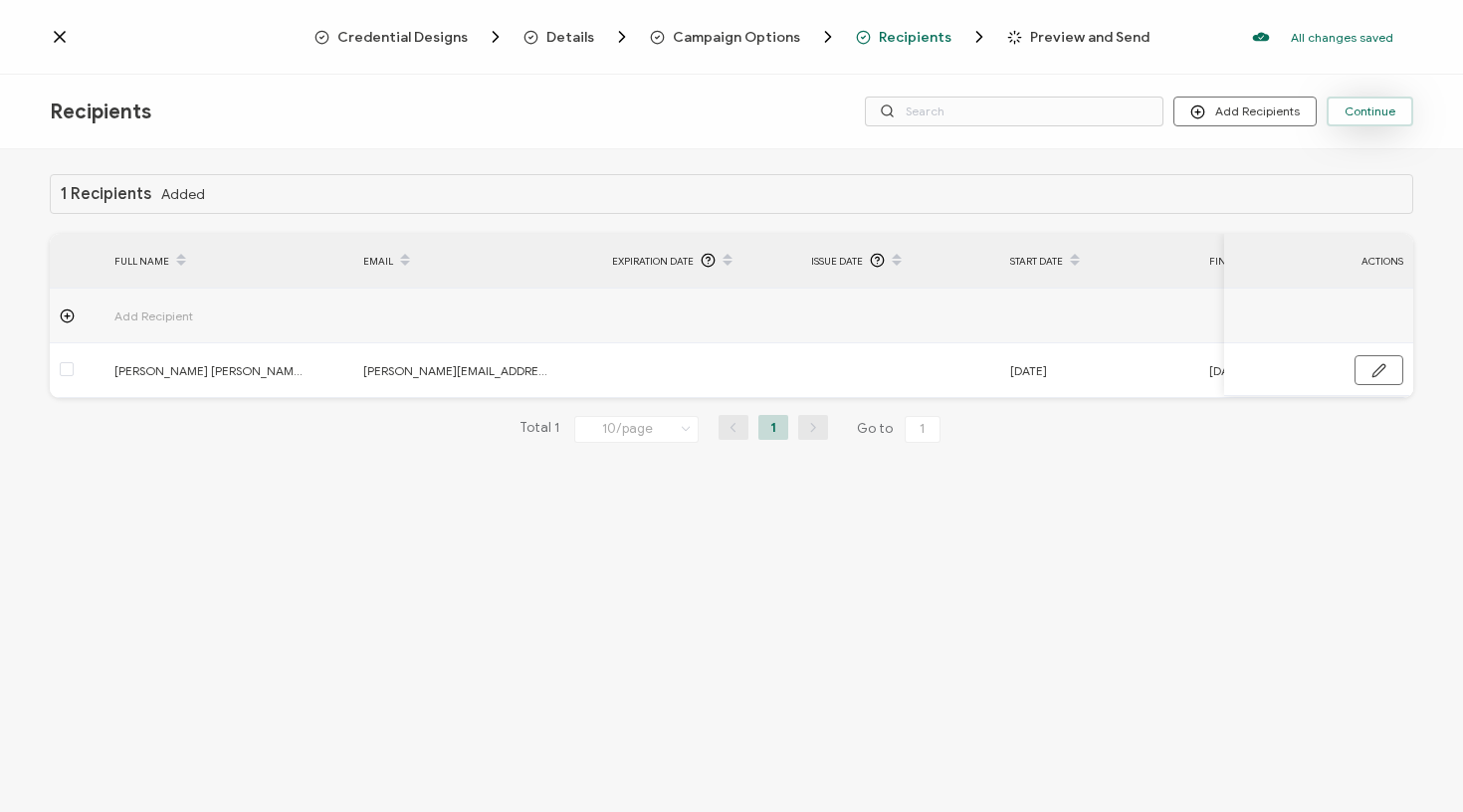 click on "Continue" at bounding box center (1369, 111) 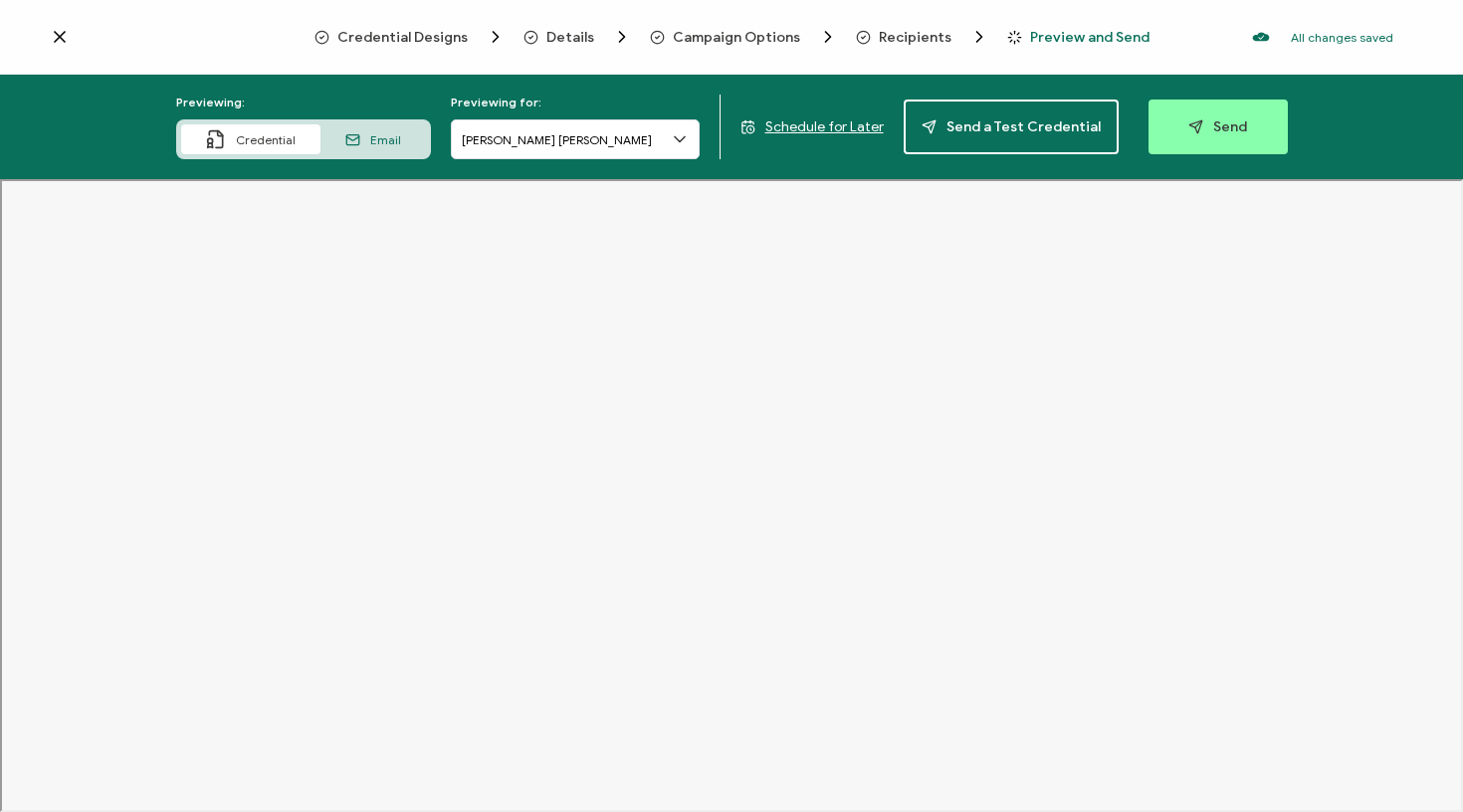 click on "Schedule for Later" at bounding box center (824, 126) 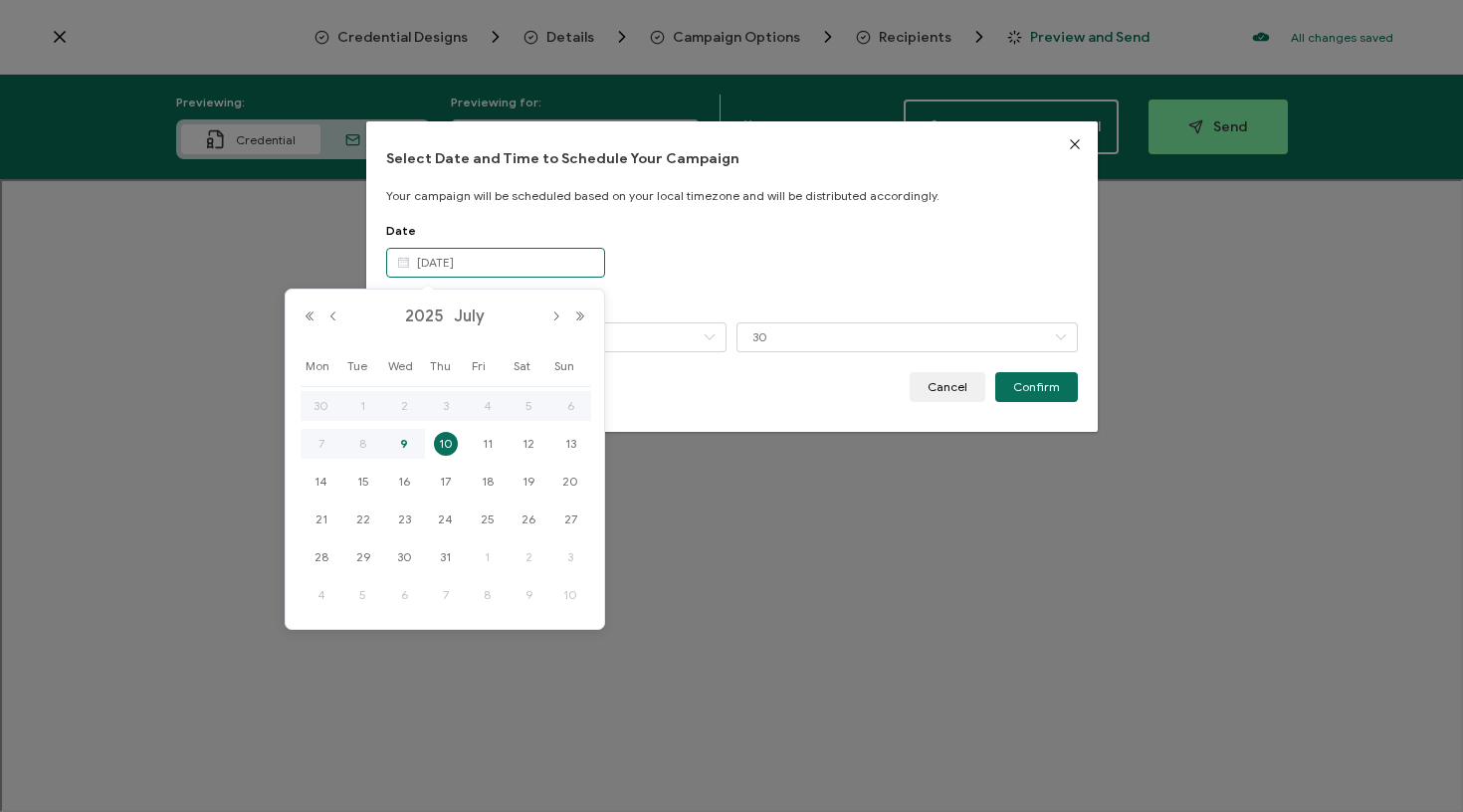 click on "[DATE]" at bounding box center [496, 263] 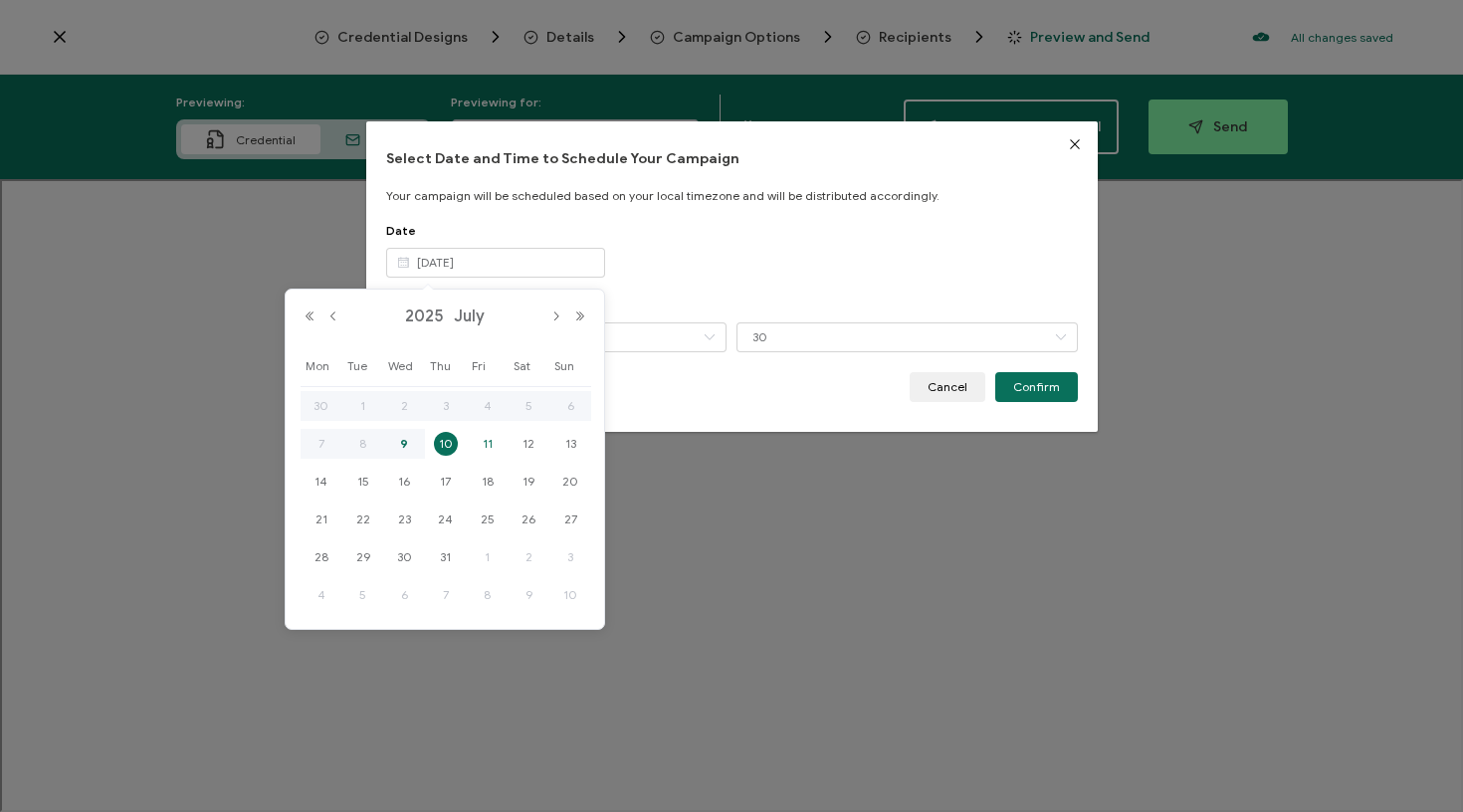 click on "11" at bounding box center (488, 444) 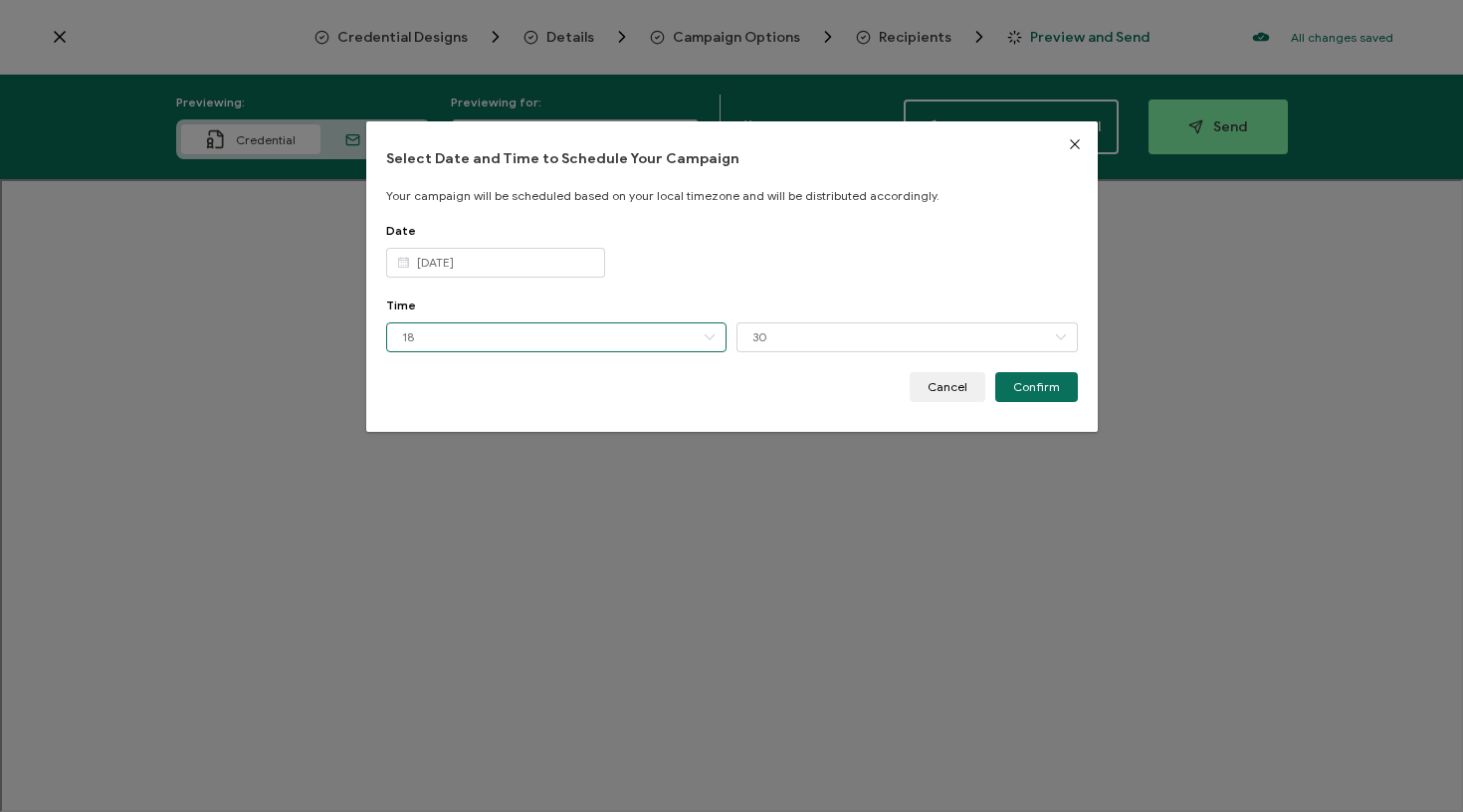 click on "18" at bounding box center [556, 337] 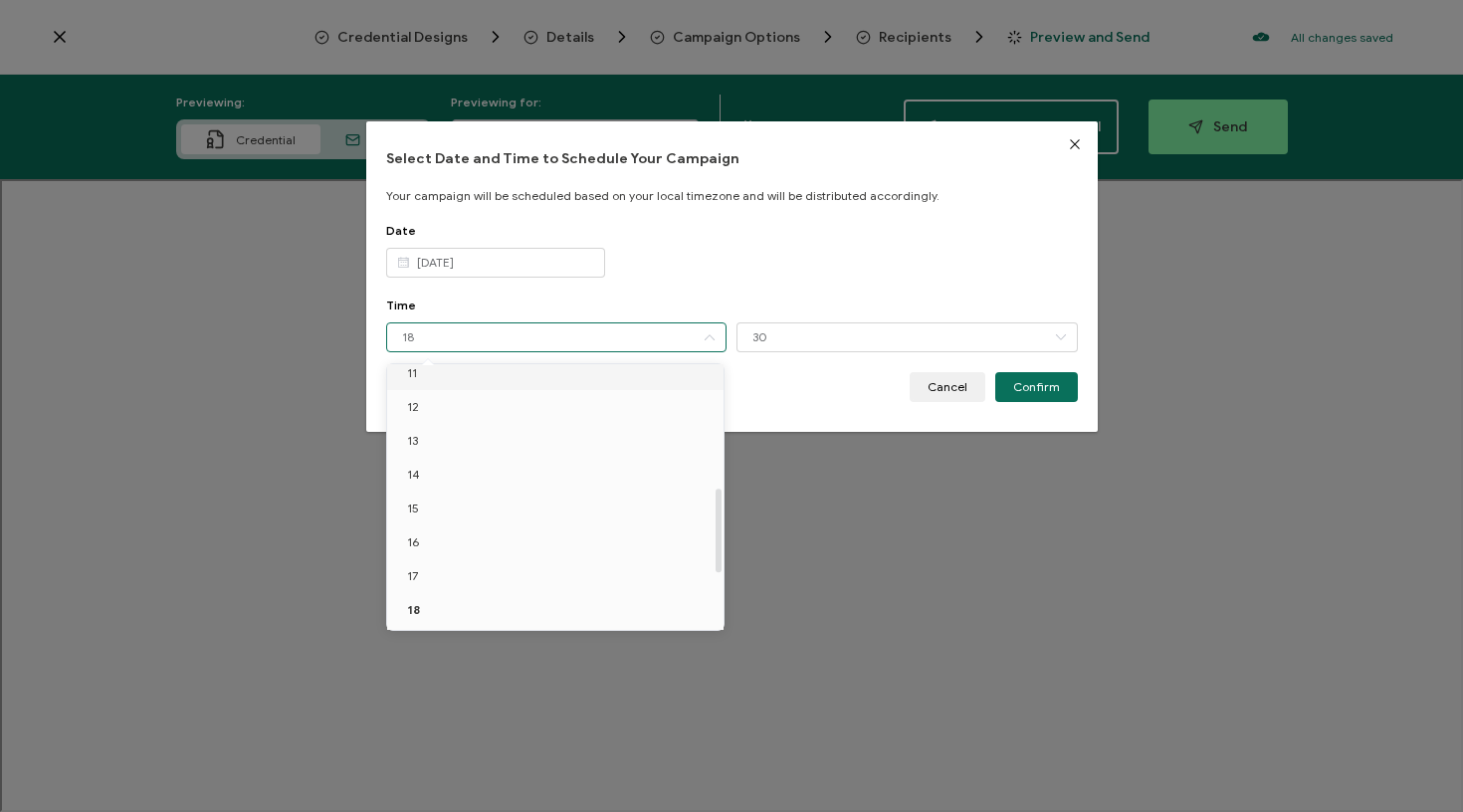 click on "11" at bounding box center (558, 373) 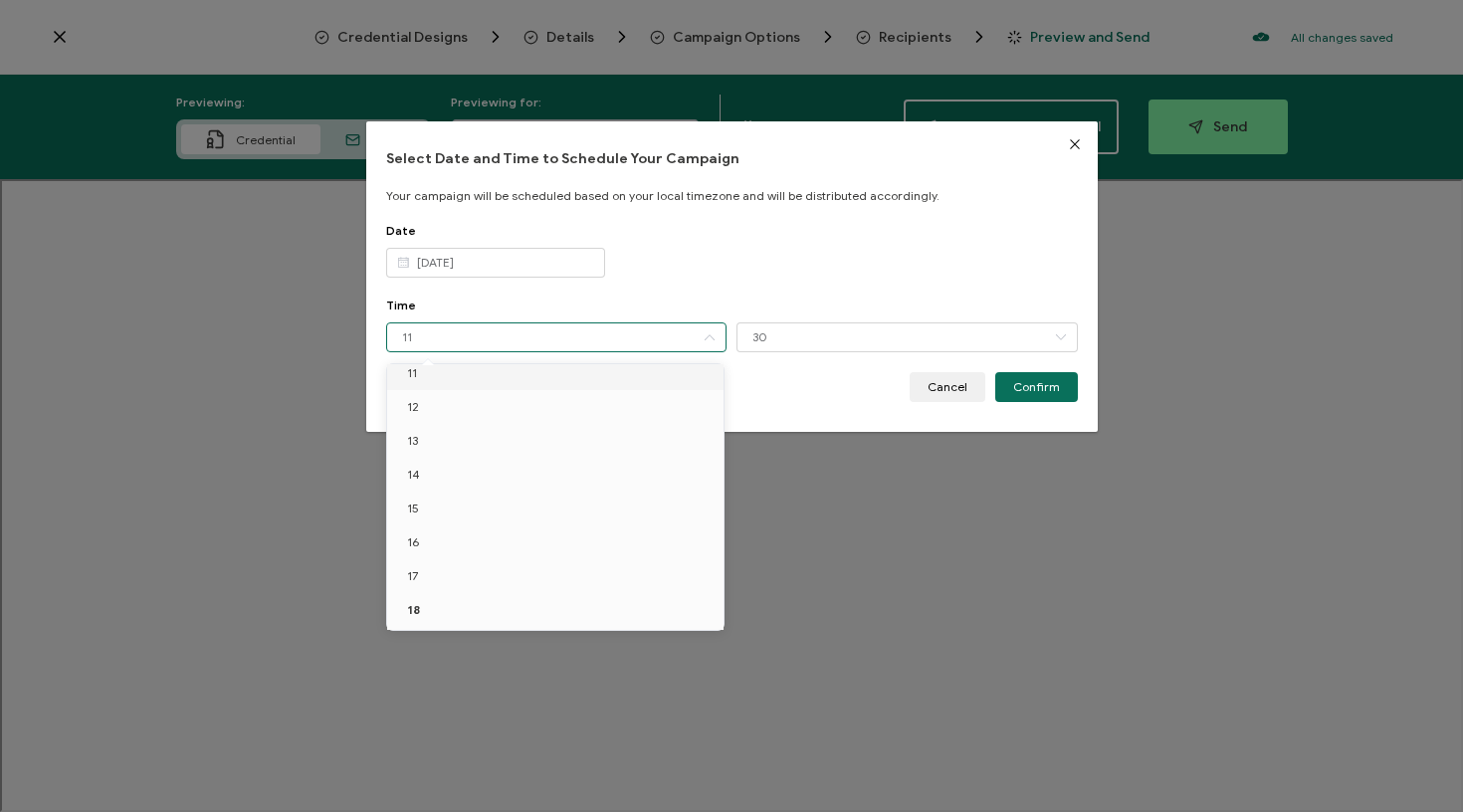 scroll, scrollTop: 378, scrollLeft: 0, axis: vertical 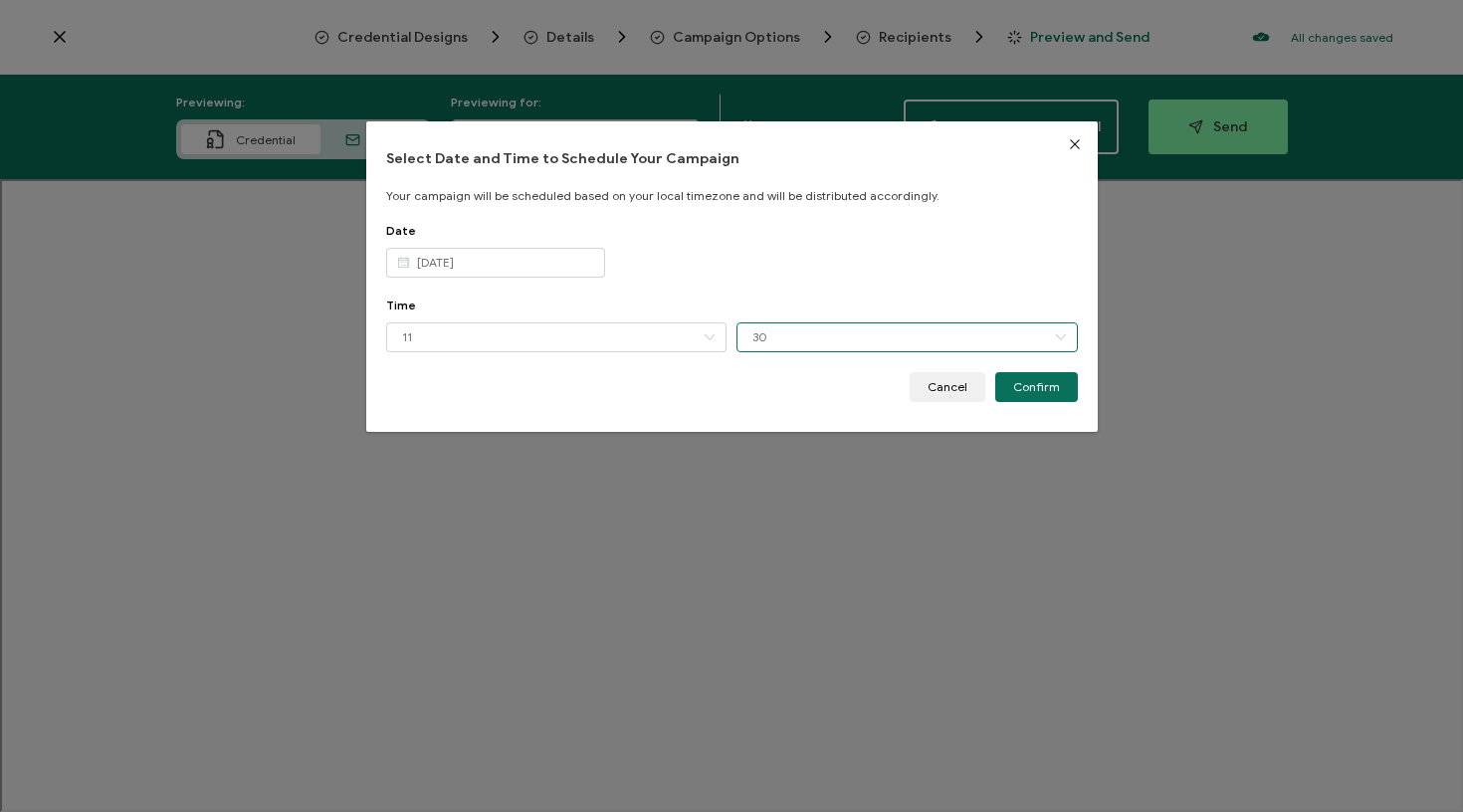 click on "30" at bounding box center [907, 337] 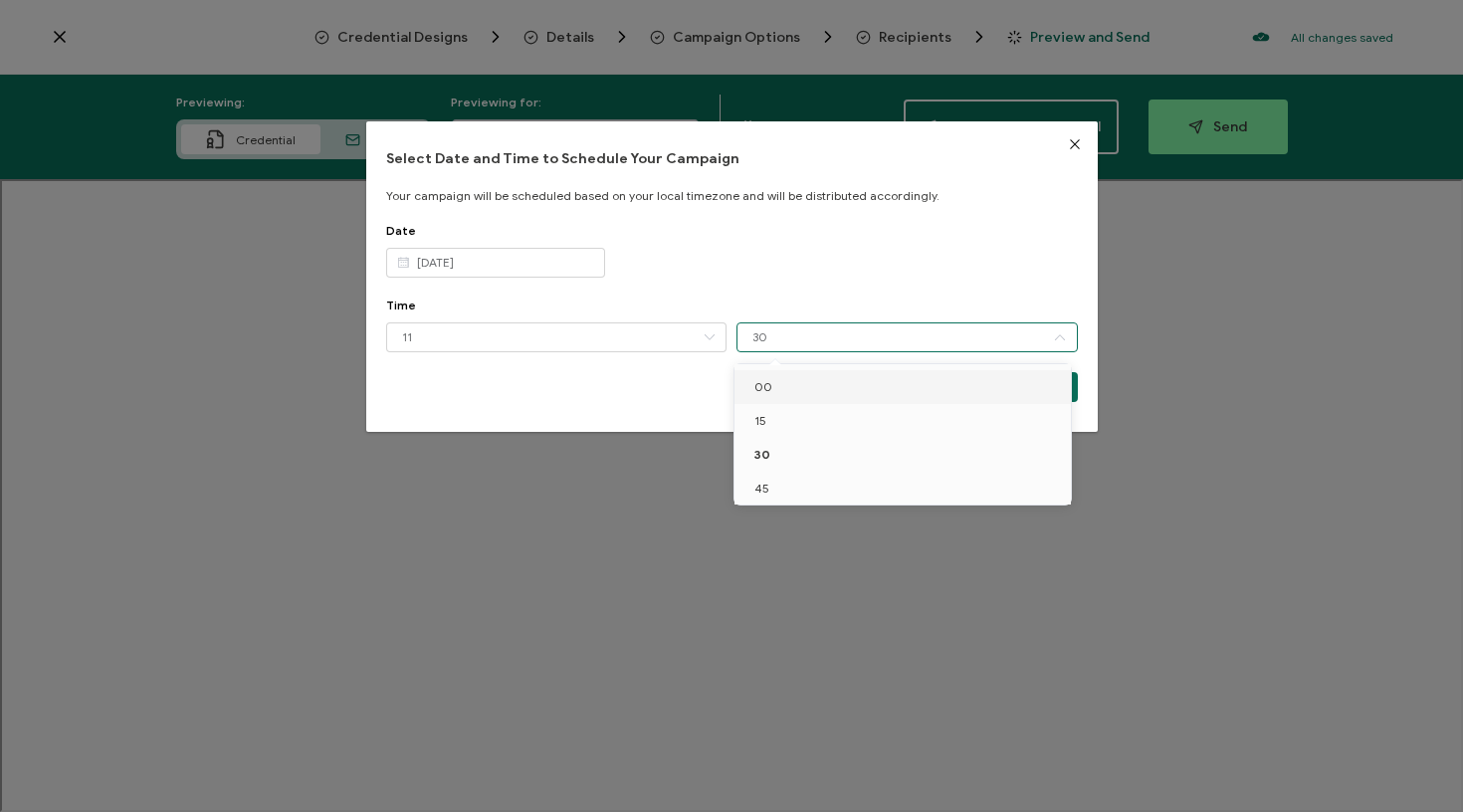 click on "00" at bounding box center (906, 387) 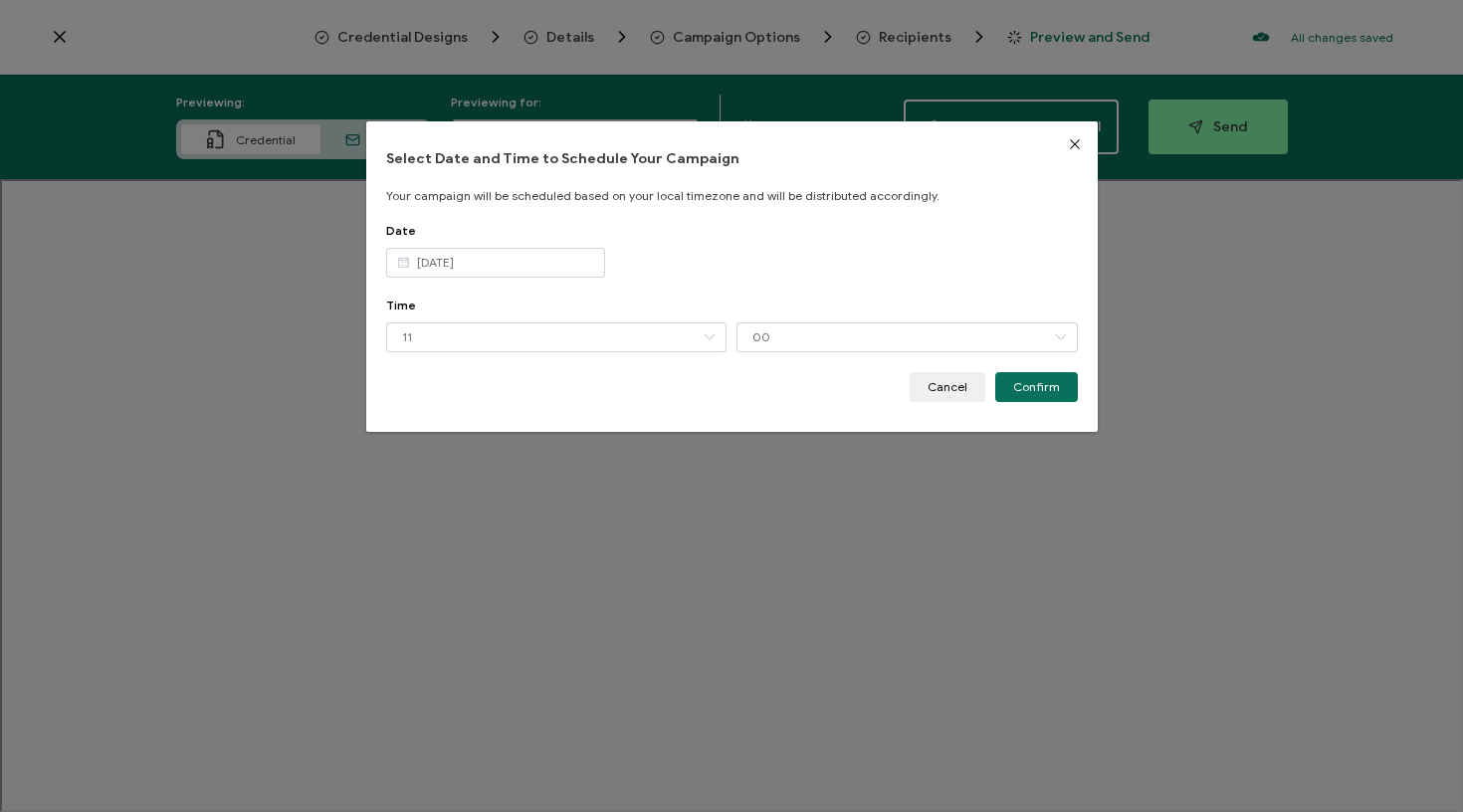 click on "Select Date and Time to Schedule Your Campaign
Your campaign will be scheduled based on your local timezone and will be distributed accordingly.
Date   [DATE]   Time   11   00   Cancel
Confirm" at bounding box center (732, 277) 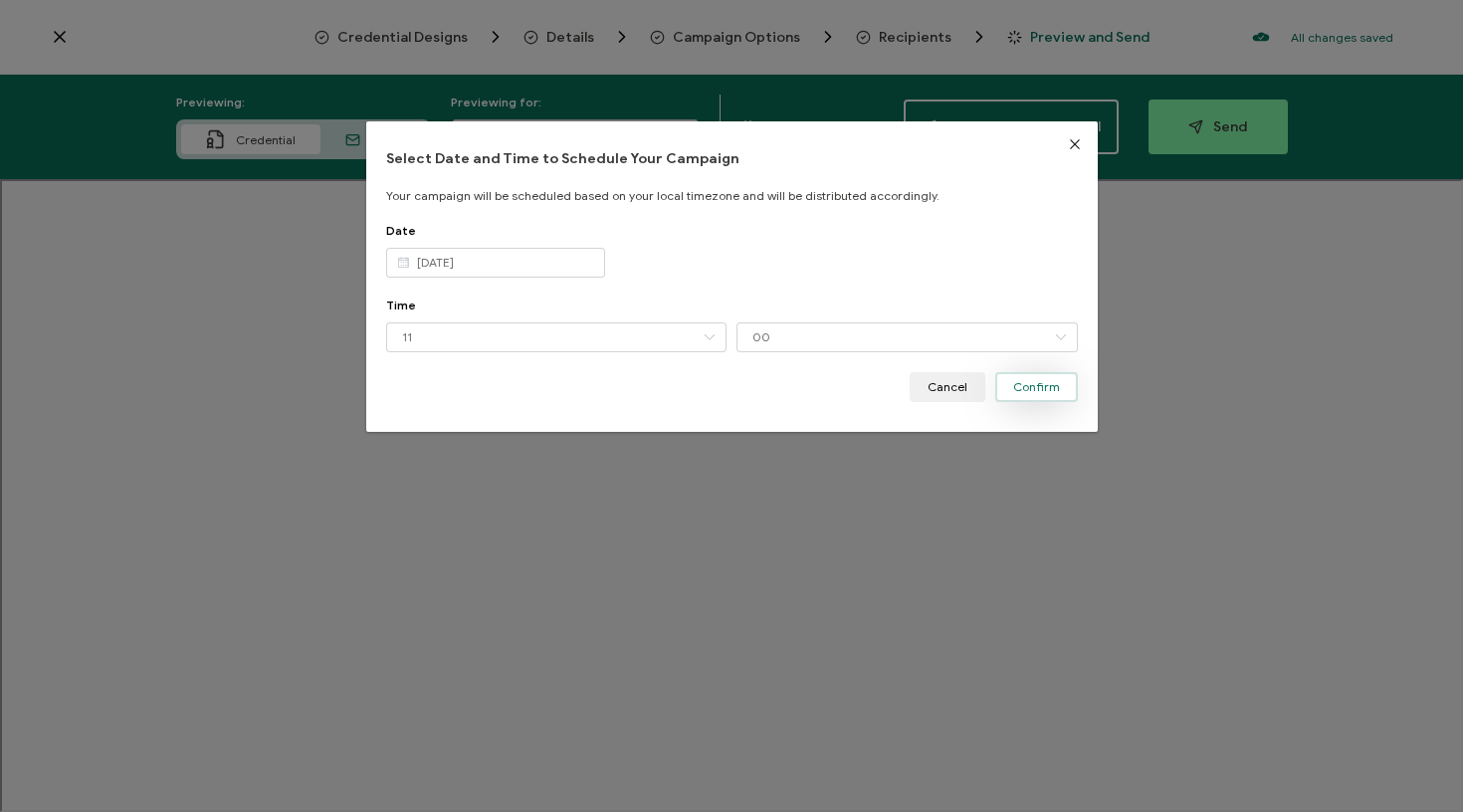 click on "Confirm" at bounding box center (1036, 387) 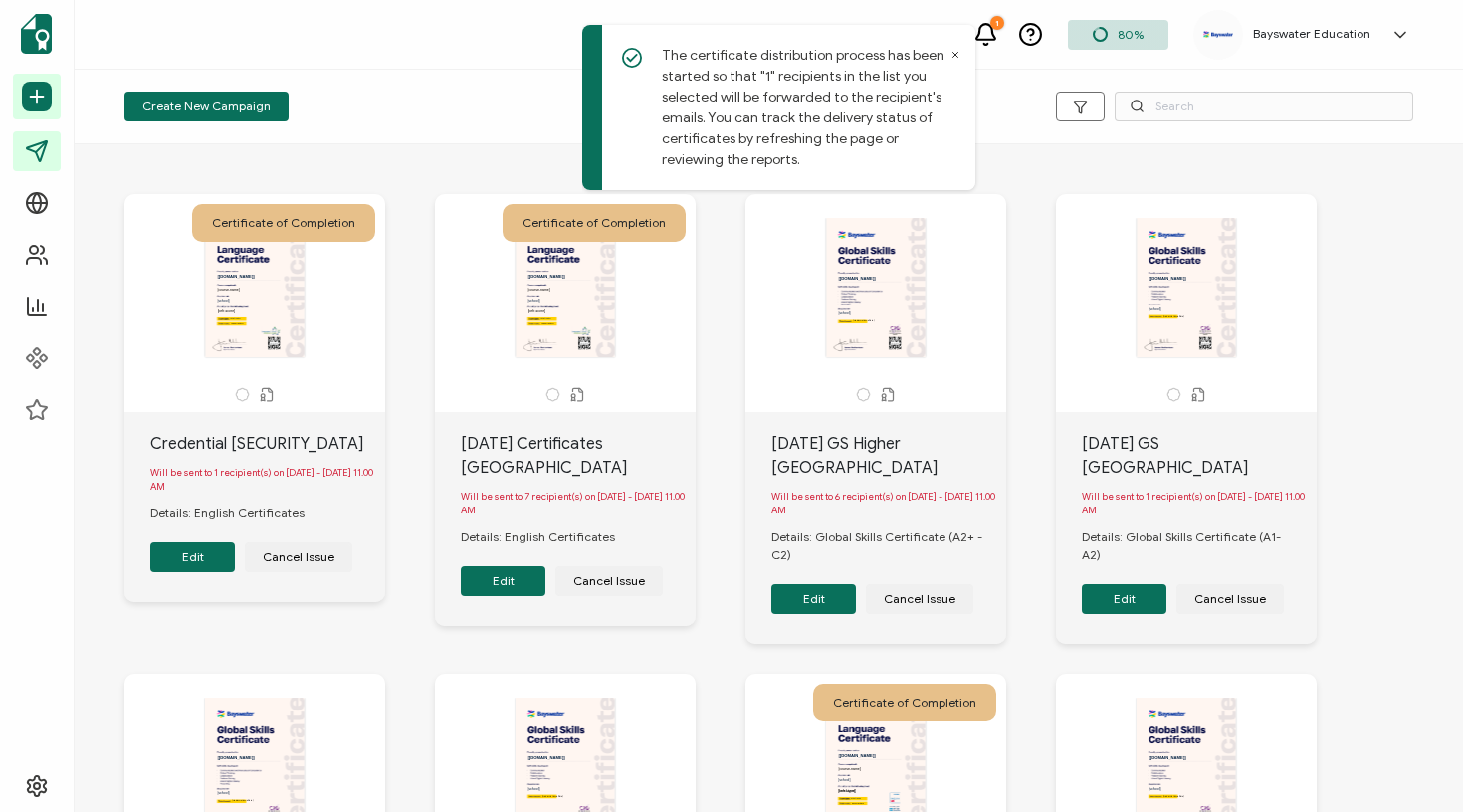 click on "Edit" at bounding box center (503, 581) 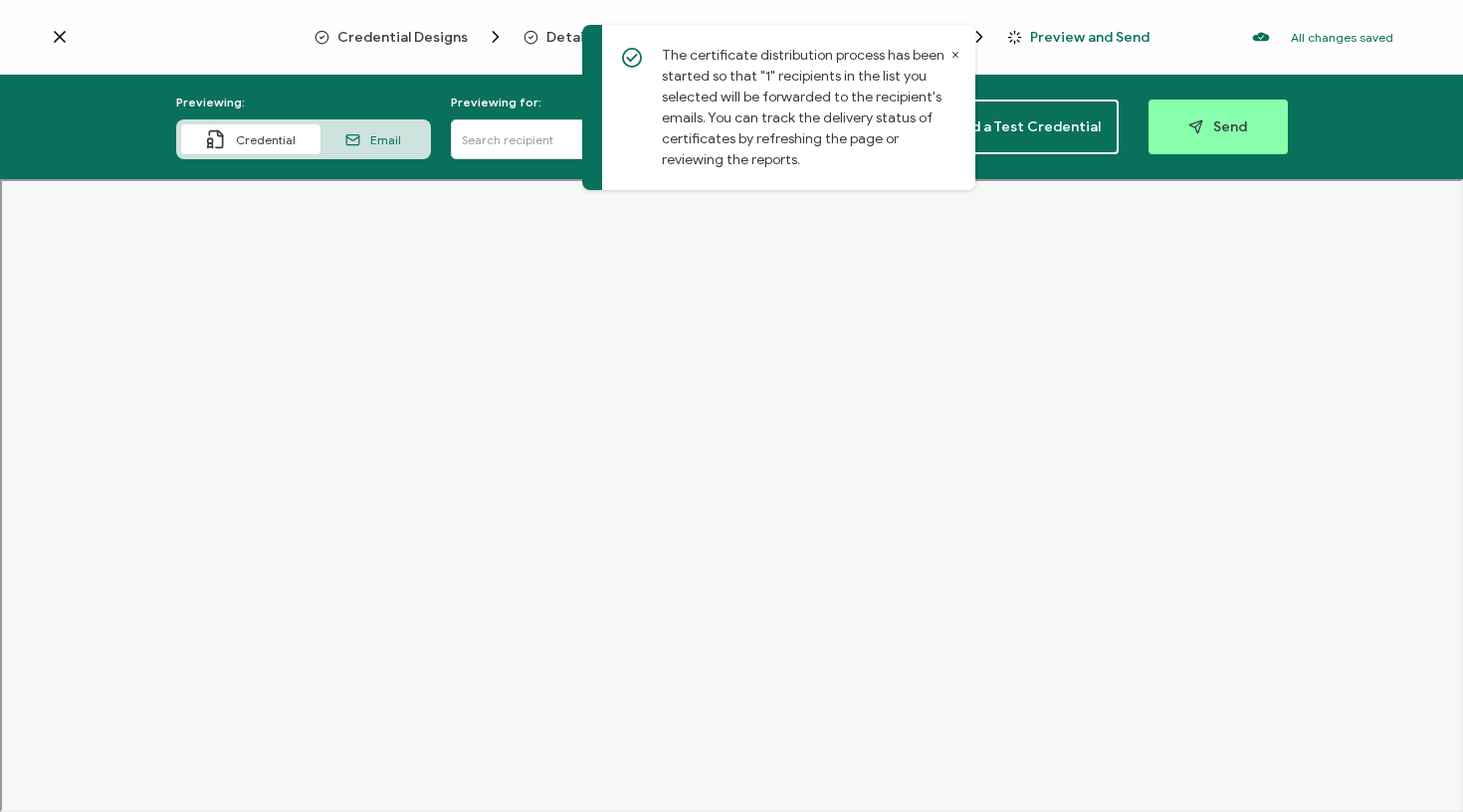 click 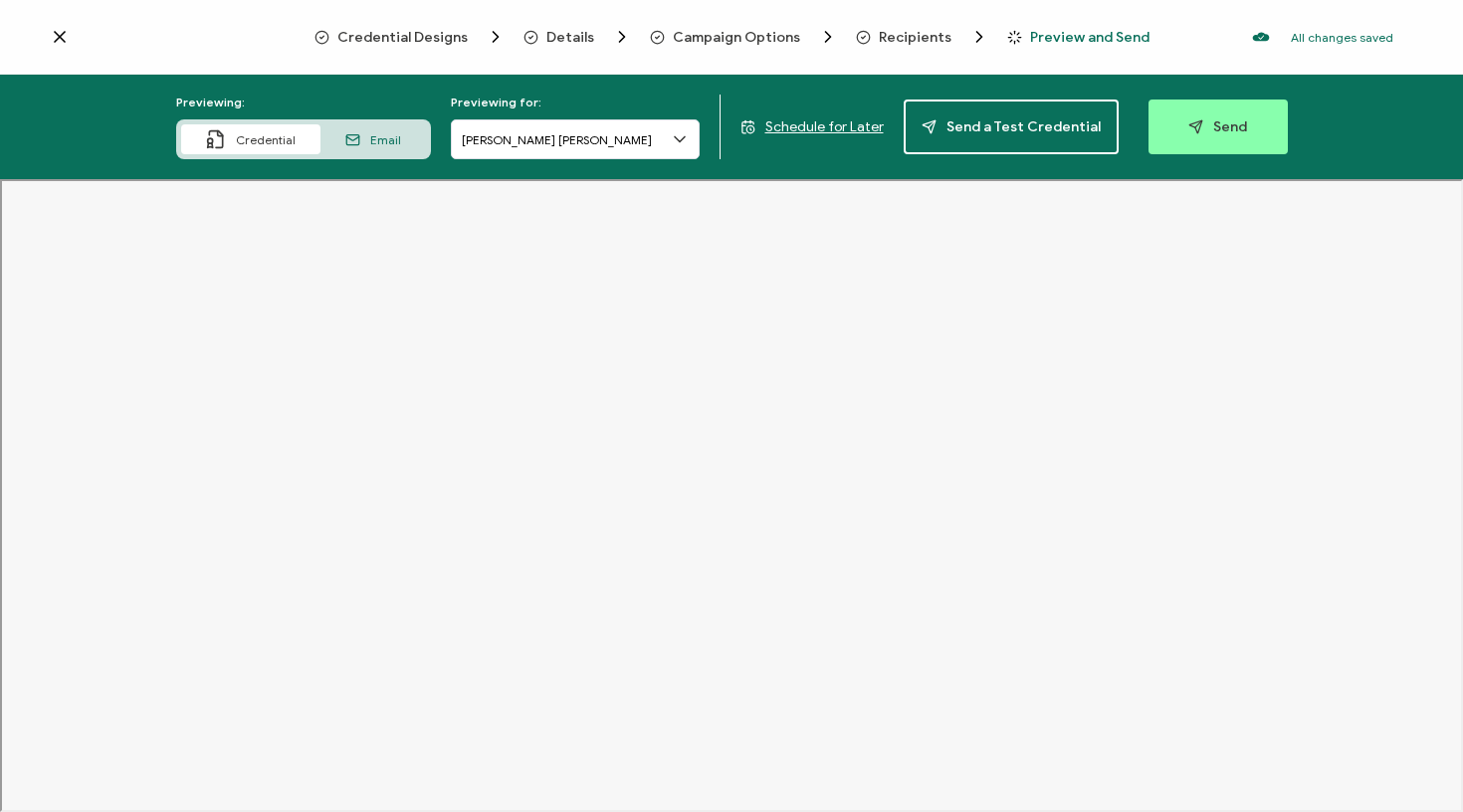 click 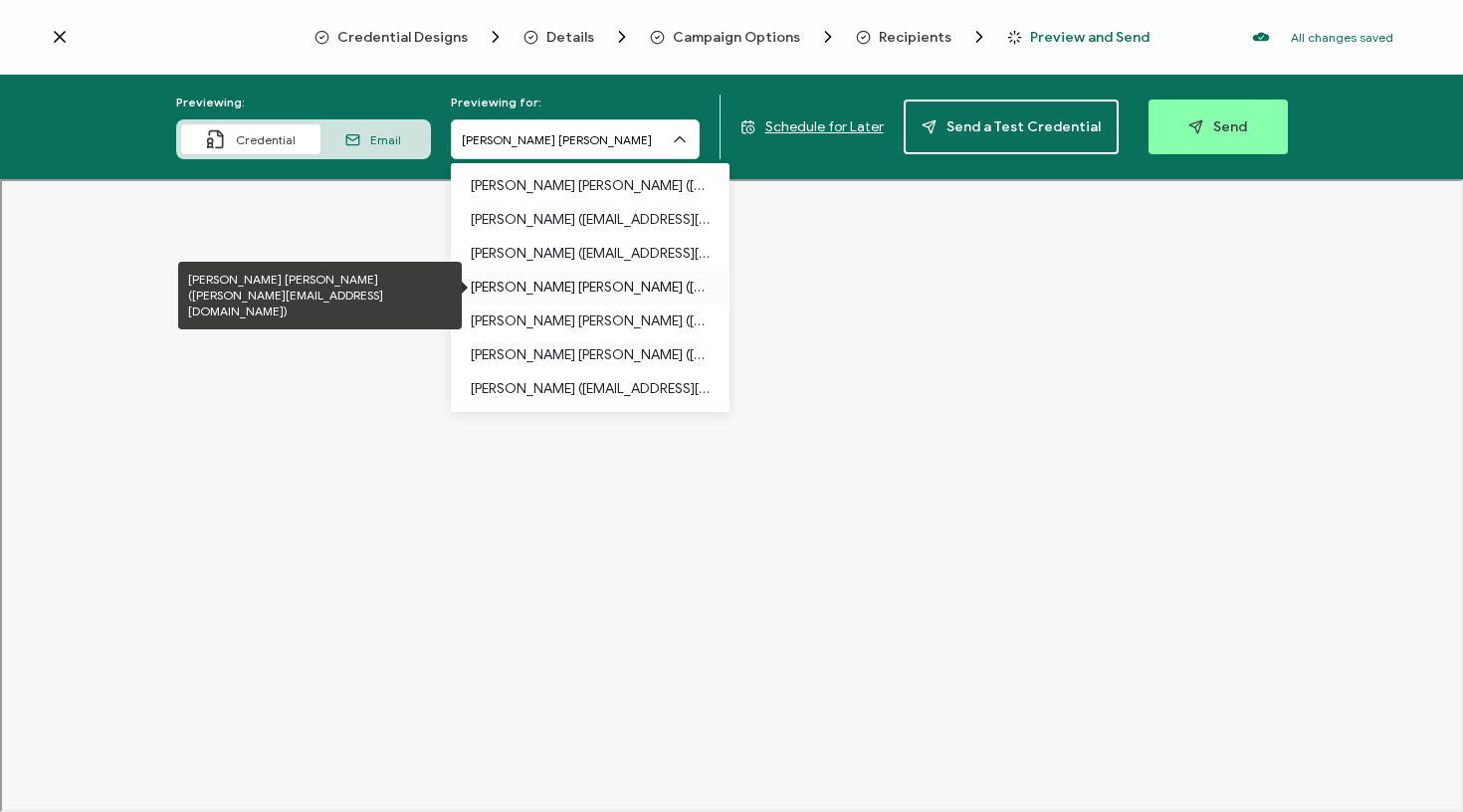 click on "[PERSON_NAME] [PERSON_NAME] ([PERSON_NAME][EMAIL_ADDRESS][DOMAIN_NAME])" at bounding box center (590, 288) 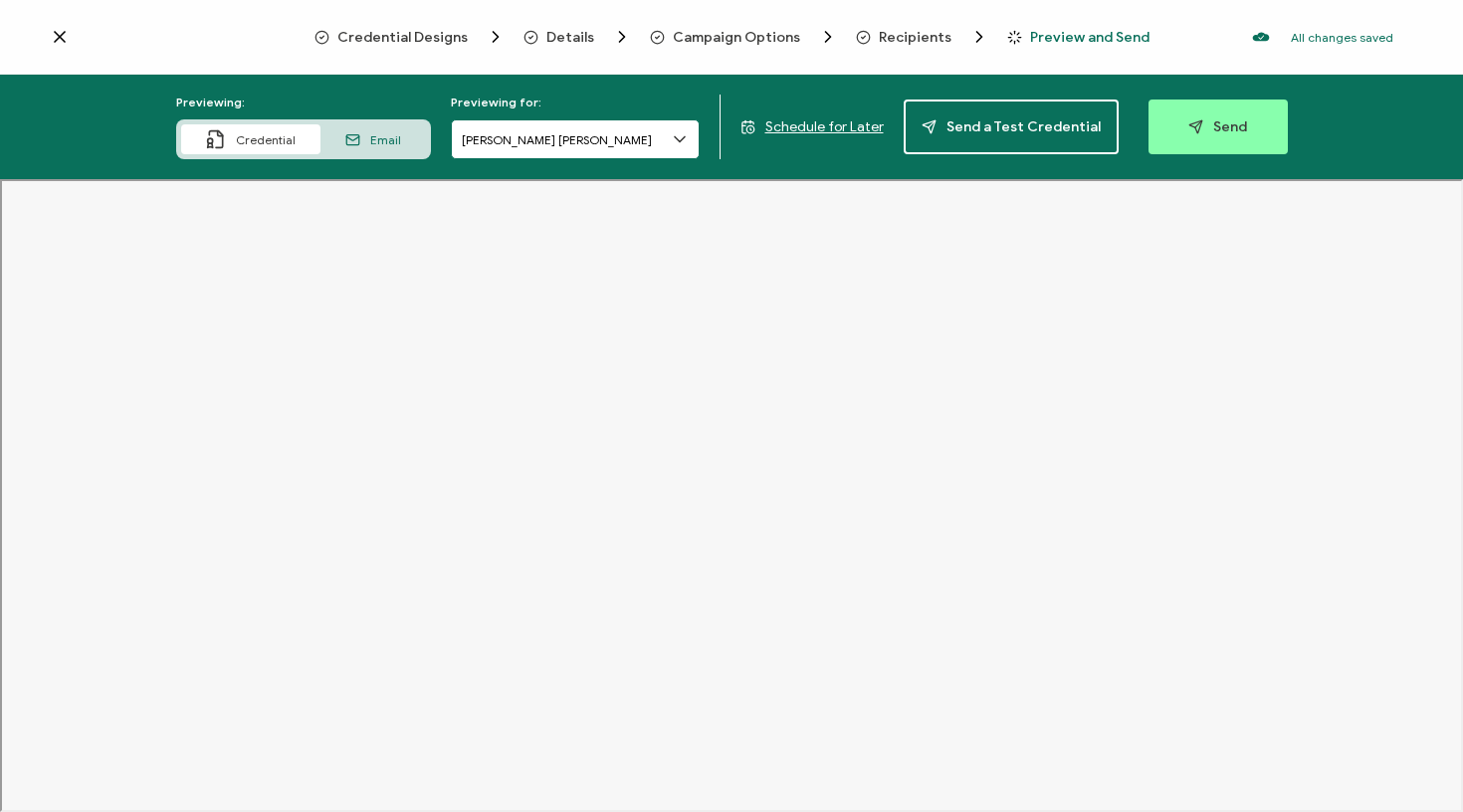 click on "[PERSON_NAME] [PERSON_NAME]" at bounding box center [575, 139] 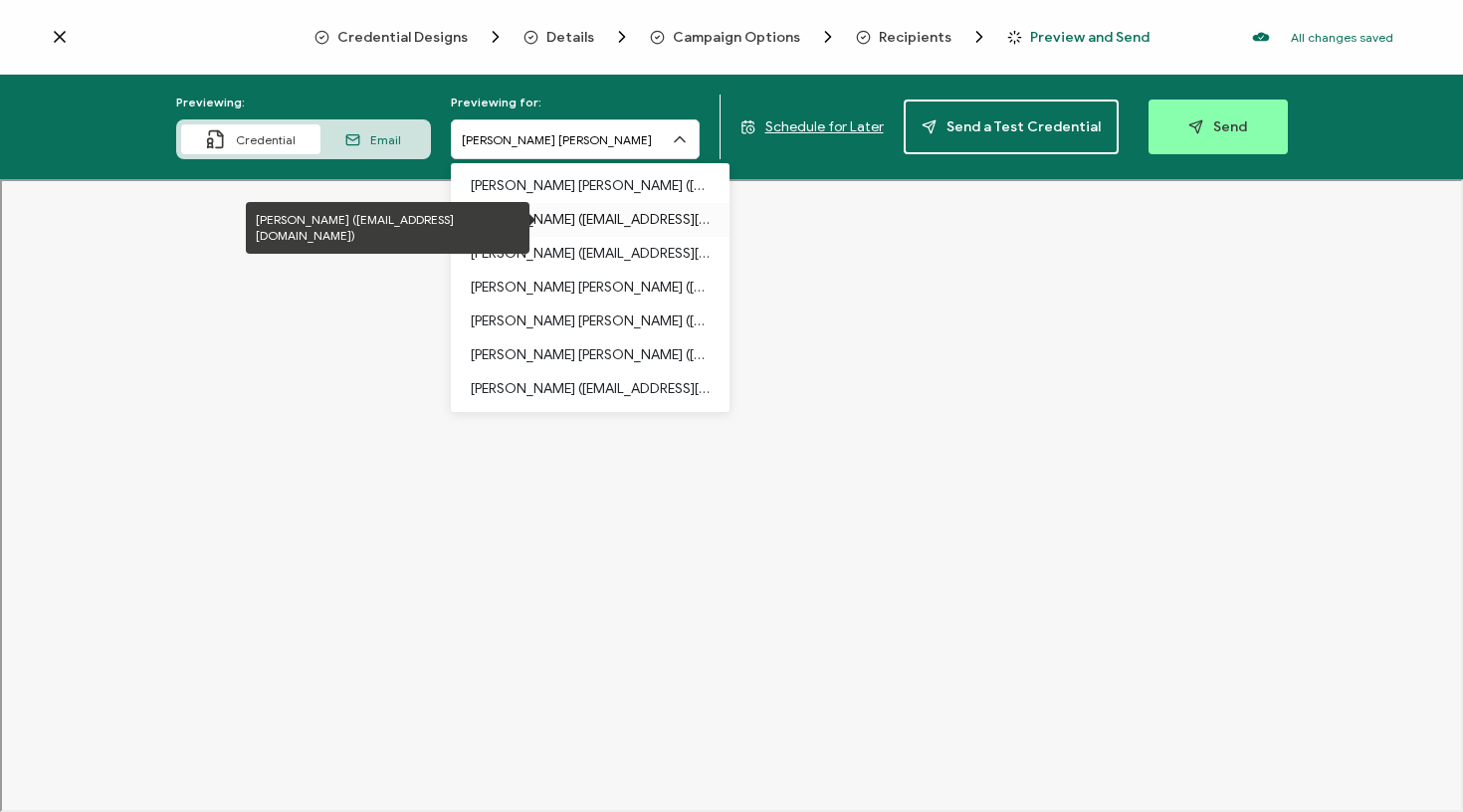 click on "[PERSON_NAME] ([EMAIL_ADDRESS][DOMAIN_NAME])" at bounding box center [590, 220] 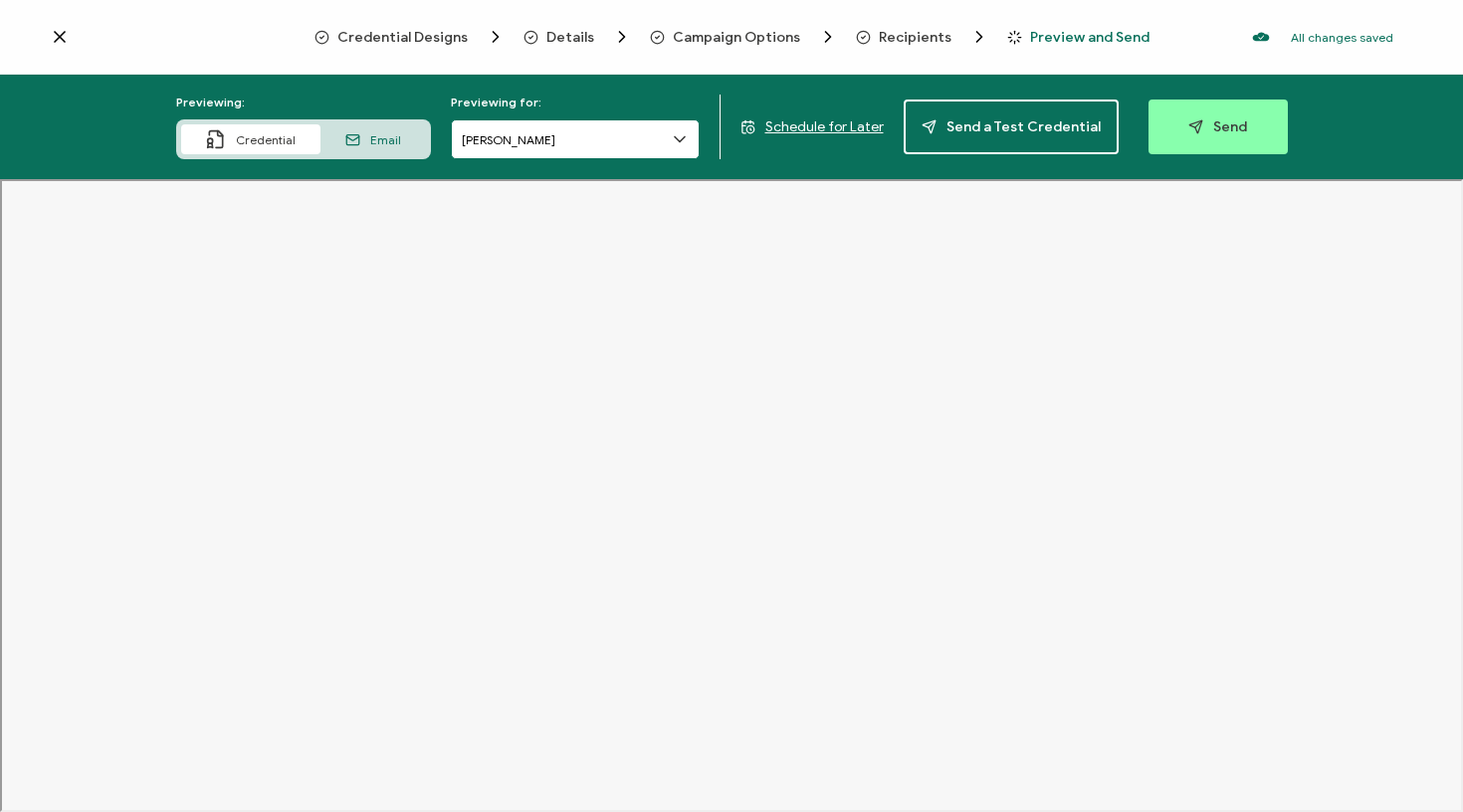 click on "[PERSON_NAME]" at bounding box center [575, 139] 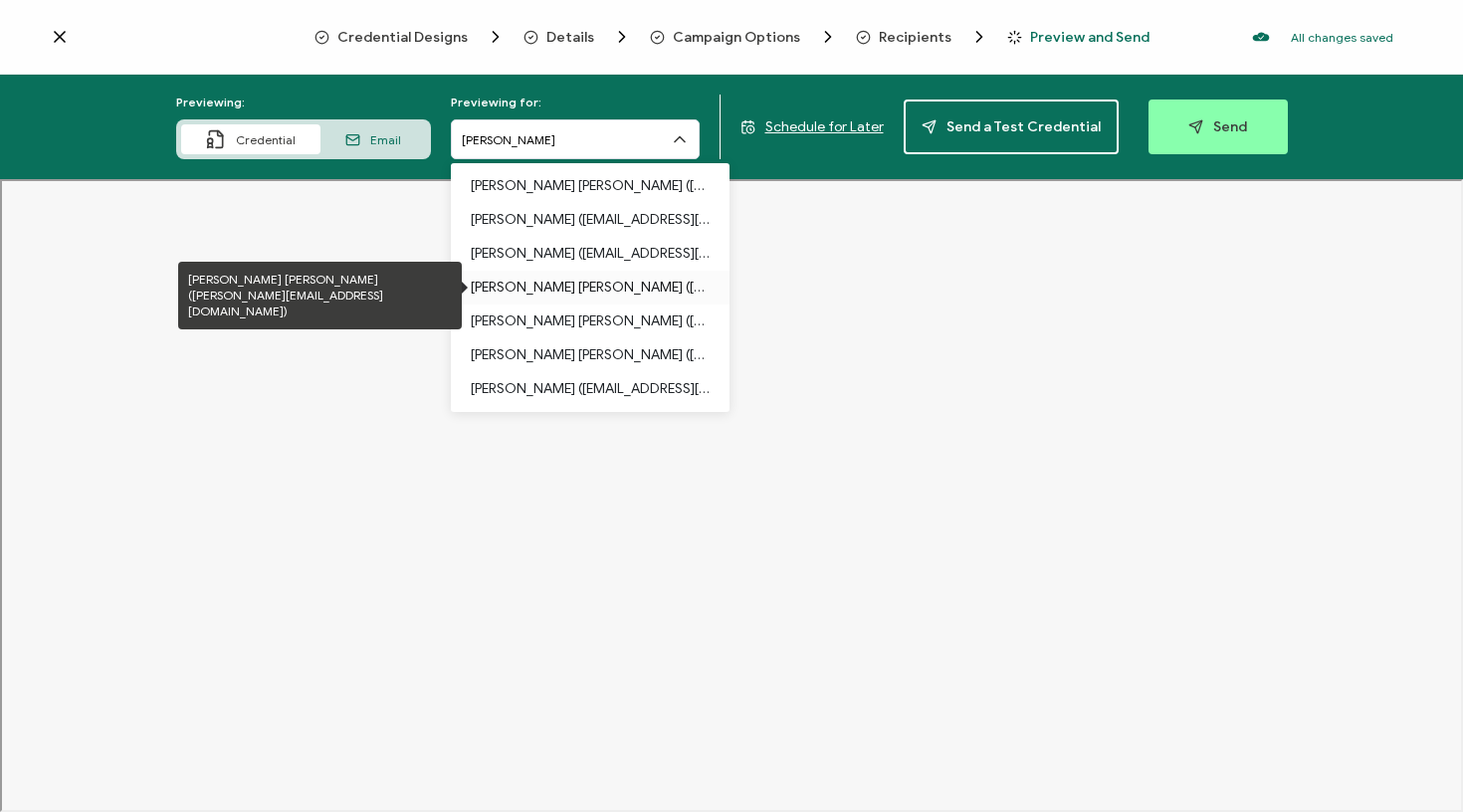 click on "[PERSON_NAME] [PERSON_NAME] ([PERSON_NAME][EMAIL_ADDRESS][DOMAIN_NAME])" at bounding box center [590, 288] 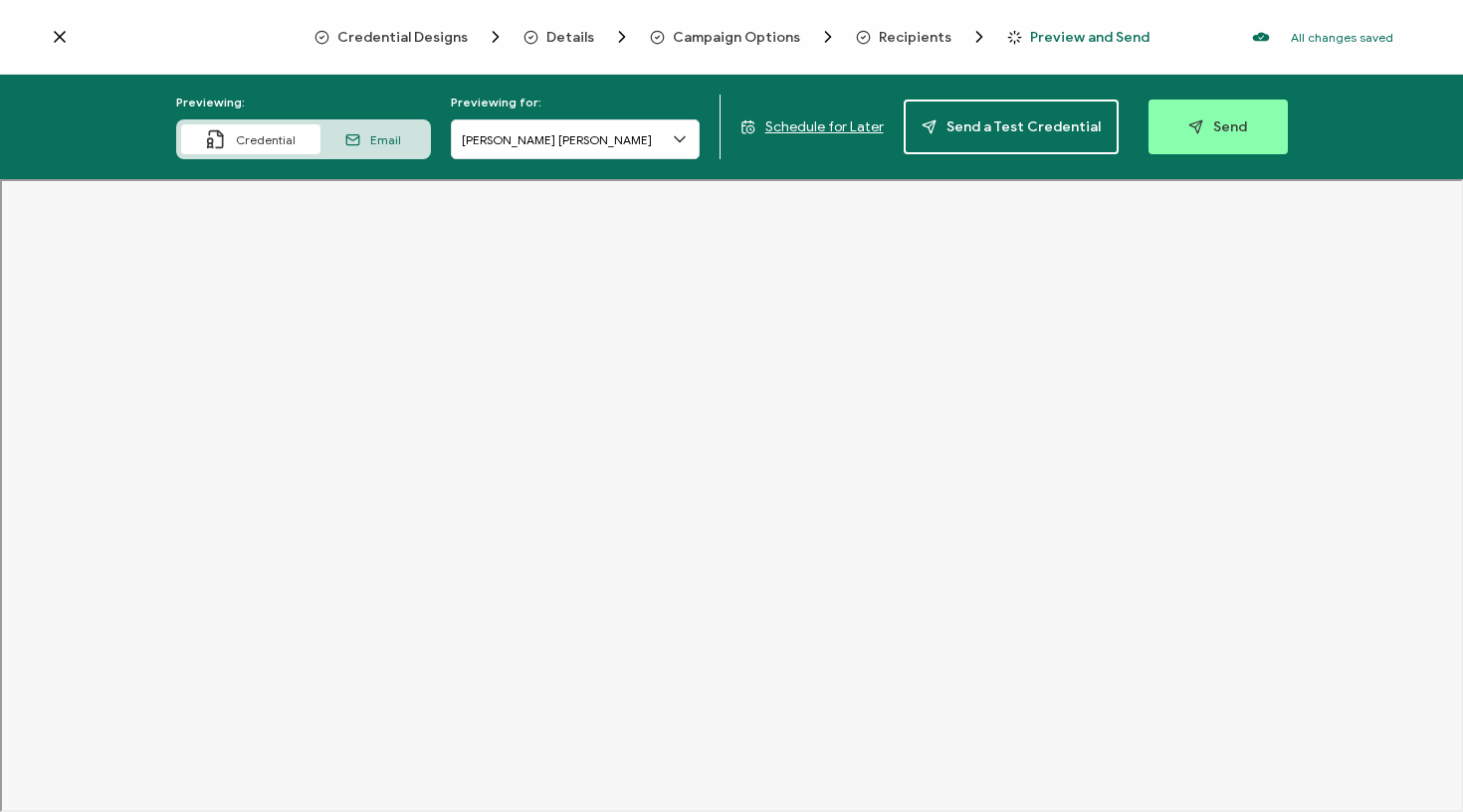 click 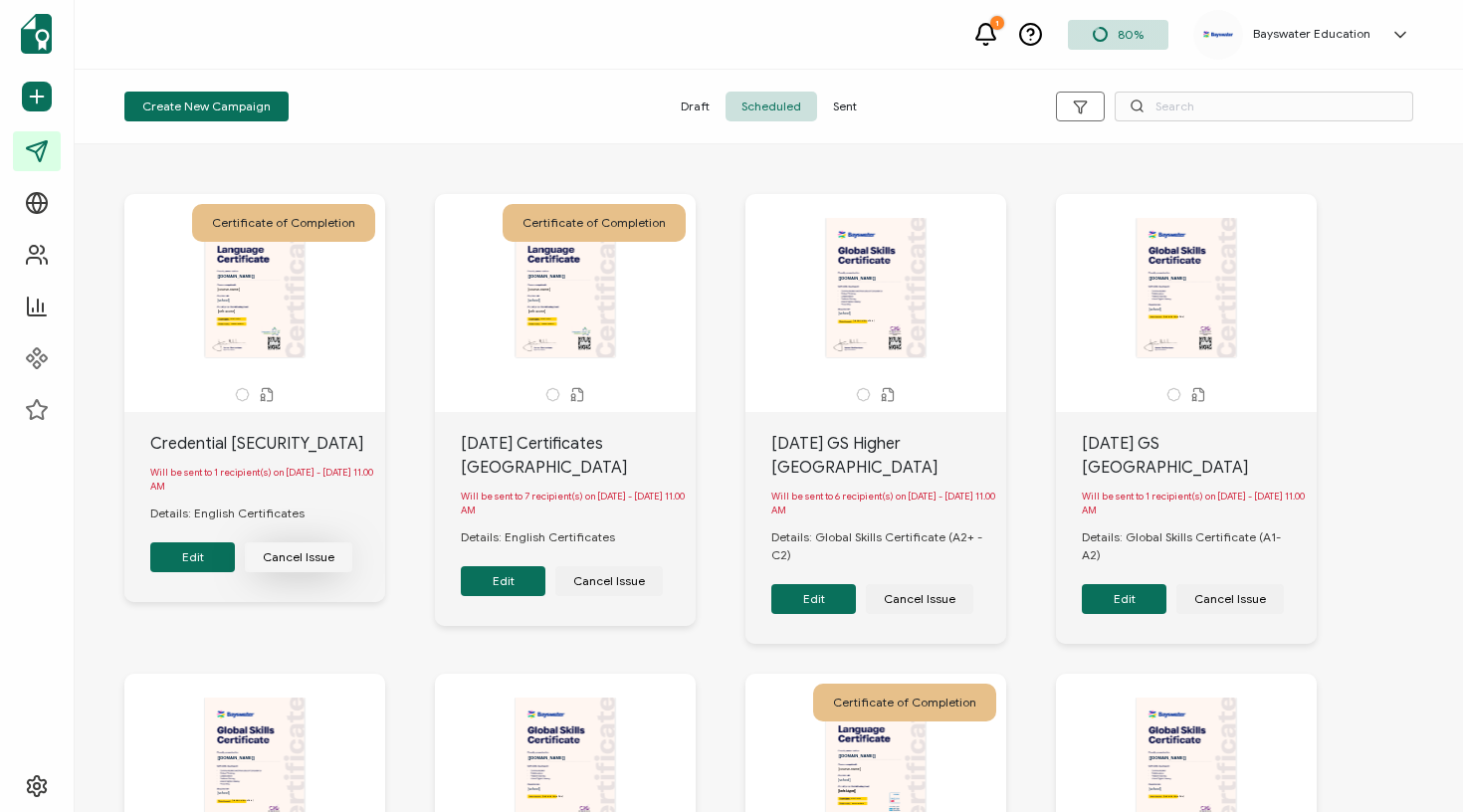 click on "Cancel Issue" at bounding box center [299, 557] 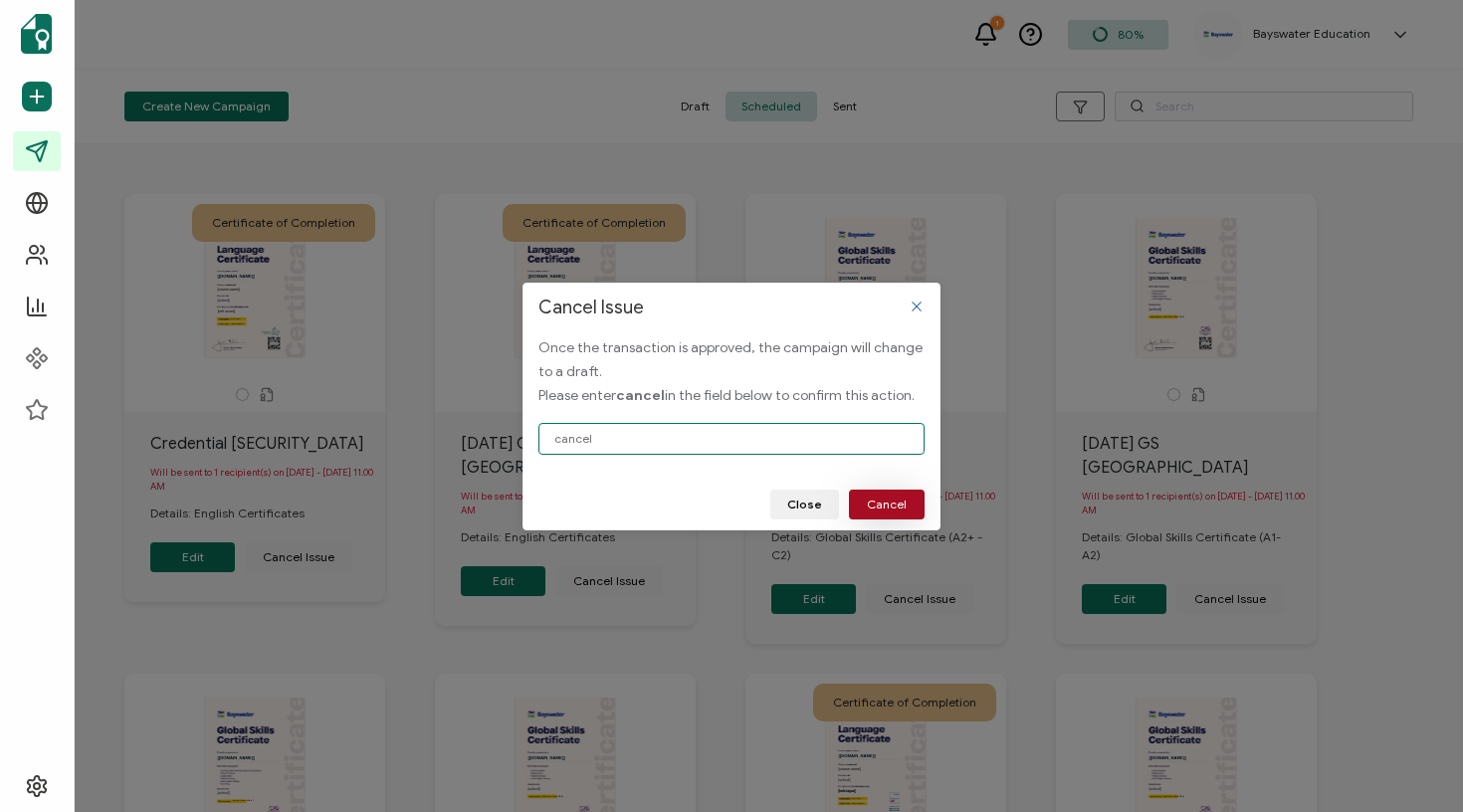 type on "cancel" 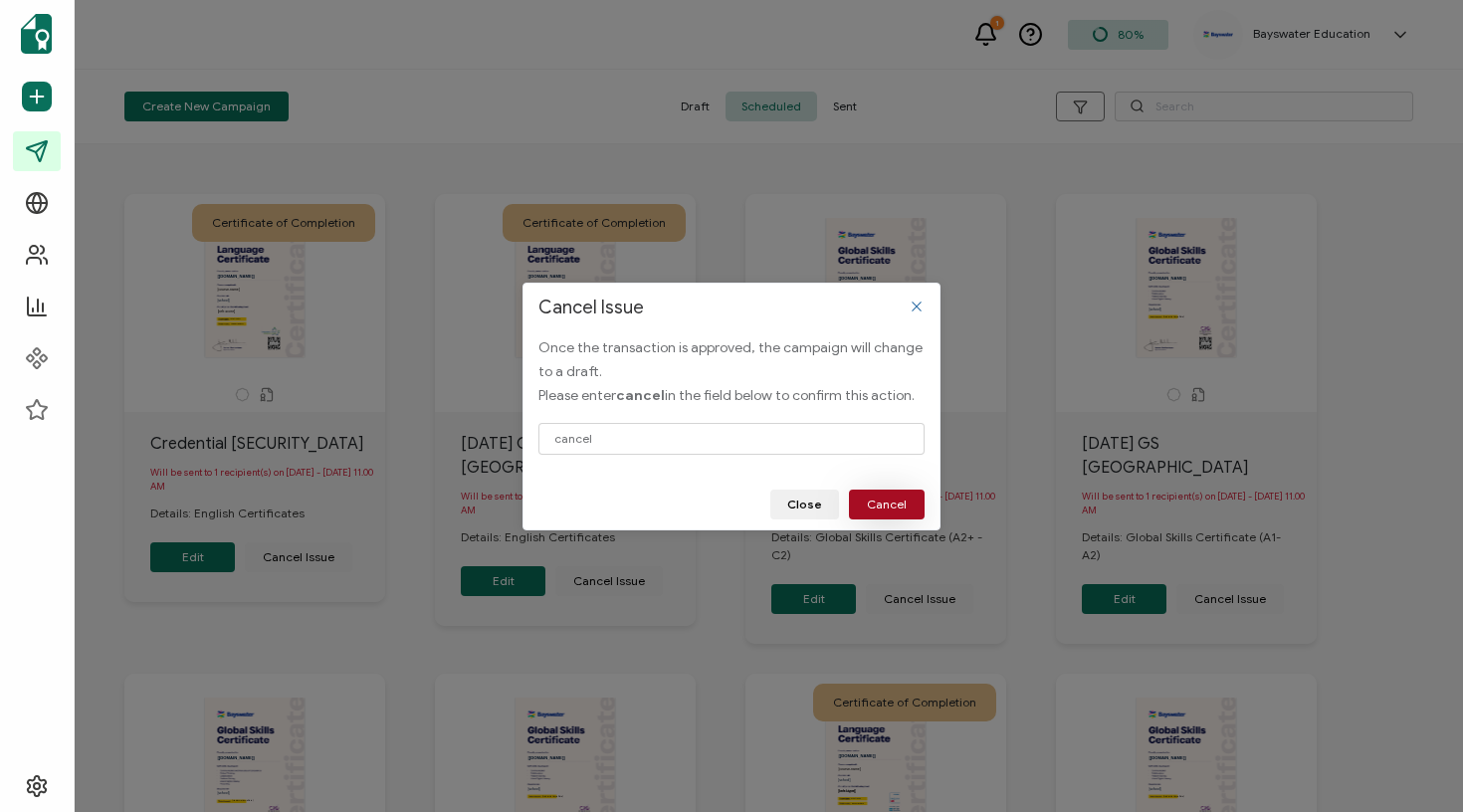 click on "Cancel" at bounding box center [887, 505] 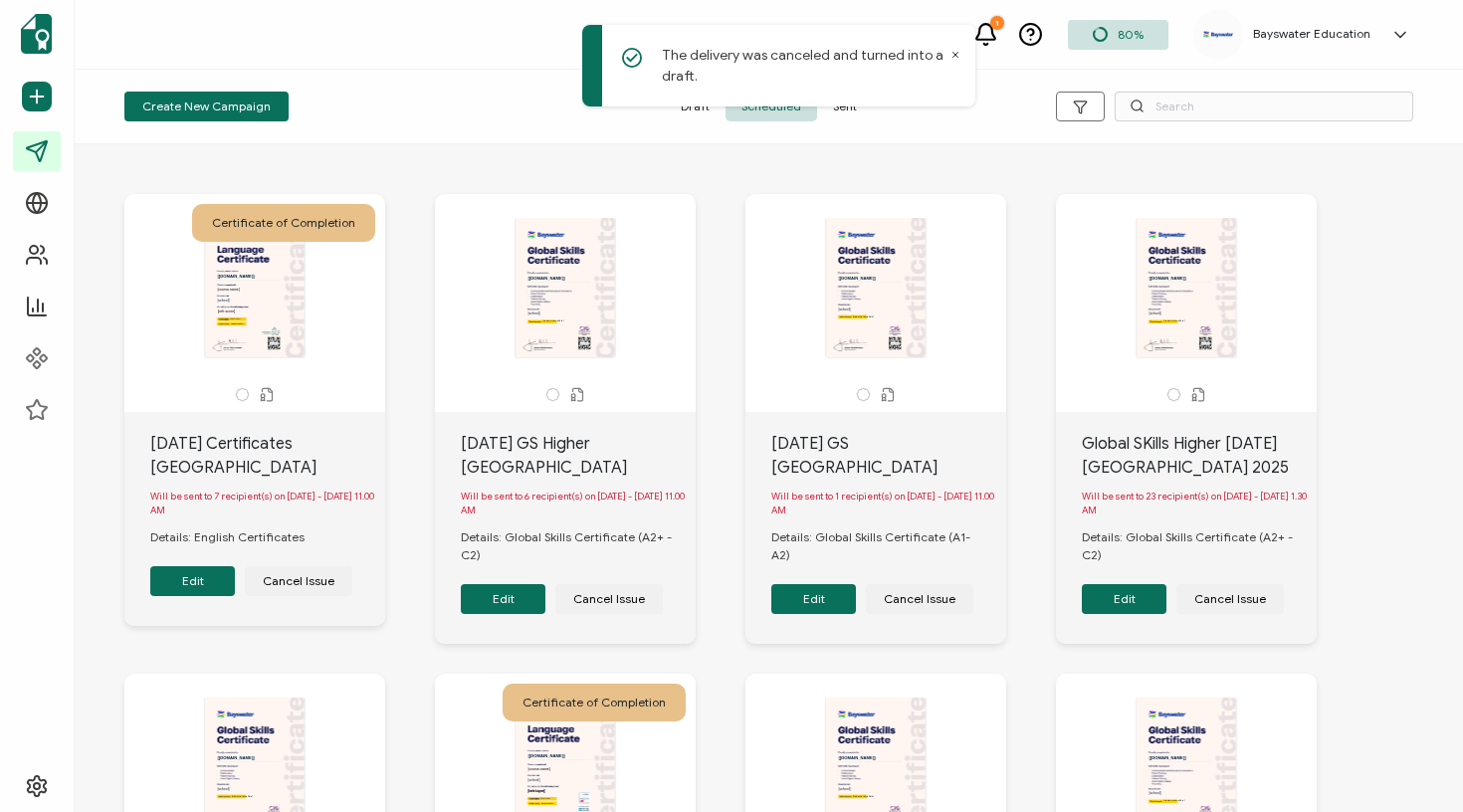 click on "The recipient’s full name, which will be automatically filled based on the information uploaded when adding recipients or lists.   [[DOMAIN_NAME]]         [school]         [course-name]         [start-date]         [finish-date2]               [cefr-score]" at bounding box center (255, 288) 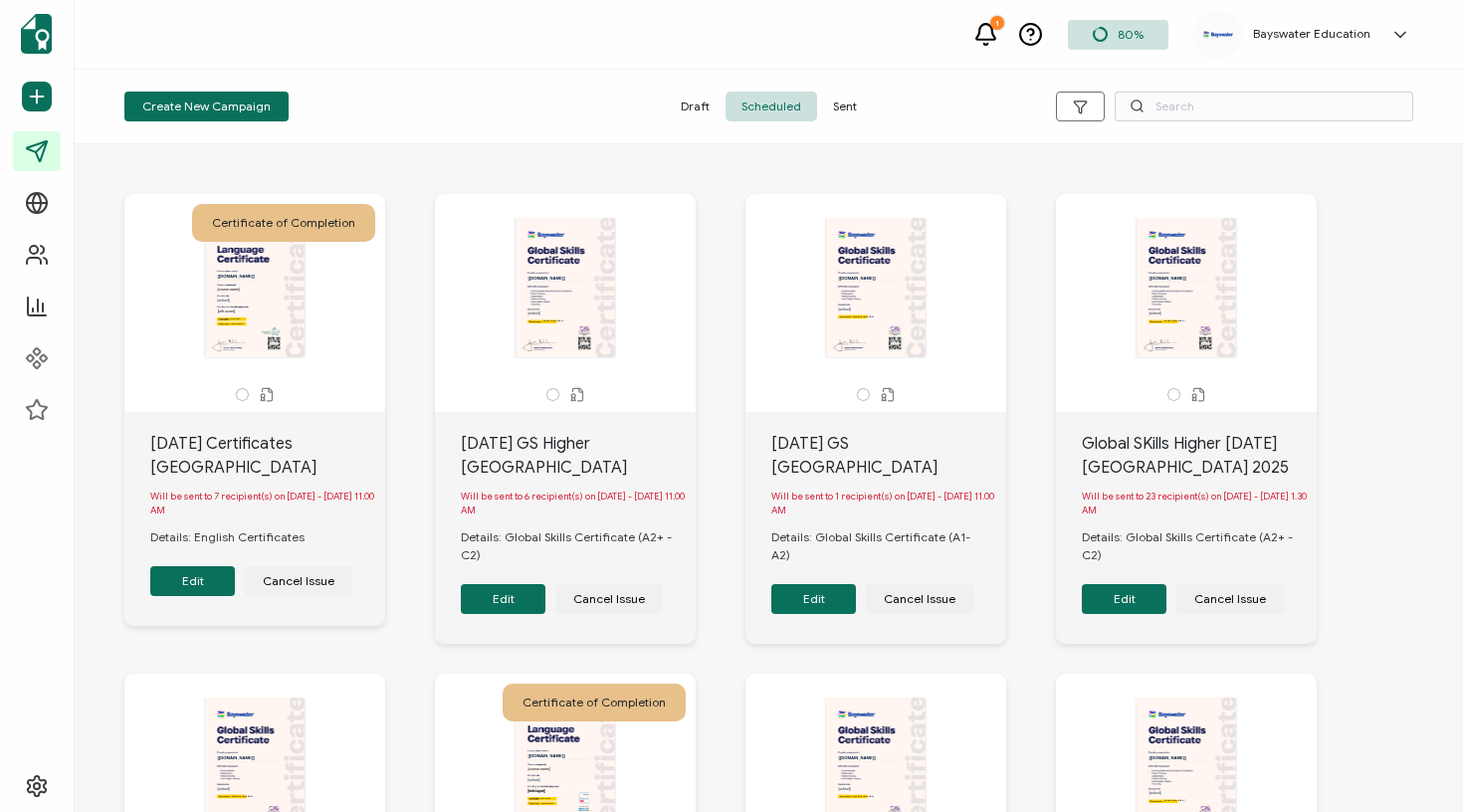 click on "Edit" at bounding box center (192, 581) 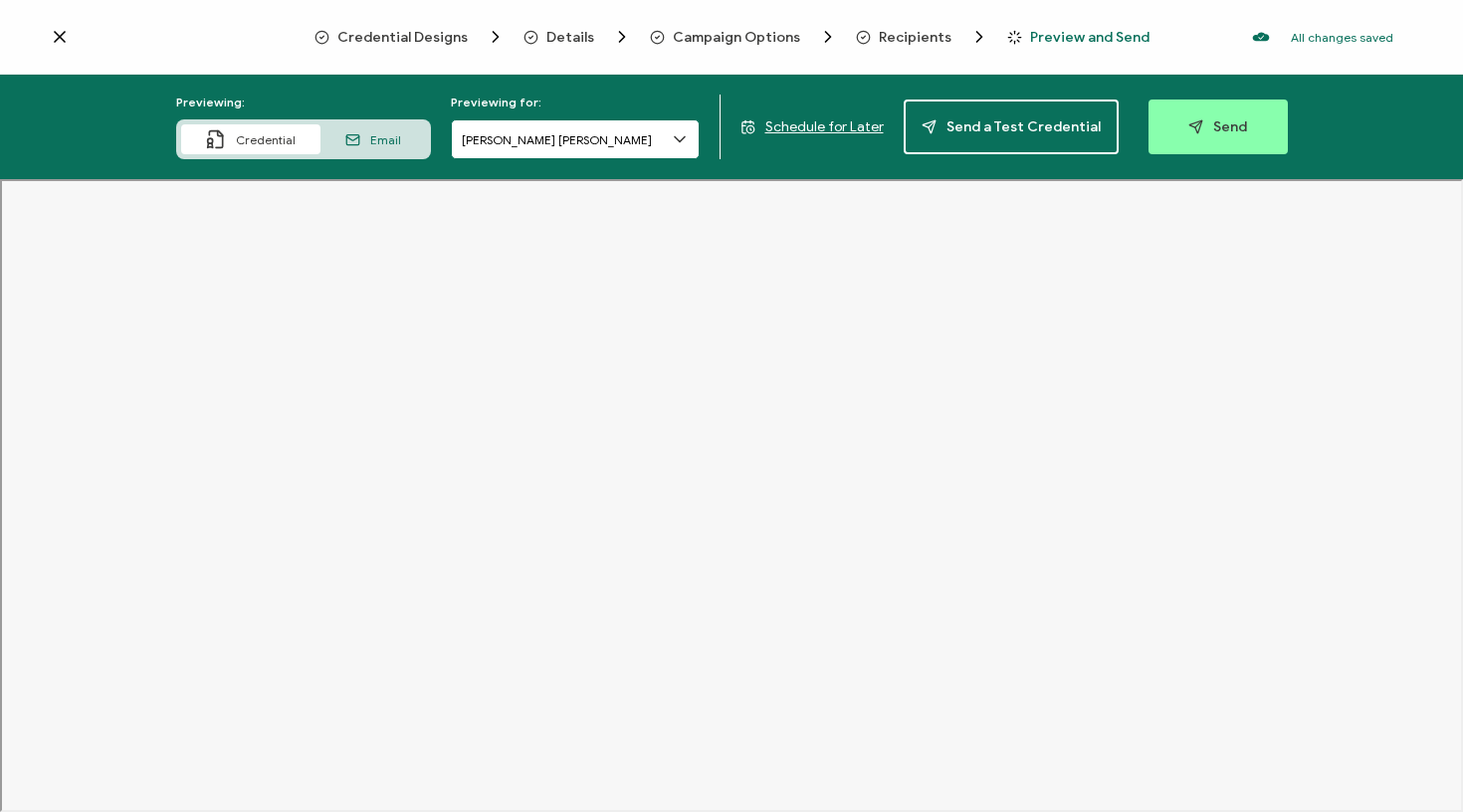 click on "[PERSON_NAME] [PERSON_NAME]" at bounding box center [575, 139] 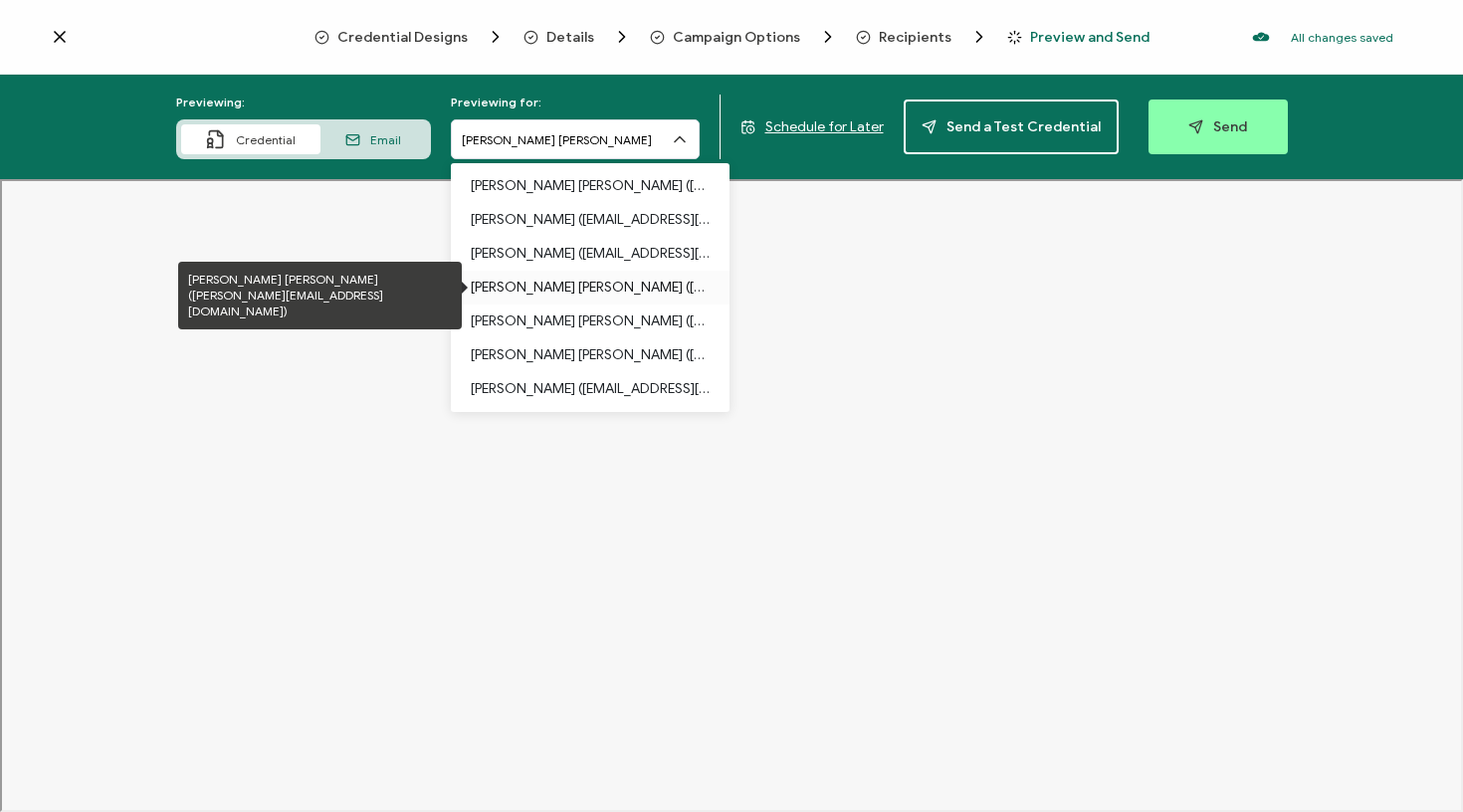 click on "[PERSON_NAME] [PERSON_NAME] ([PERSON_NAME][EMAIL_ADDRESS][DOMAIN_NAME])" at bounding box center (590, 288) 